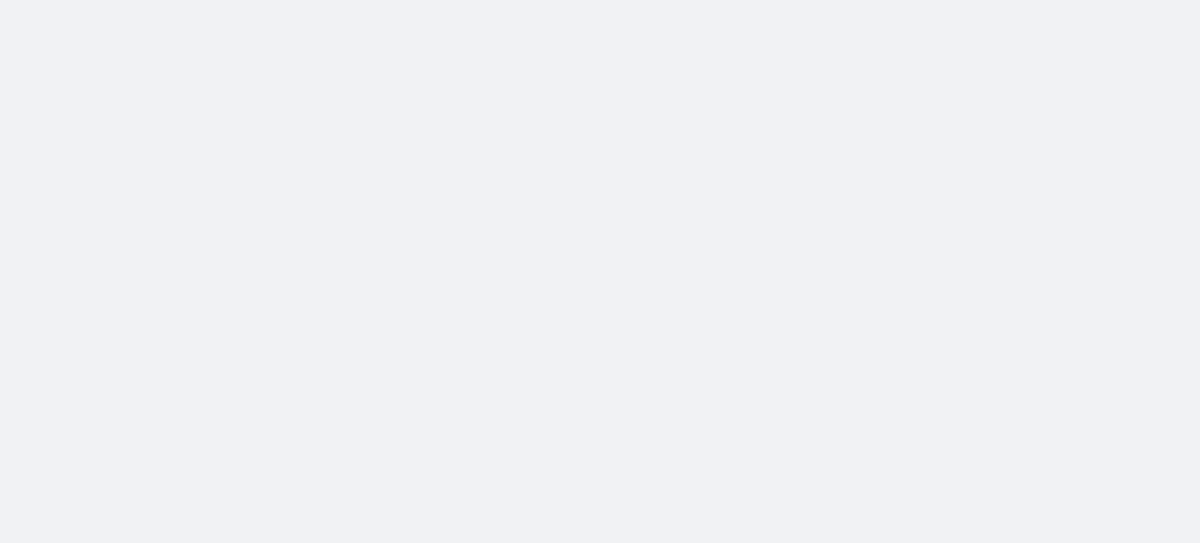 scroll, scrollTop: 0, scrollLeft: 0, axis: both 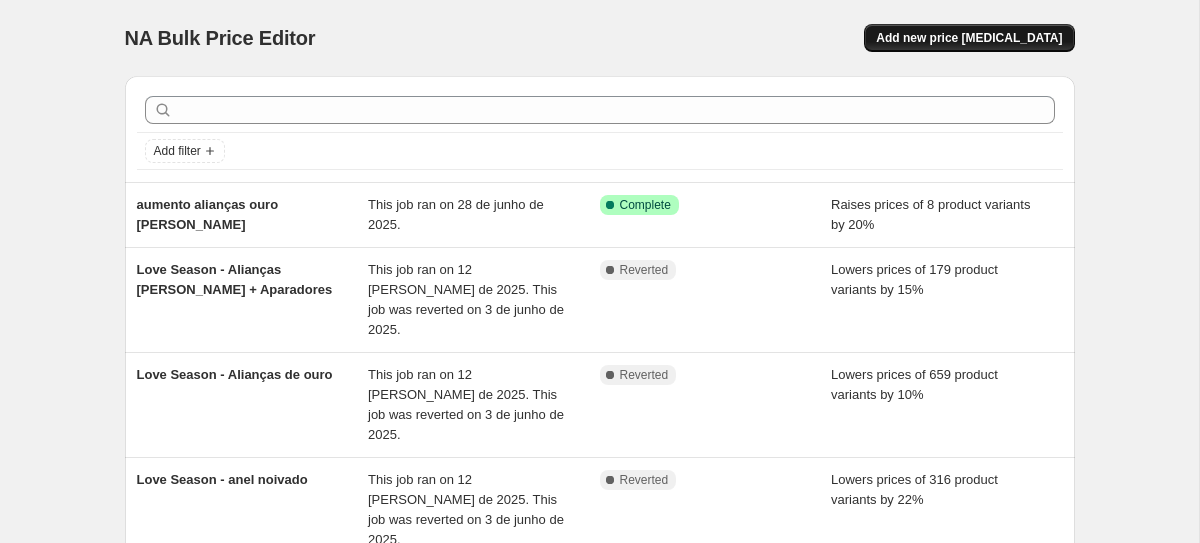 click on "Add new price [MEDICAL_DATA]" at bounding box center [969, 38] 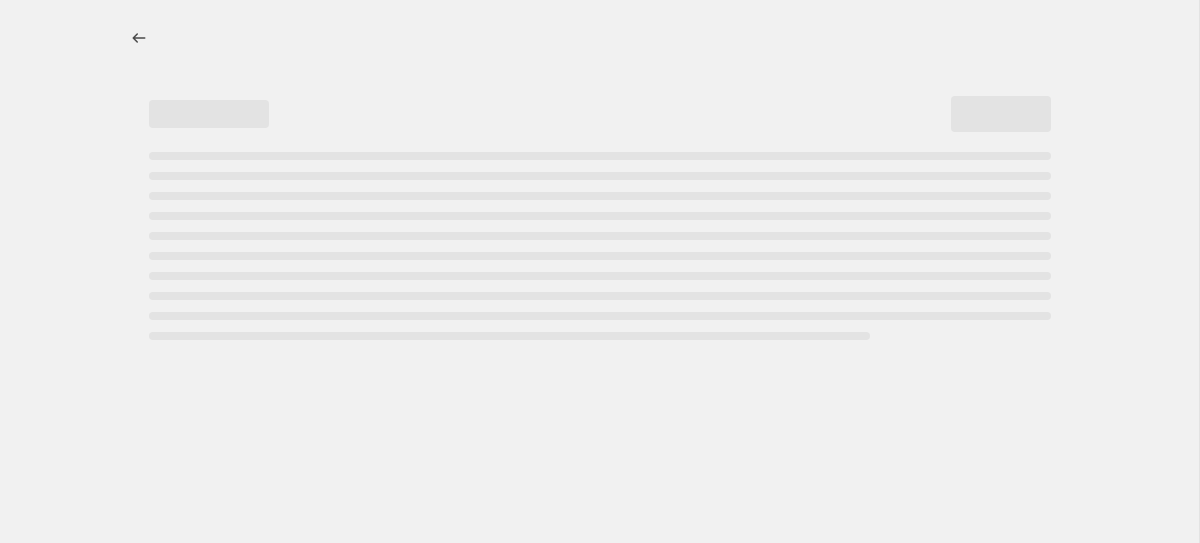 select on "percentage" 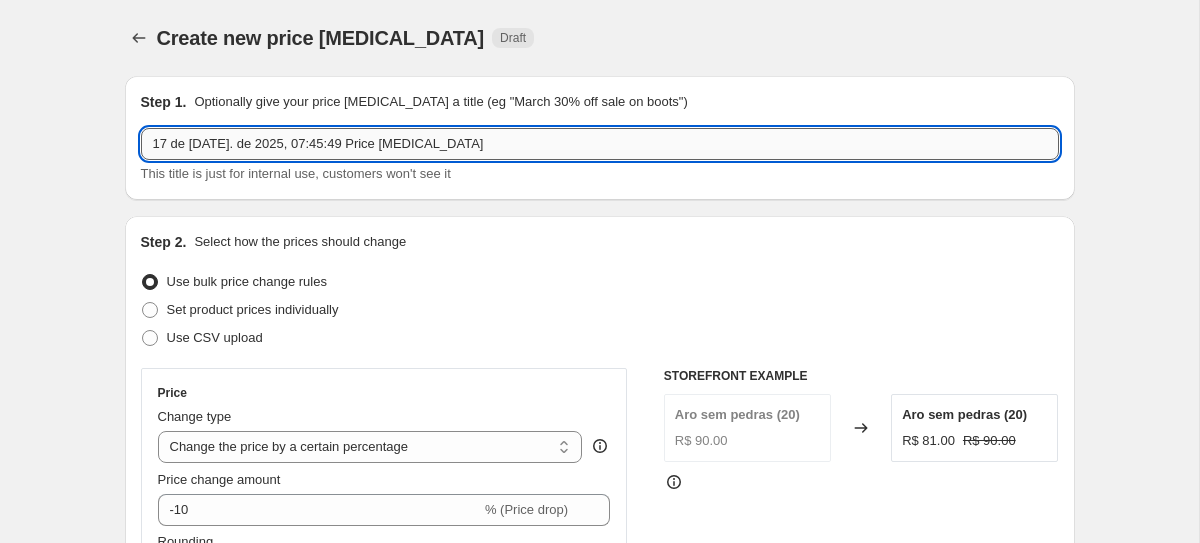 click on "17 de [DATE]. de 2025, 07:45:49 Price [MEDICAL_DATA]" at bounding box center (600, 144) 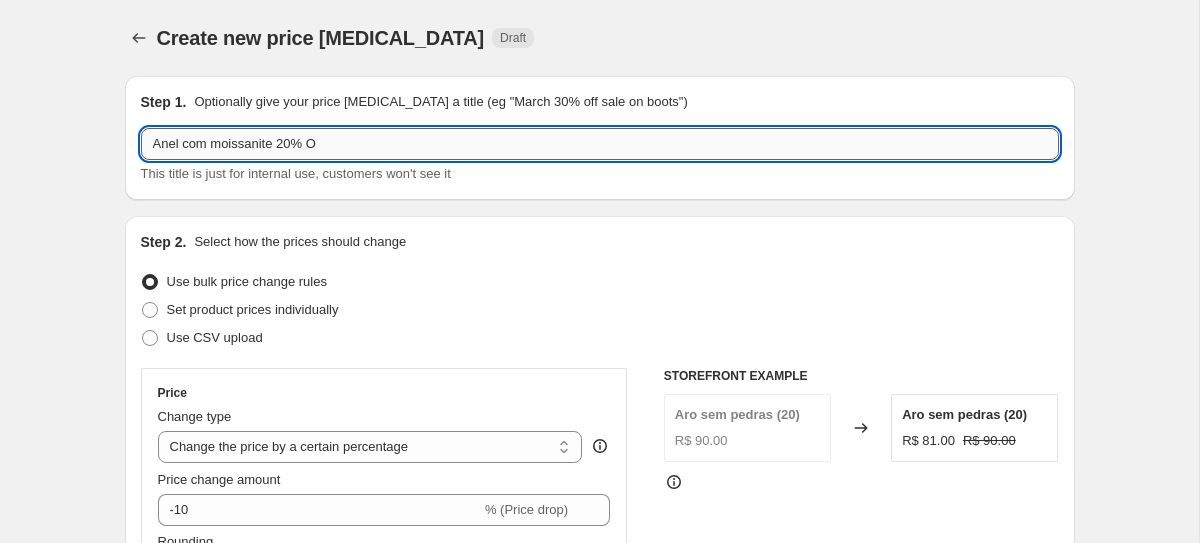 click on "Anel com moissanite 20% O" at bounding box center (600, 144) 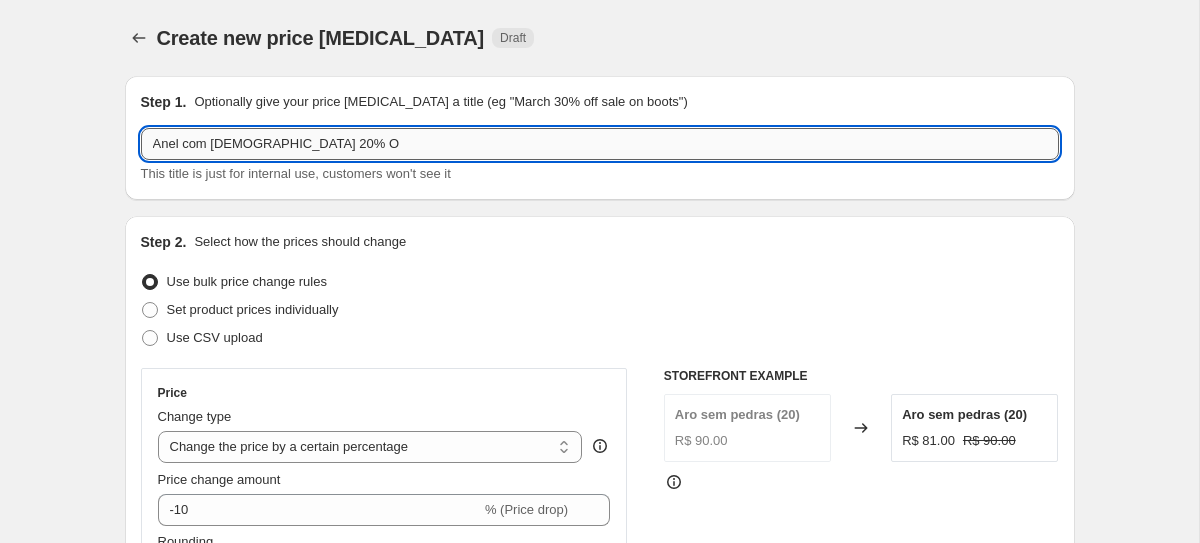click on "Anel com [DEMOGRAPHIC_DATA] 20% O" at bounding box center (600, 144) 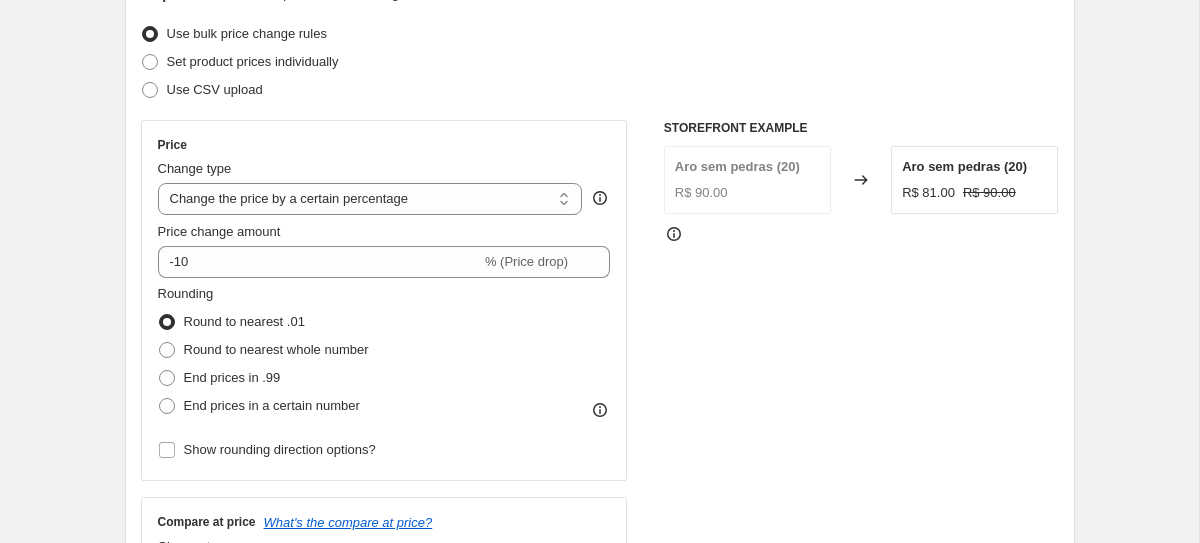 scroll, scrollTop: 242, scrollLeft: 0, axis: vertical 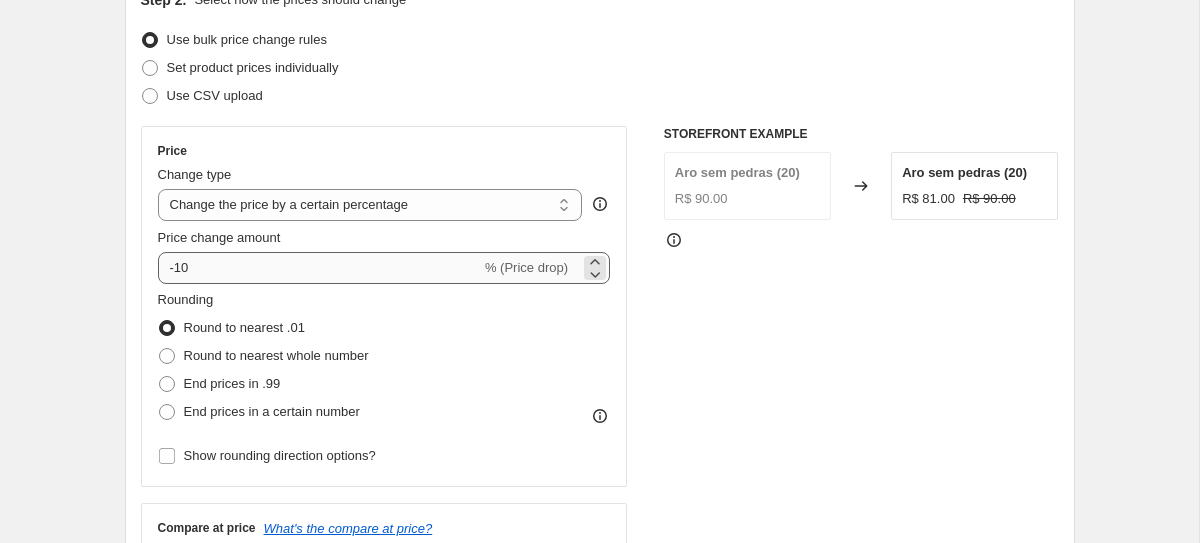 type on "Anel com [DEMOGRAPHIC_DATA] 20% OFF" 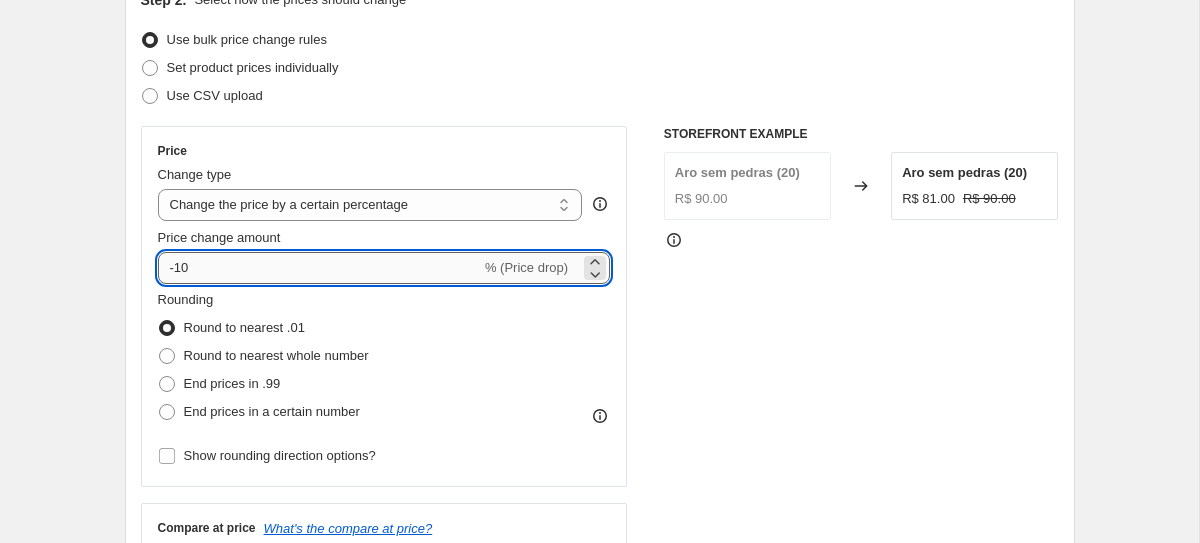 click on "-10" at bounding box center [319, 268] 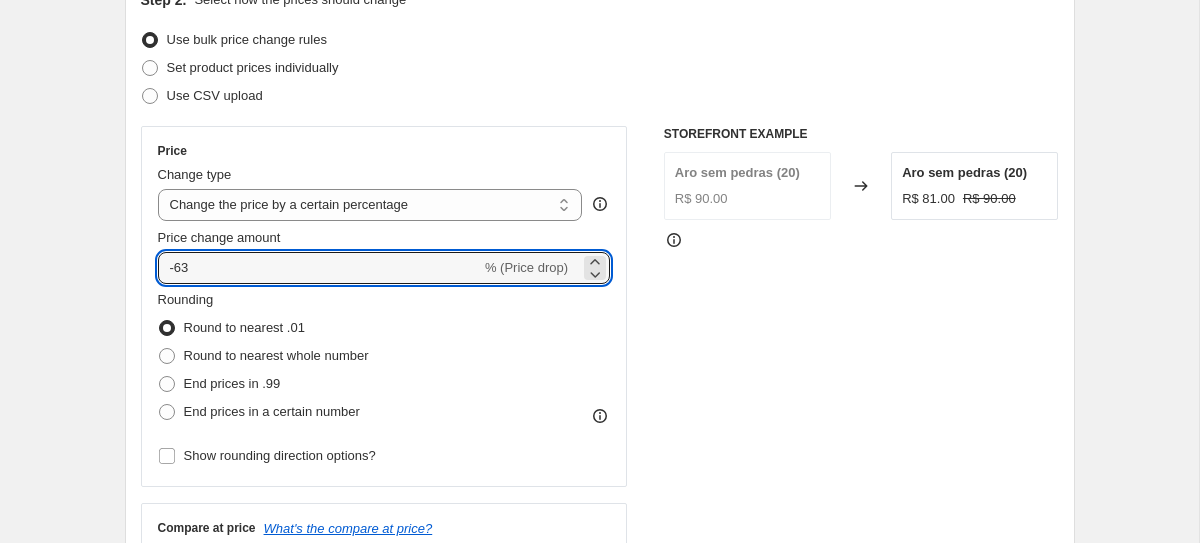 click on "Price Change type Change the price to a certain amount Change the price by a certain amount Change the price by a certain percentage Change the price to the current compare at price (price before sale) Change the price by a certain amount relative to the compare at price Change the price by a certain percentage relative to the compare at price Don't change the price Change the price by a certain percentage relative to the cost per item Change price to certain cost margin Change the price by a certain percentage Price change amount -63 % (Price drop) Rounding Round to nearest .01 Round to nearest whole number End prices in .99 End prices in a certain number Show rounding direction options?" at bounding box center [384, 306] 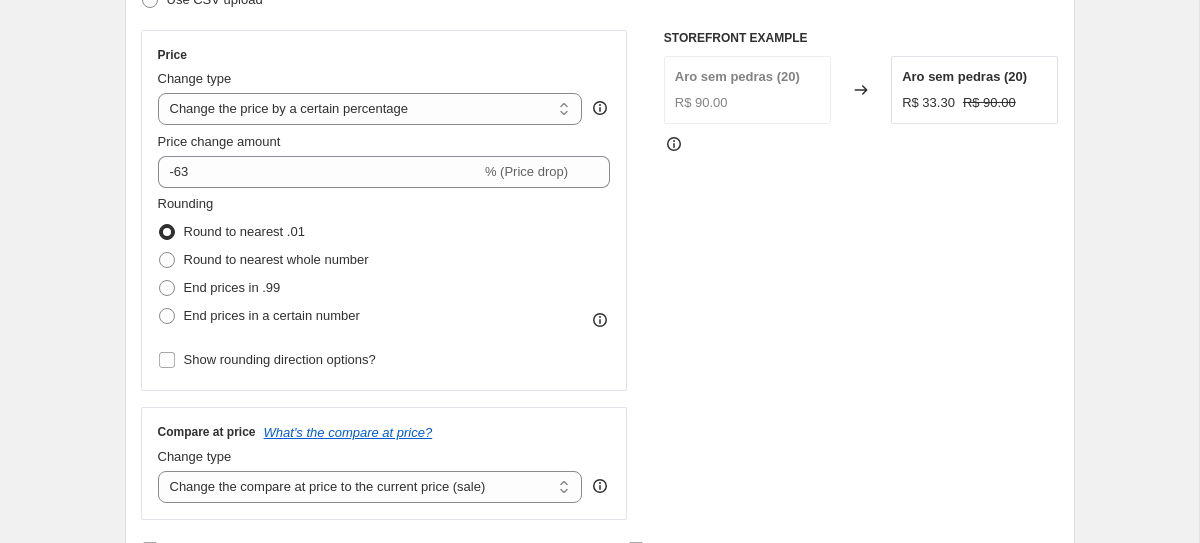 scroll, scrollTop: 369, scrollLeft: 0, axis: vertical 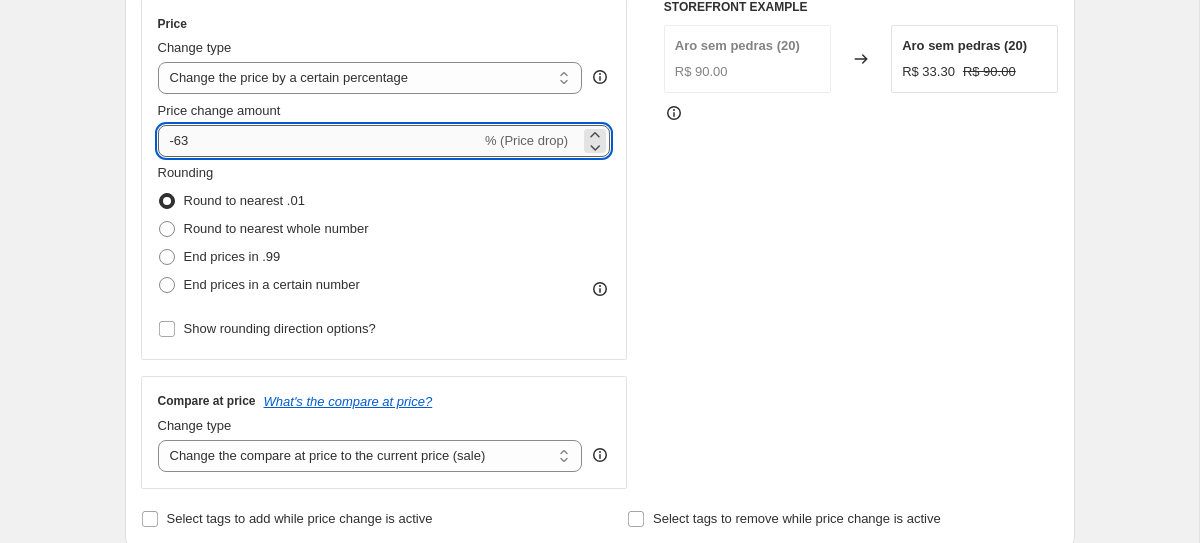 click on "-63" at bounding box center (319, 141) 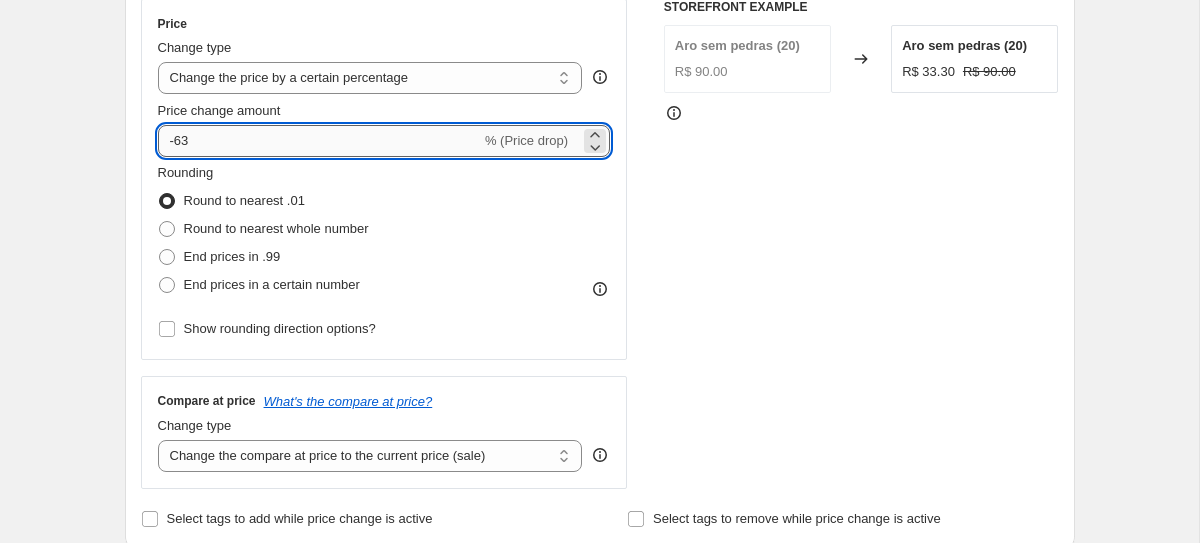type on "-6" 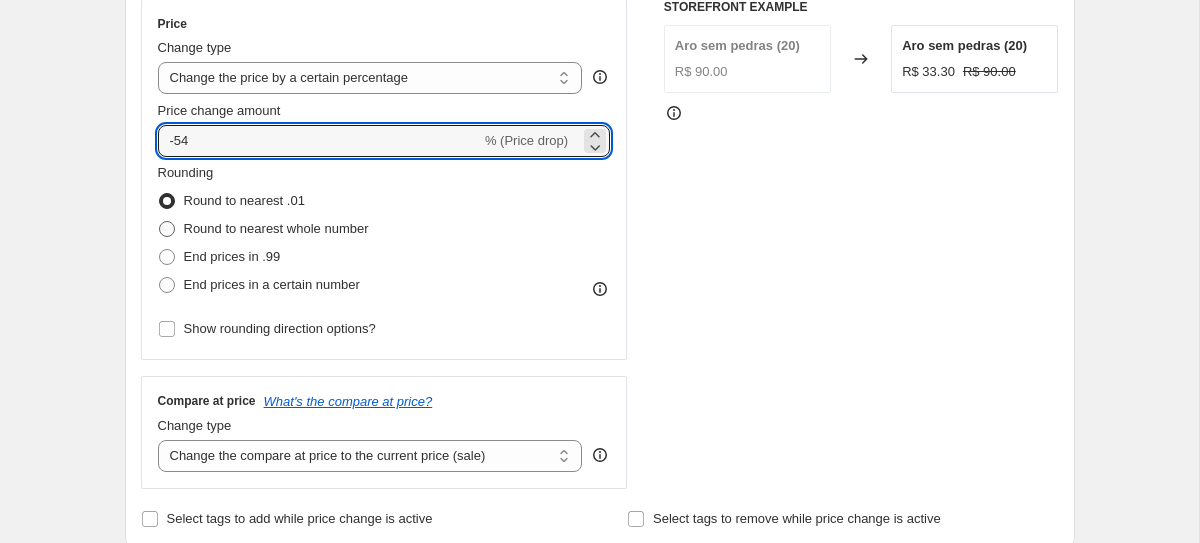 type on "-5" 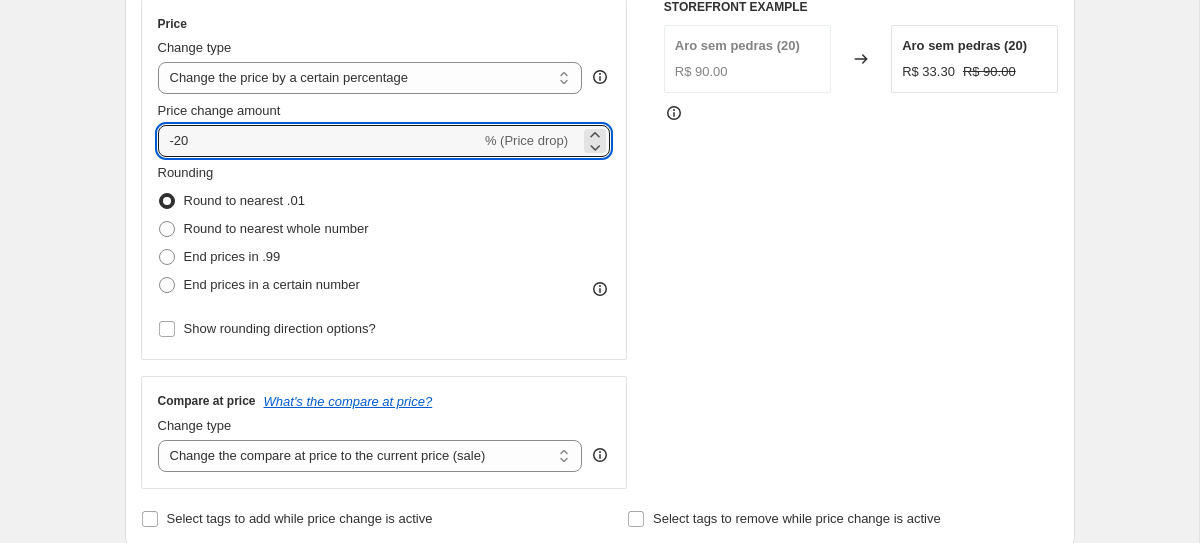 type on "-20" 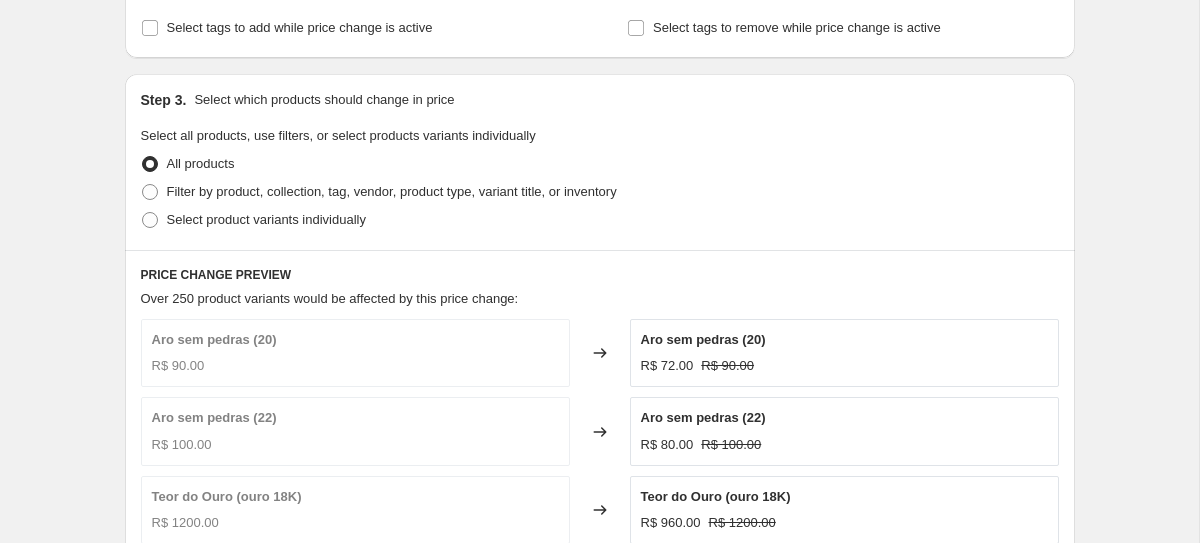 scroll, scrollTop: 868, scrollLeft: 0, axis: vertical 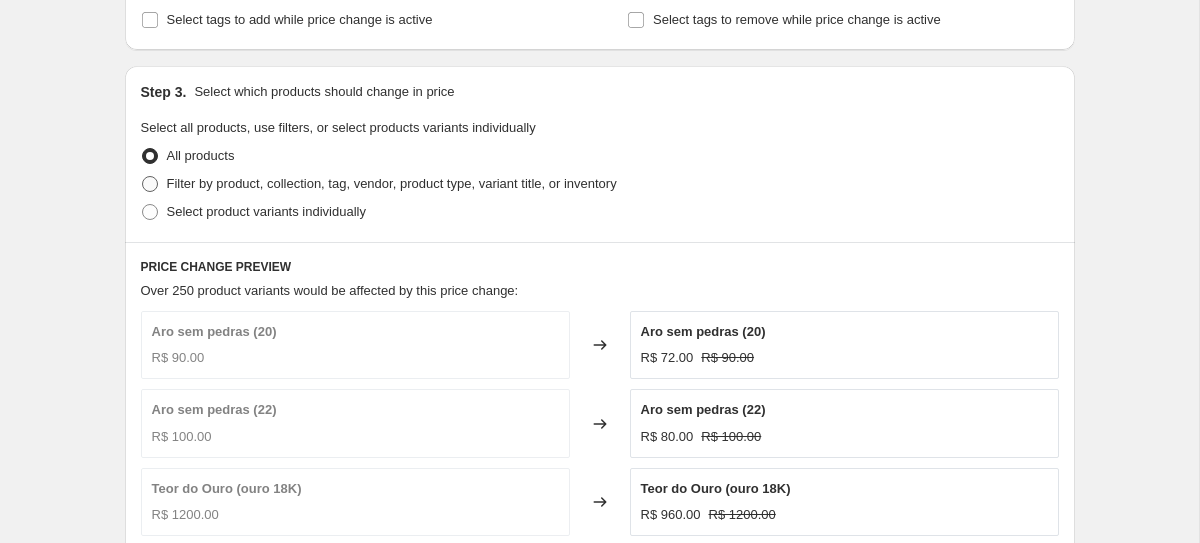 click on "Filter by product, collection, tag, vendor, product type, variant title, or inventory" at bounding box center (392, 184) 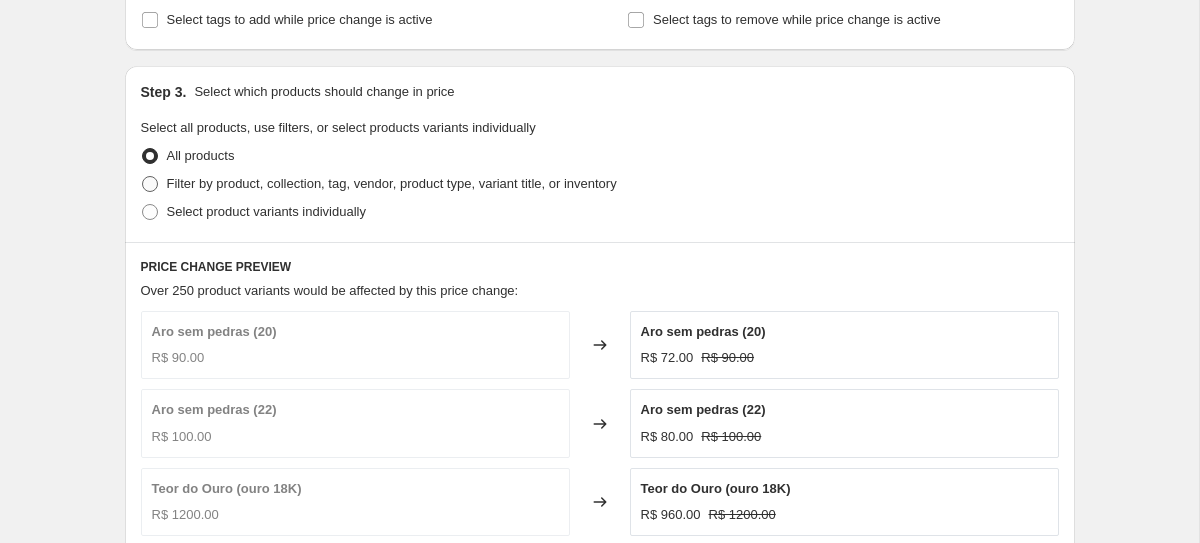 radio on "true" 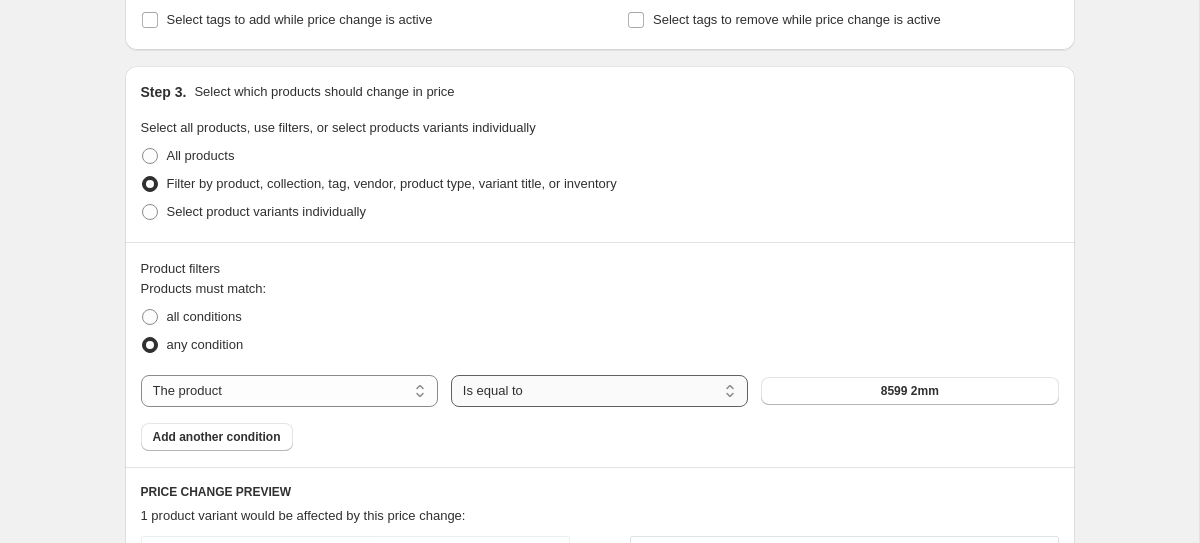 click on "Is equal to Is not equal to" at bounding box center (599, 391) 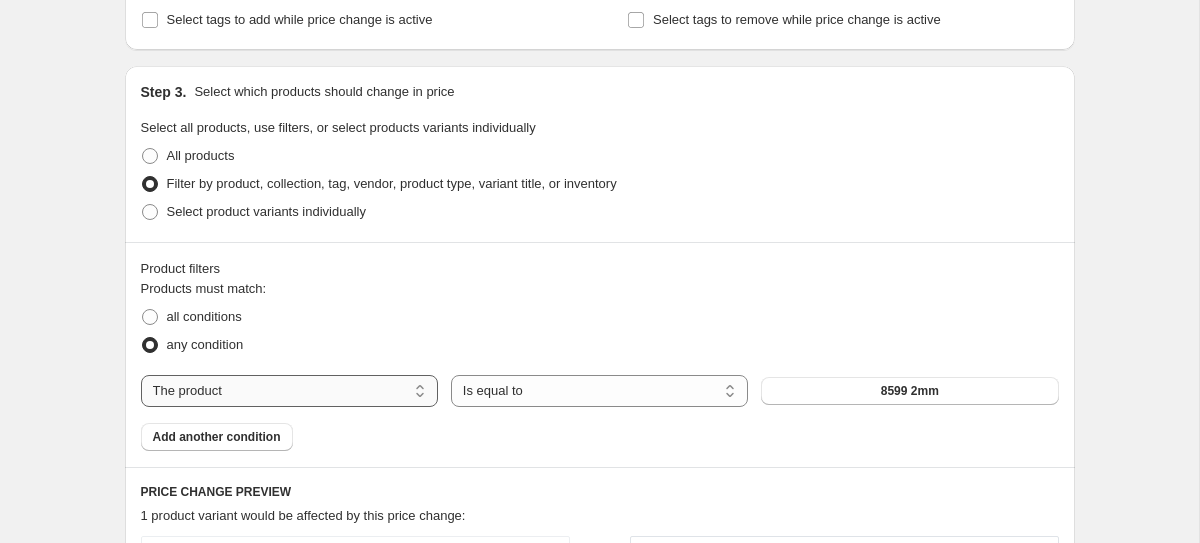 click on "The product The product's collection The product's tag The product's vendor The product's type The product's status The variant's title Inventory quantity" at bounding box center (289, 391) 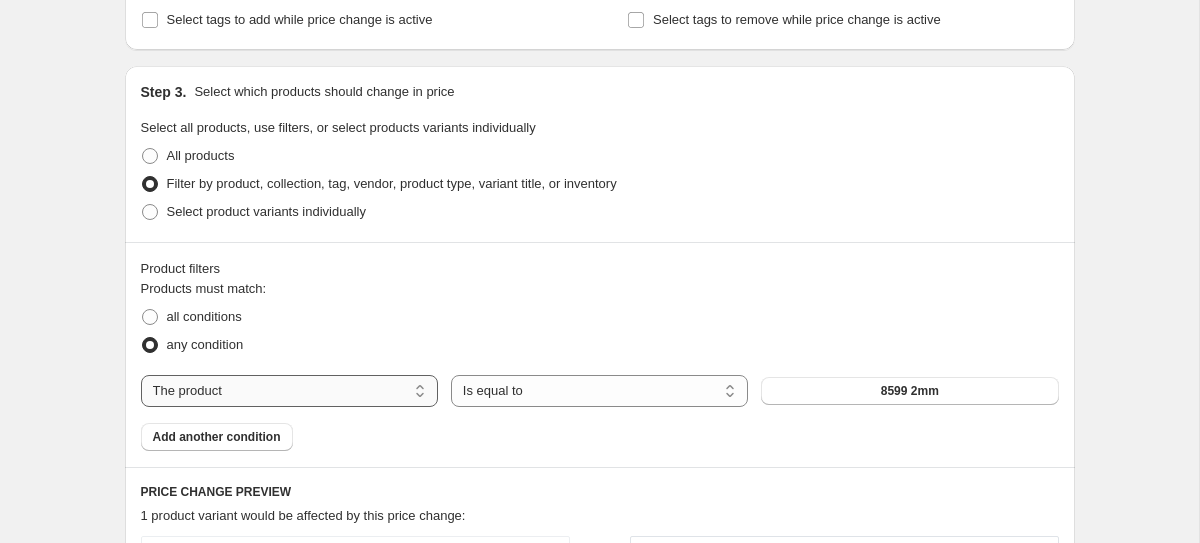 select on "collection" 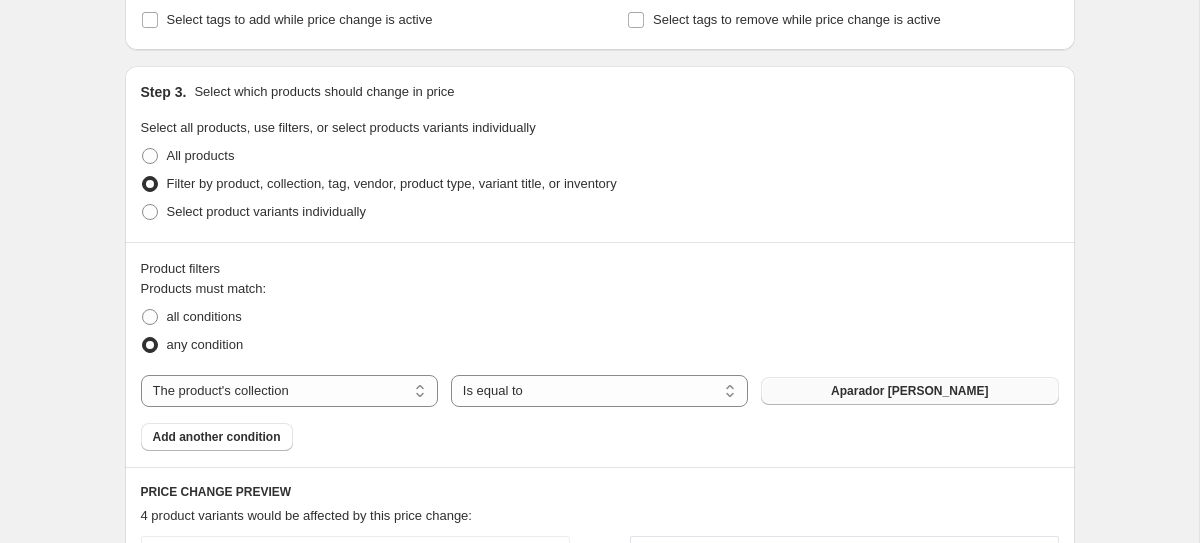 click on "Aparador [PERSON_NAME]" at bounding box center (909, 391) 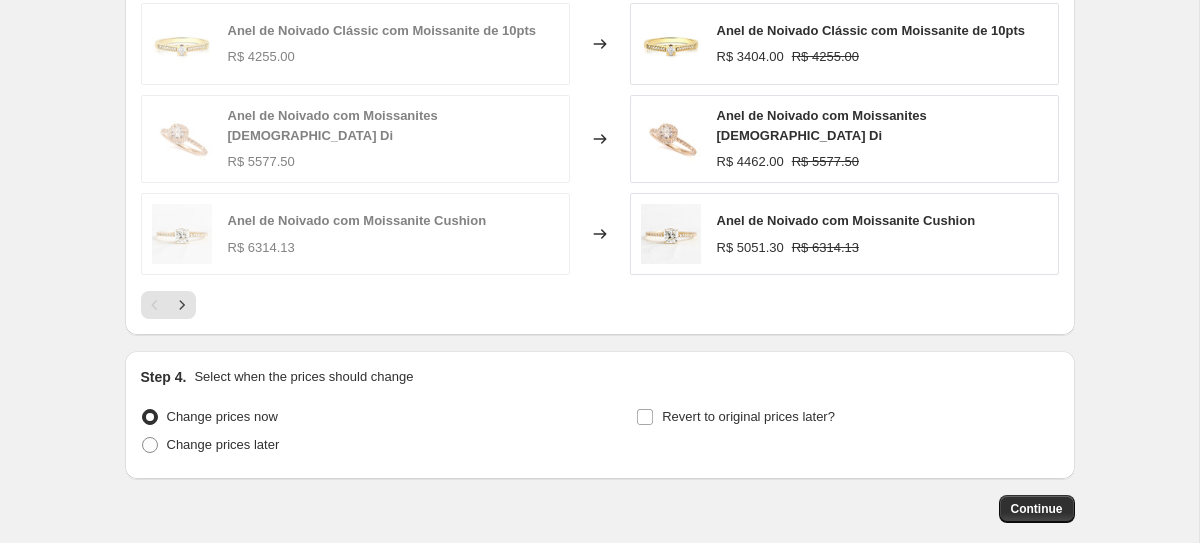 scroll, scrollTop: 1681, scrollLeft: 0, axis: vertical 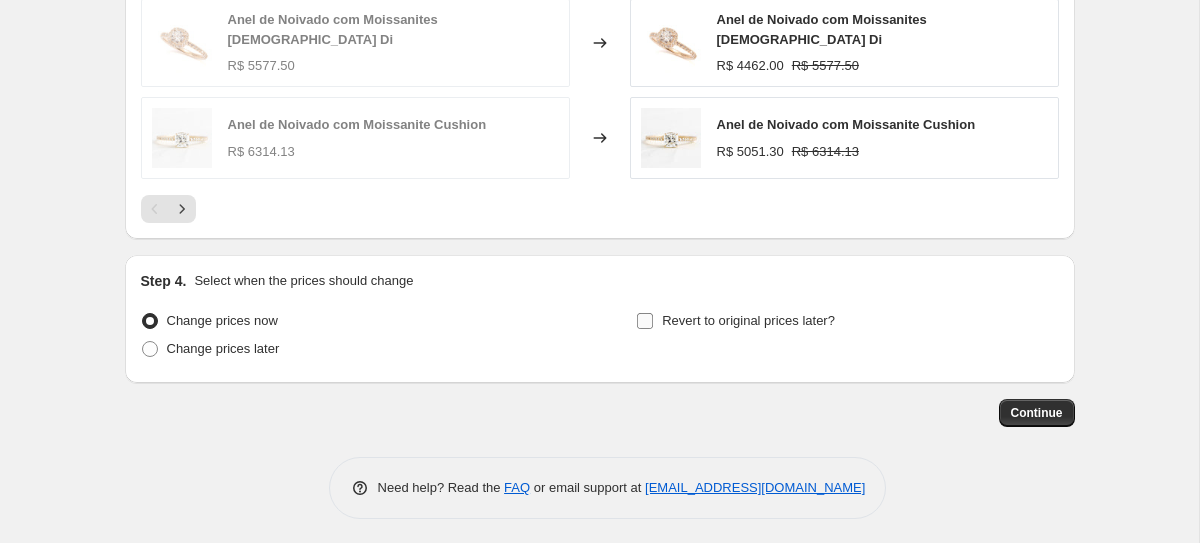 click on "Revert to original prices later?" at bounding box center (735, 321) 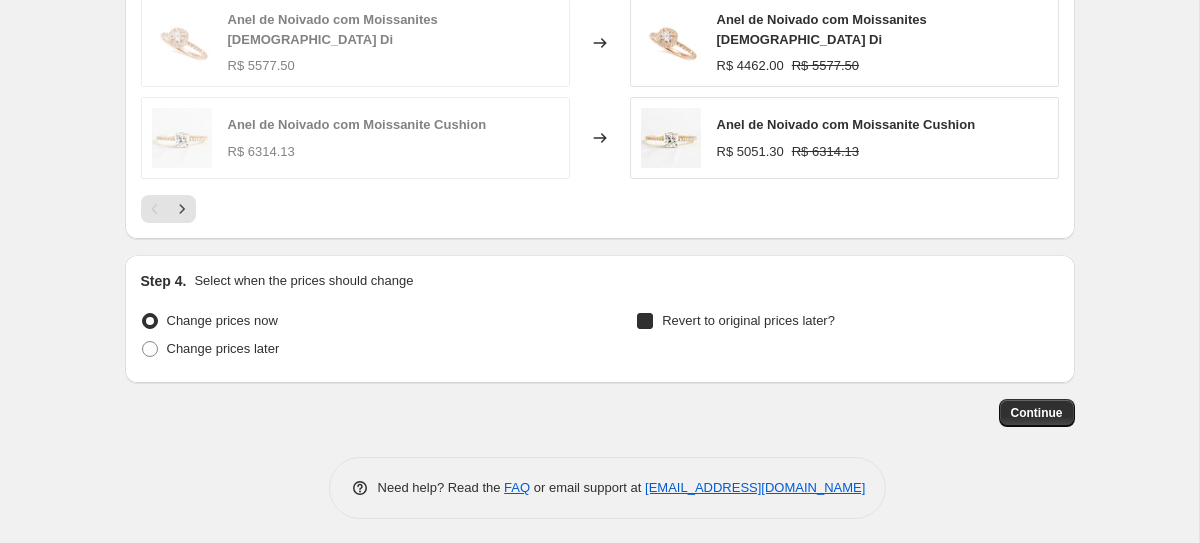 checkbox on "true" 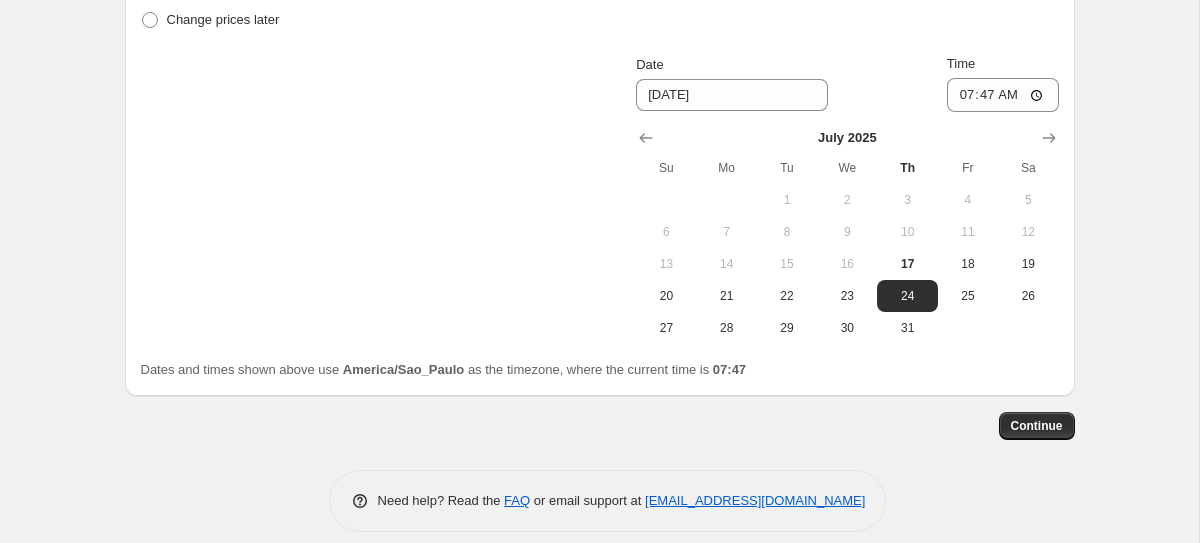 scroll, scrollTop: 2012, scrollLeft: 0, axis: vertical 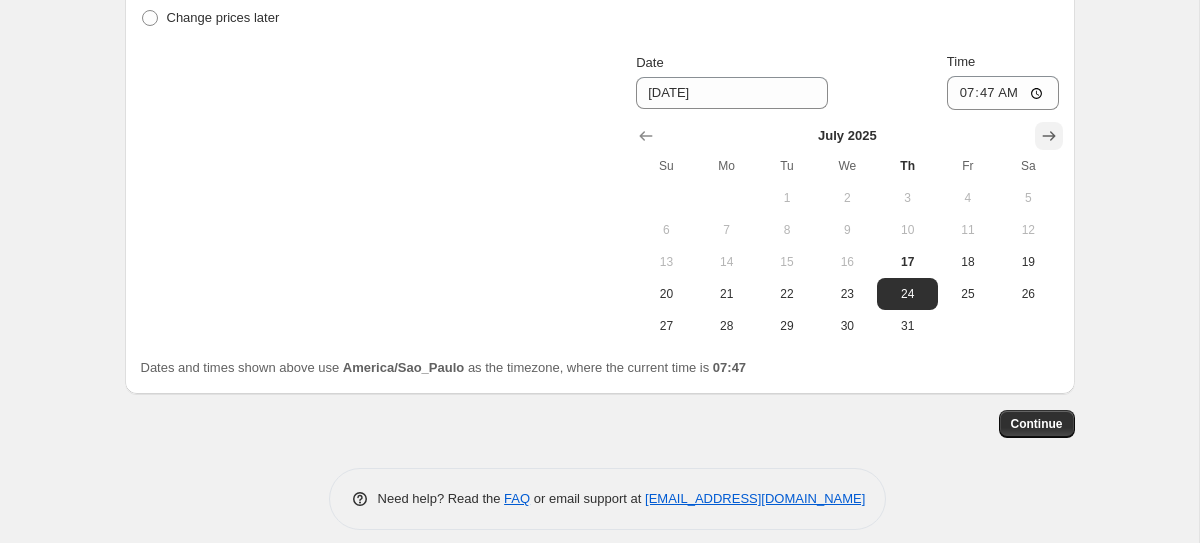click 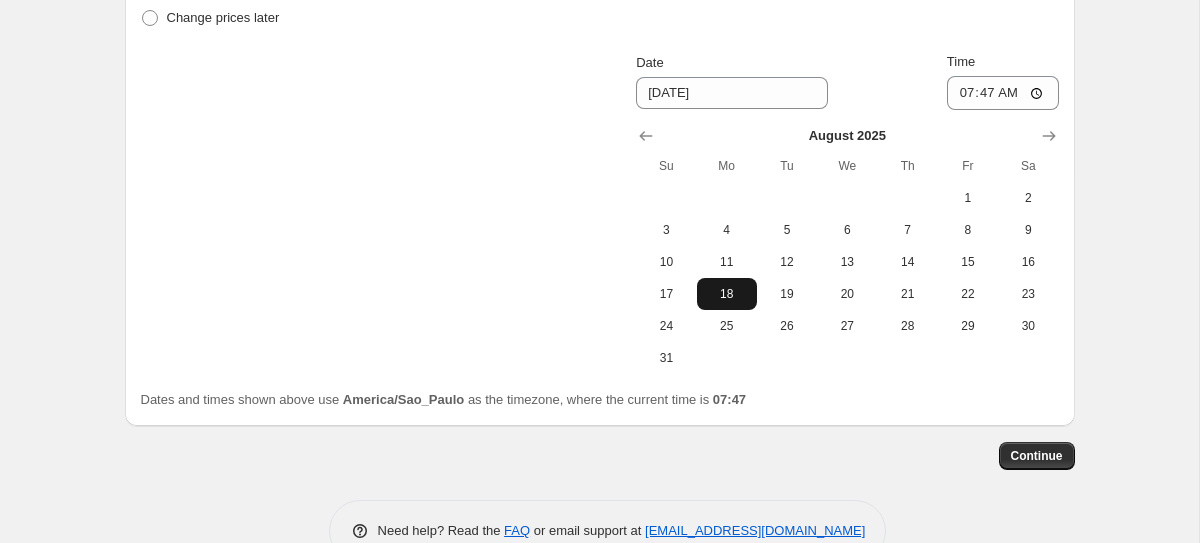click on "18" at bounding box center [727, 294] 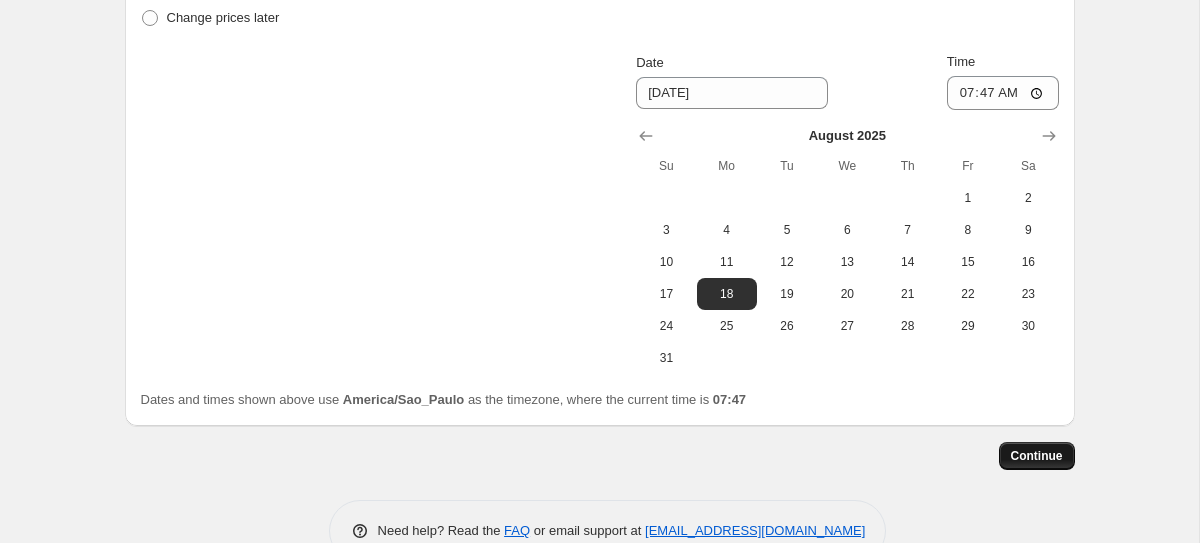 click on "Continue" at bounding box center (1037, 456) 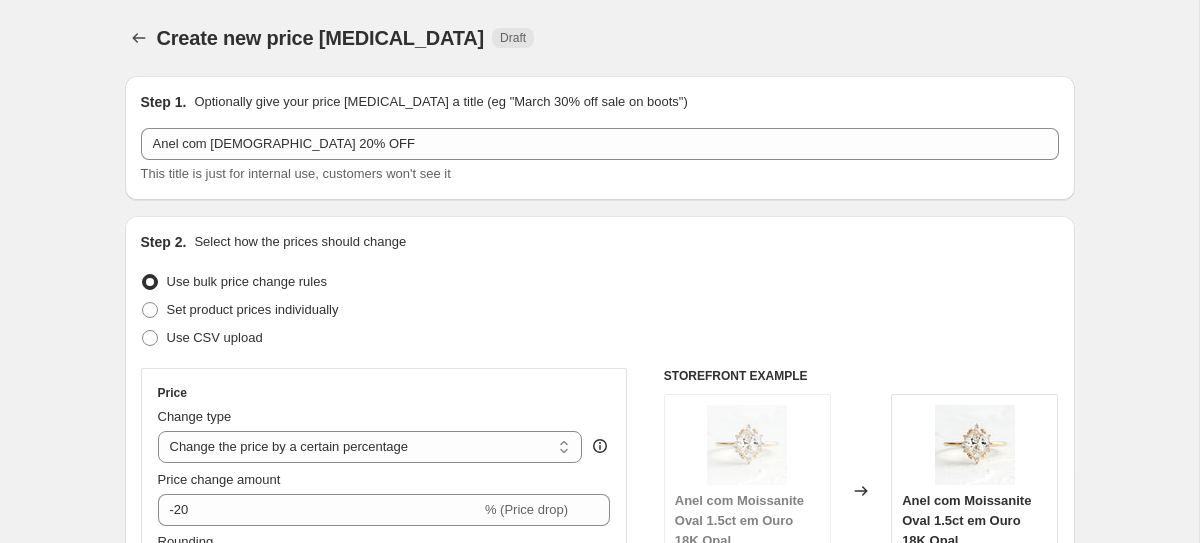 scroll, scrollTop: 2012, scrollLeft: 0, axis: vertical 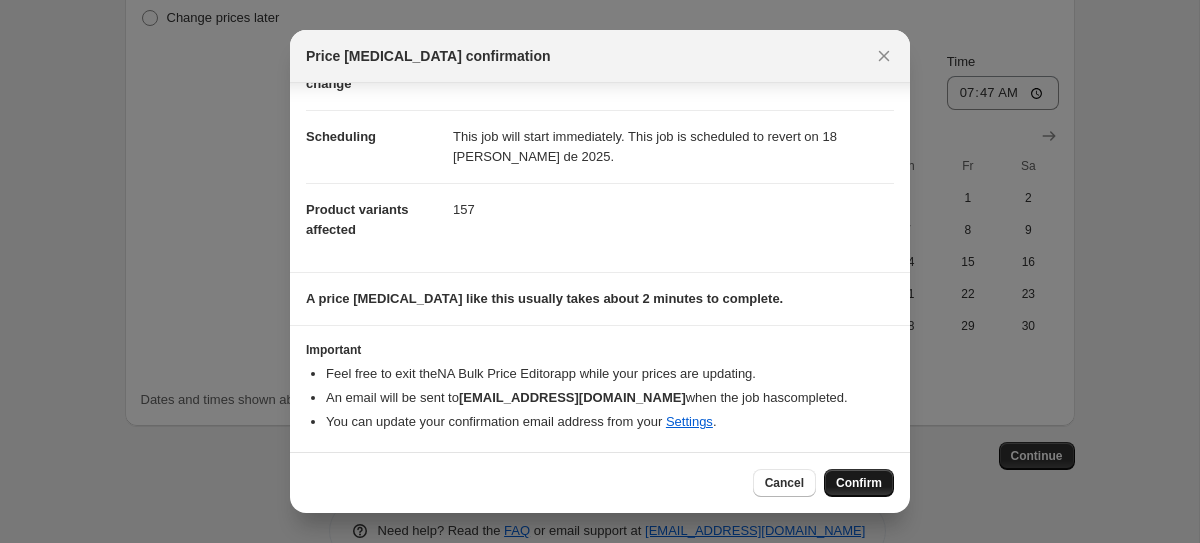 click on "Confirm" at bounding box center [859, 483] 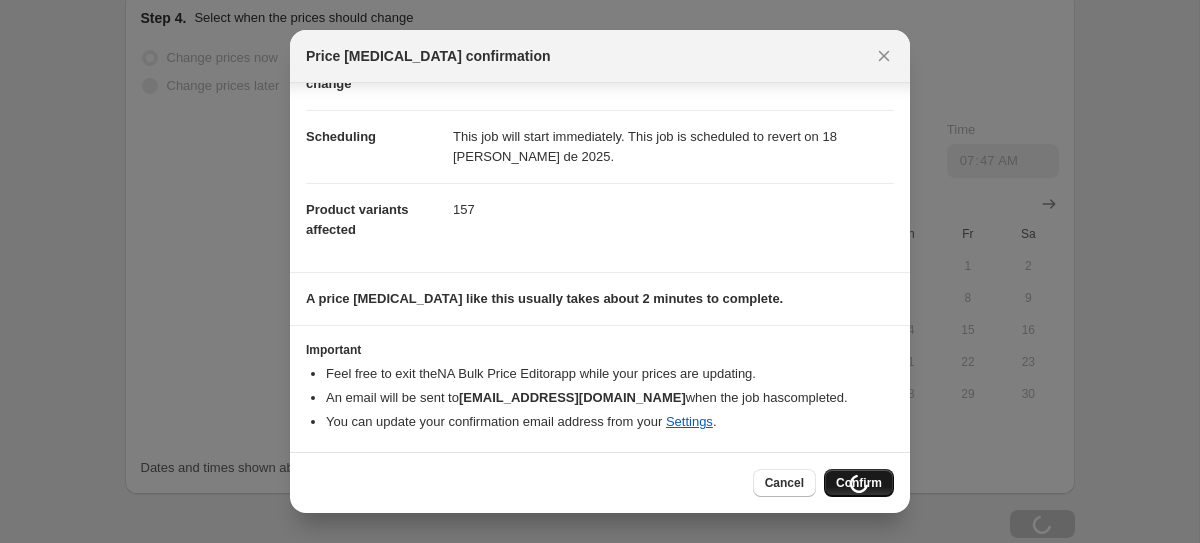 scroll, scrollTop: 2080, scrollLeft: 0, axis: vertical 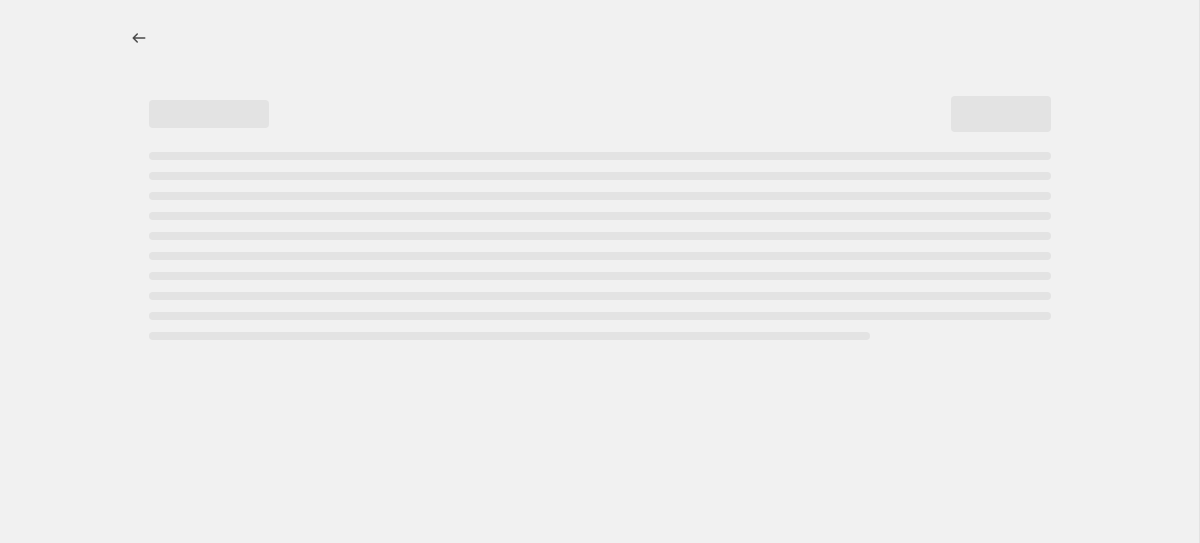 select on "percentage" 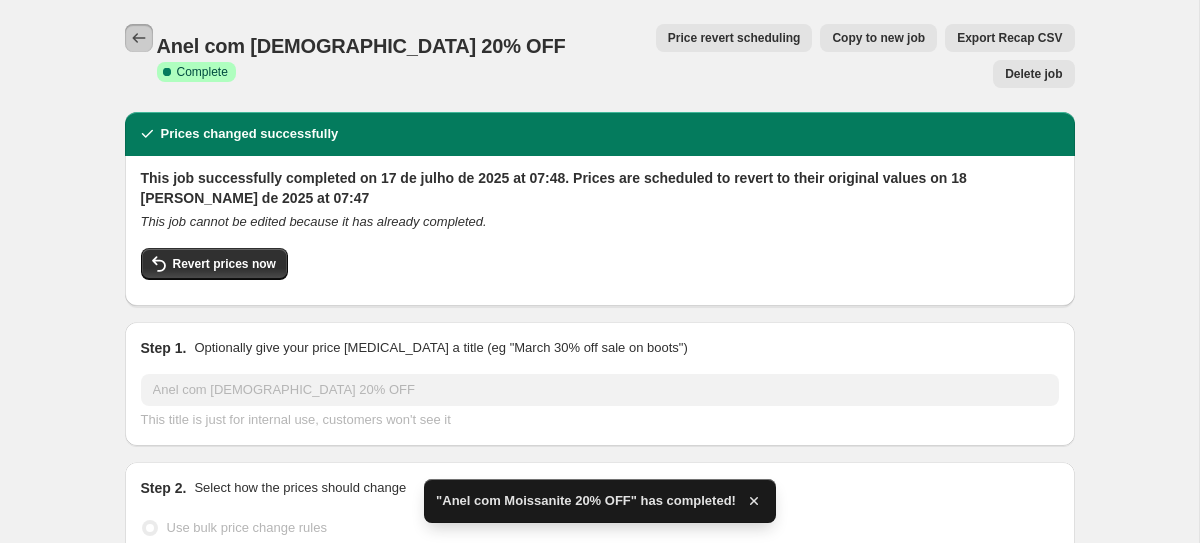 click 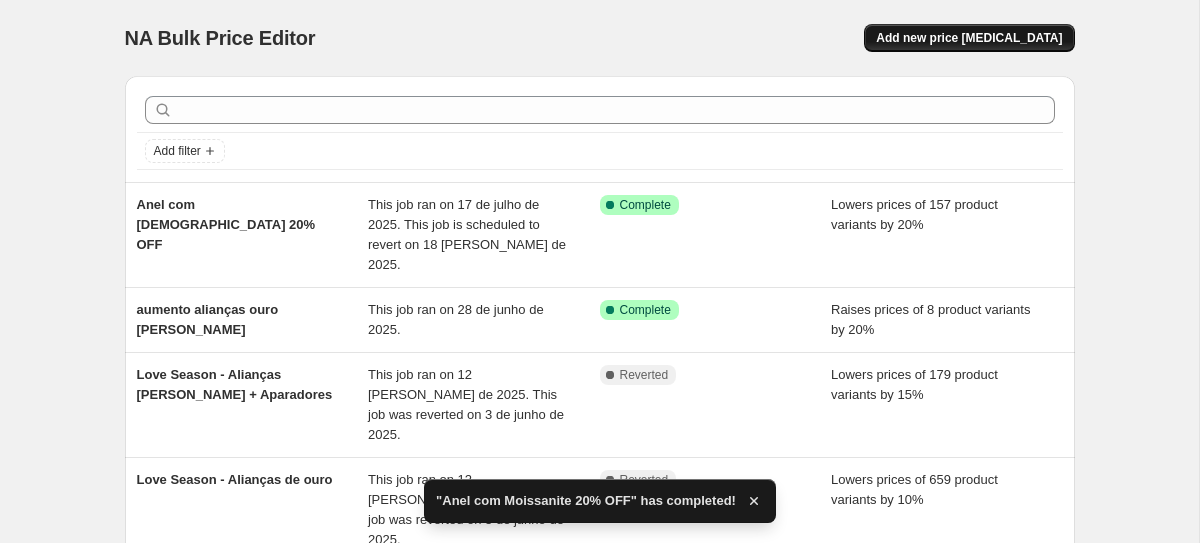 click on "Add new price [MEDICAL_DATA]" at bounding box center (969, 38) 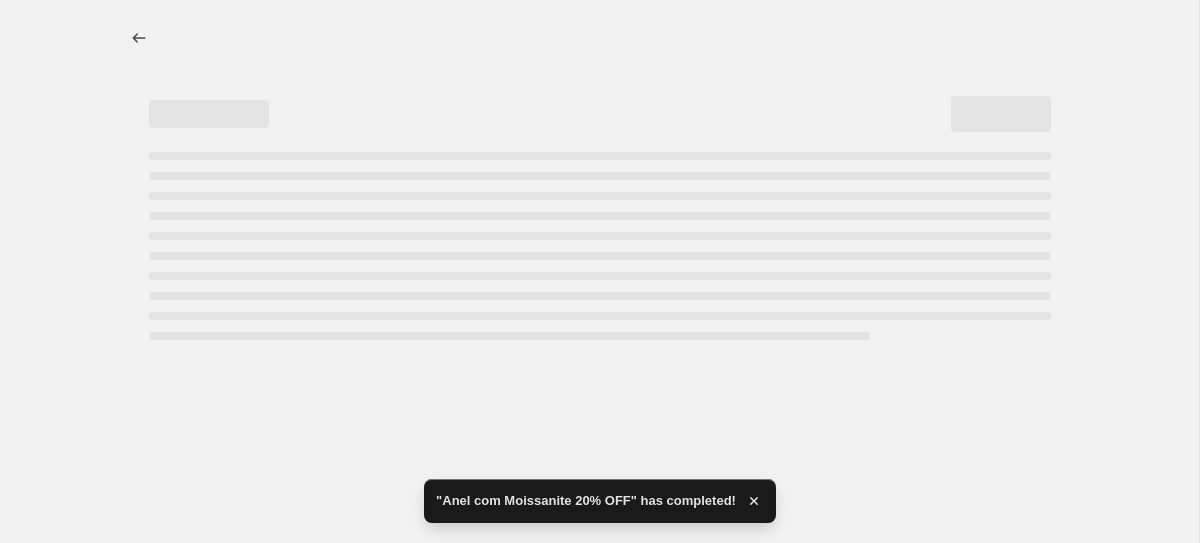 select on "percentage" 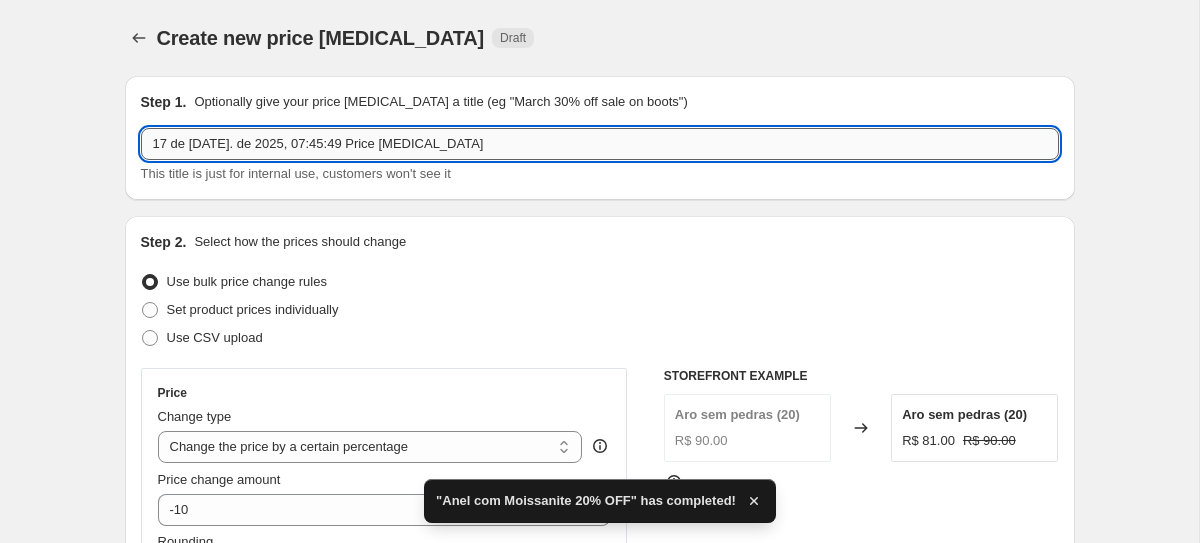 click on "17 de [DATE]. de 2025, 07:45:49 Price [MEDICAL_DATA]" at bounding box center [600, 144] 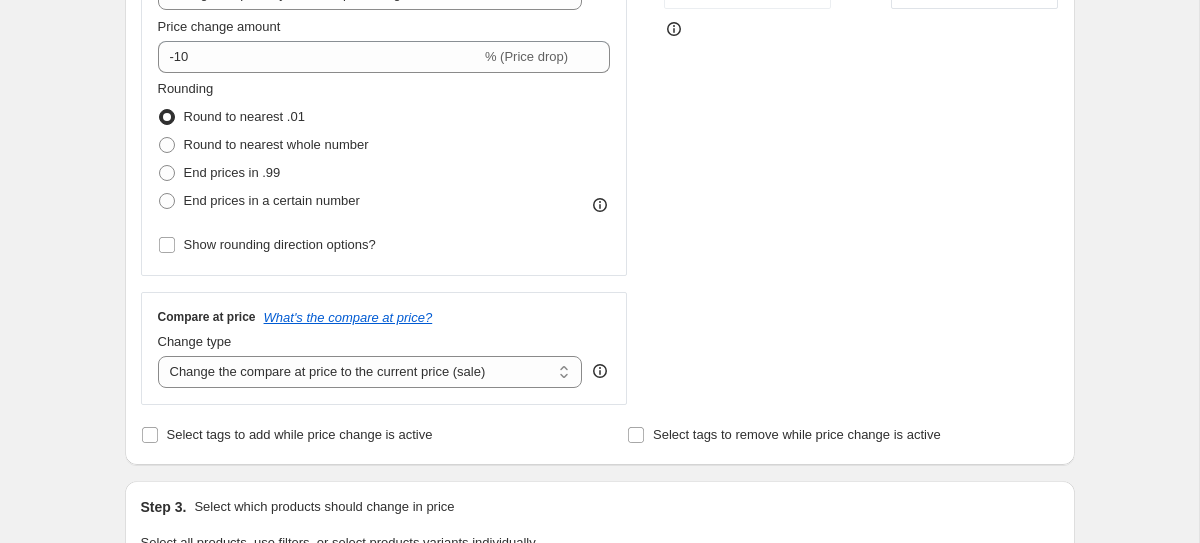 scroll, scrollTop: 454, scrollLeft: 0, axis: vertical 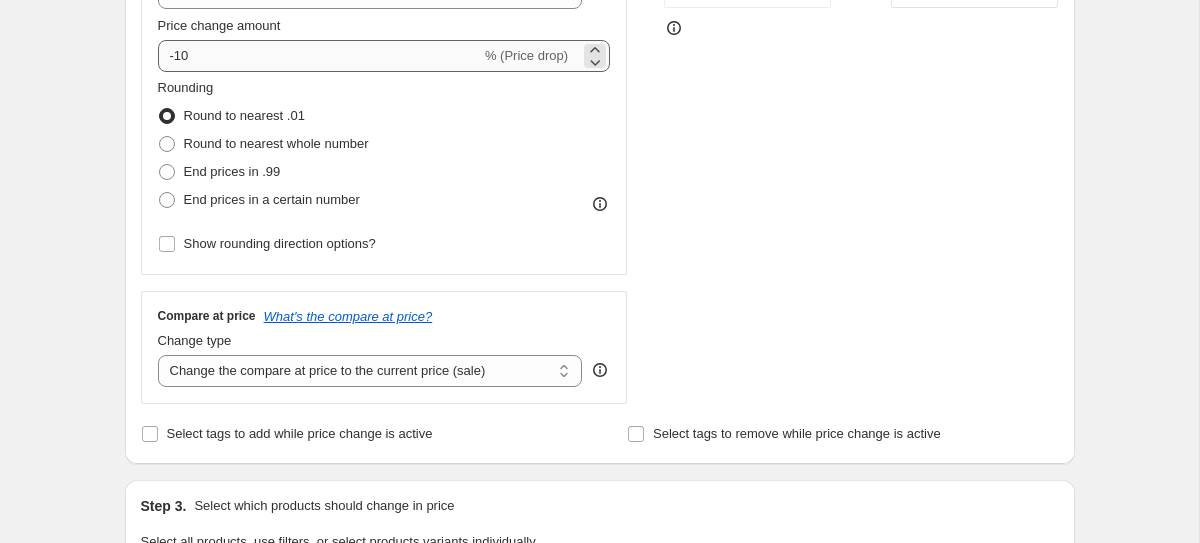 type on "Anel com Diamante 15% OFF" 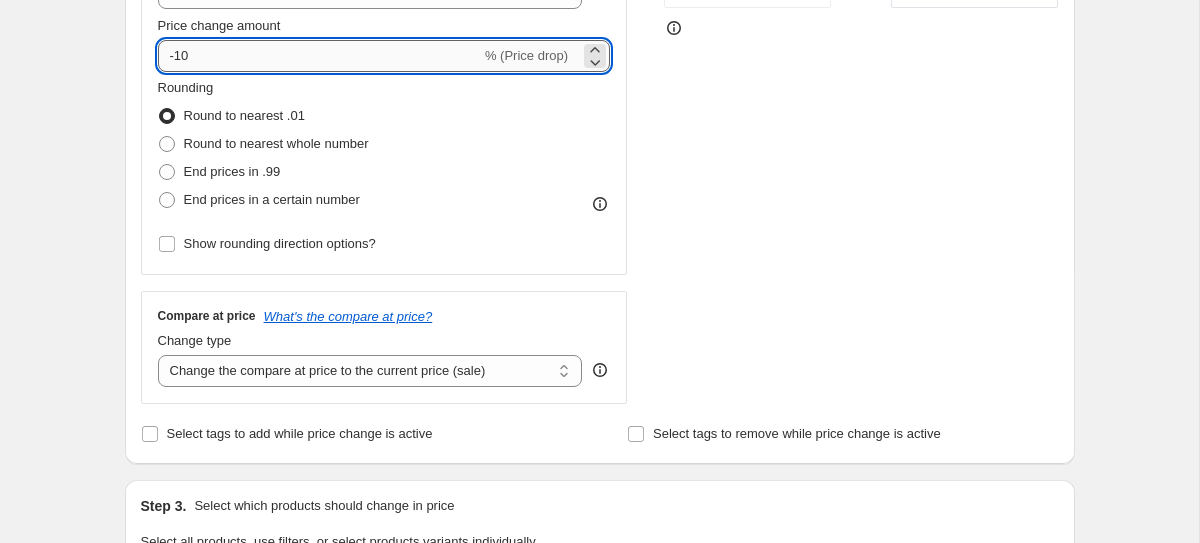 click on "-10" at bounding box center [319, 56] 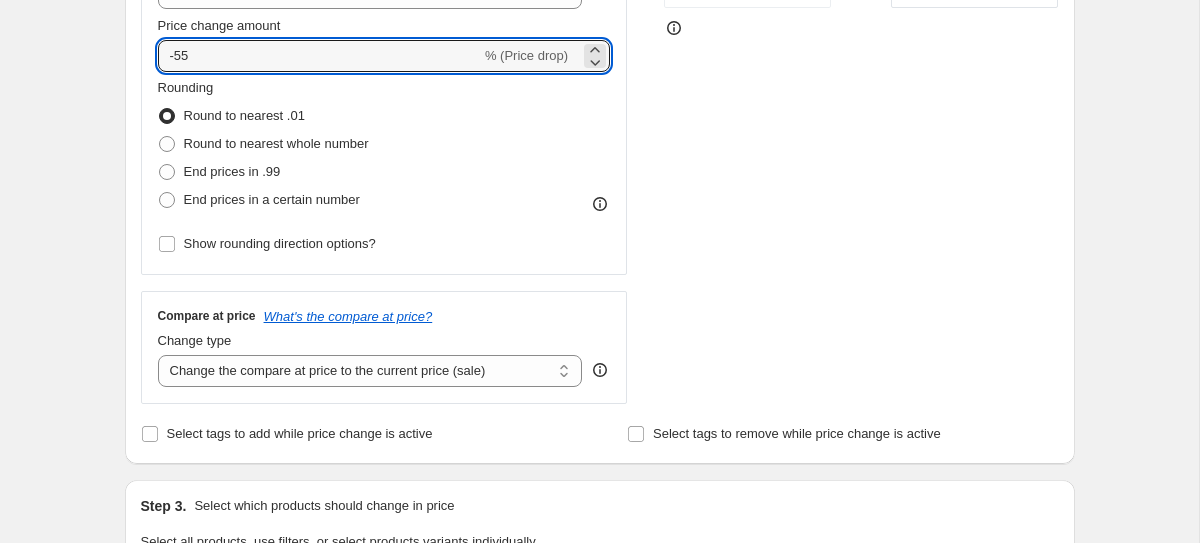 type on "-5" 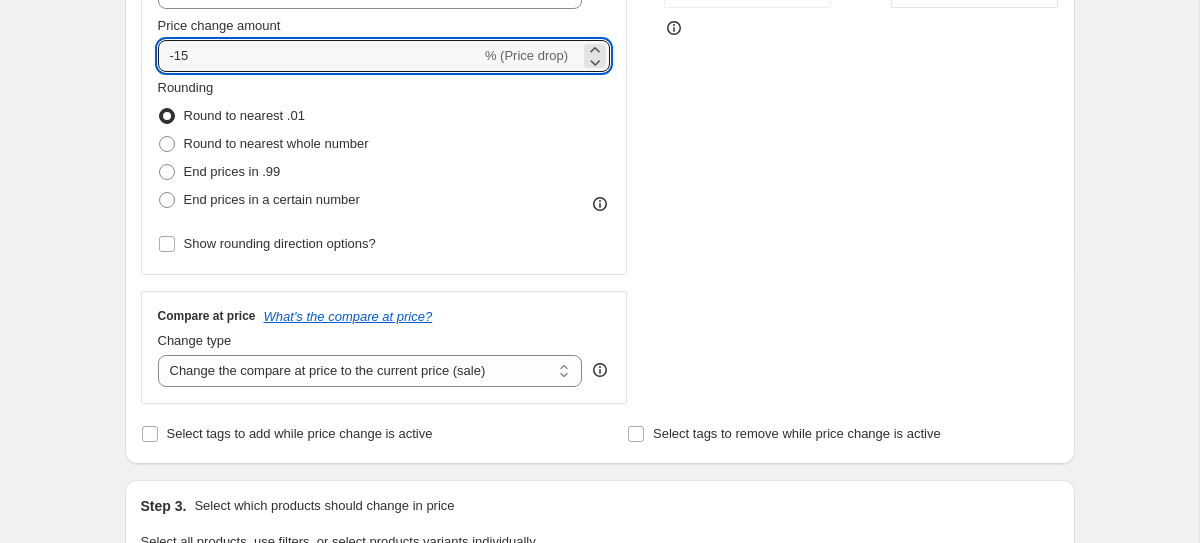 type on "-15" 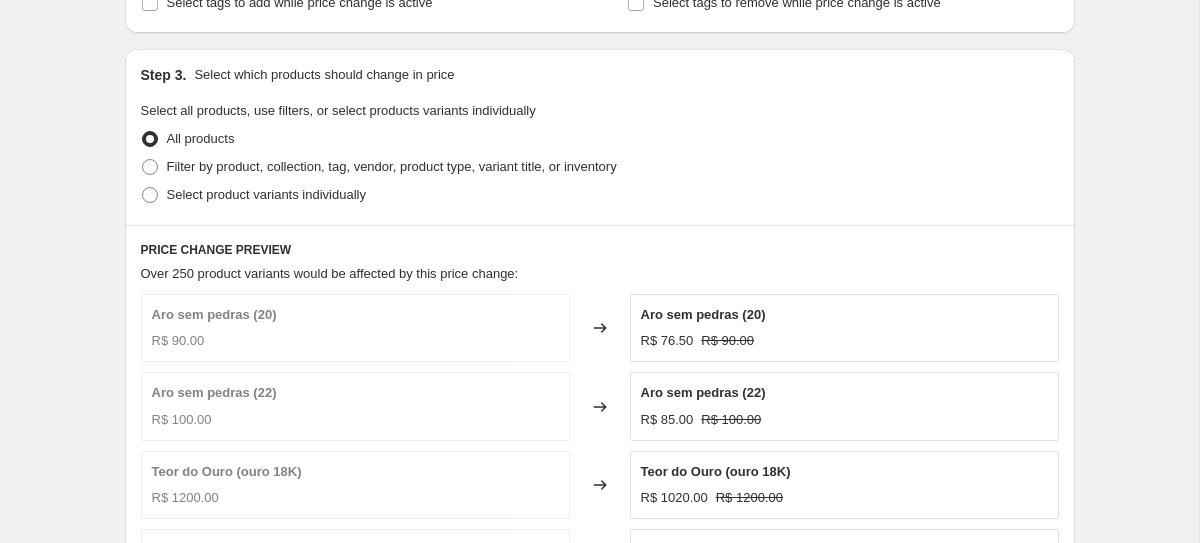 scroll, scrollTop: 867, scrollLeft: 0, axis: vertical 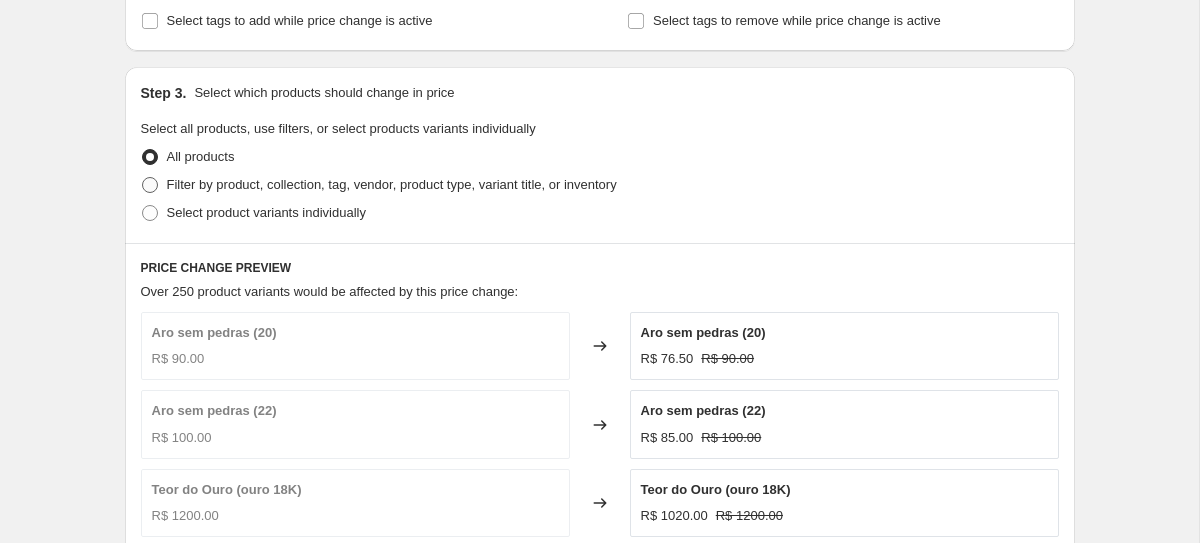 click on "Filter by product, collection, tag, vendor, product type, variant title, or inventory" at bounding box center (392, 184) 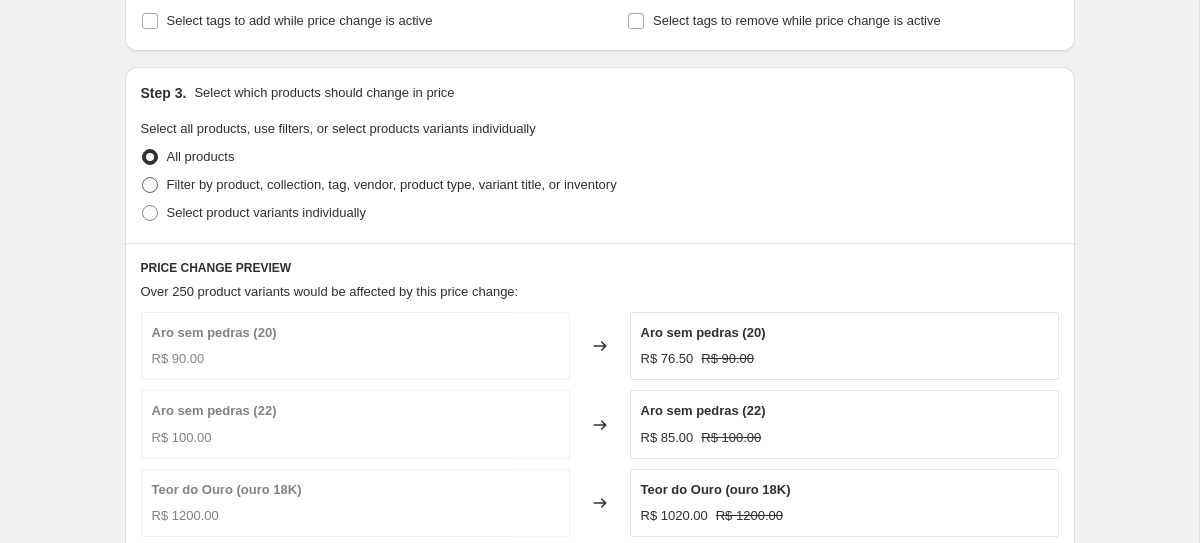 radio on "true" 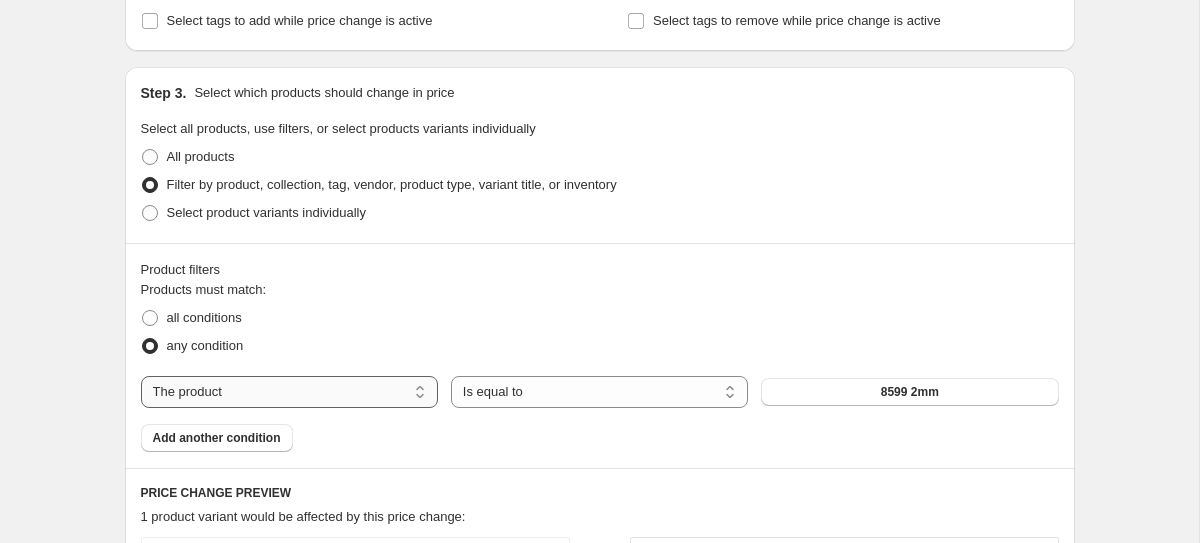click on "The product The product's collection The product's tag The product's vendor The product's type The product's status The variant's title Inventory quantity" at bounding box center (289, 392) 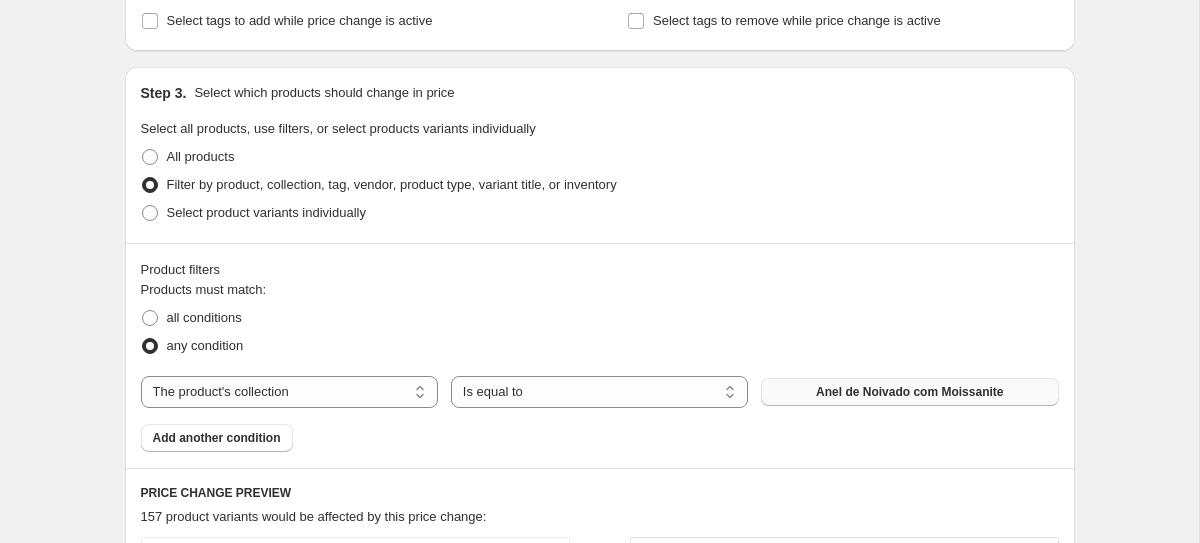 click on "Anel de Noivado com Moissanite" at bounding box center (909, 392) 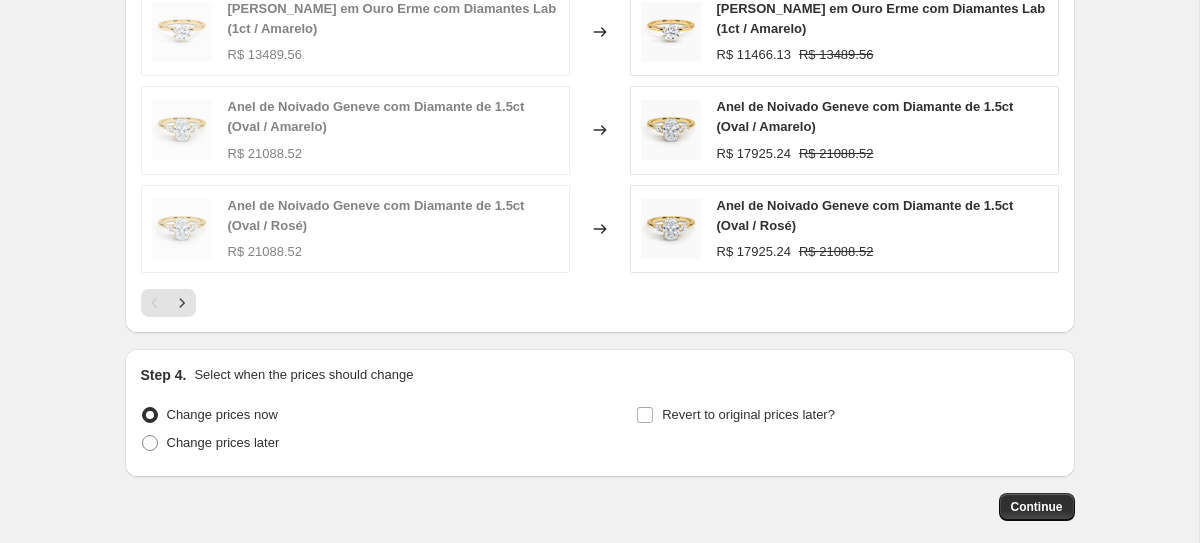 scroll, scrollTop: 1627, scrollLeft: 0, axis: vertical 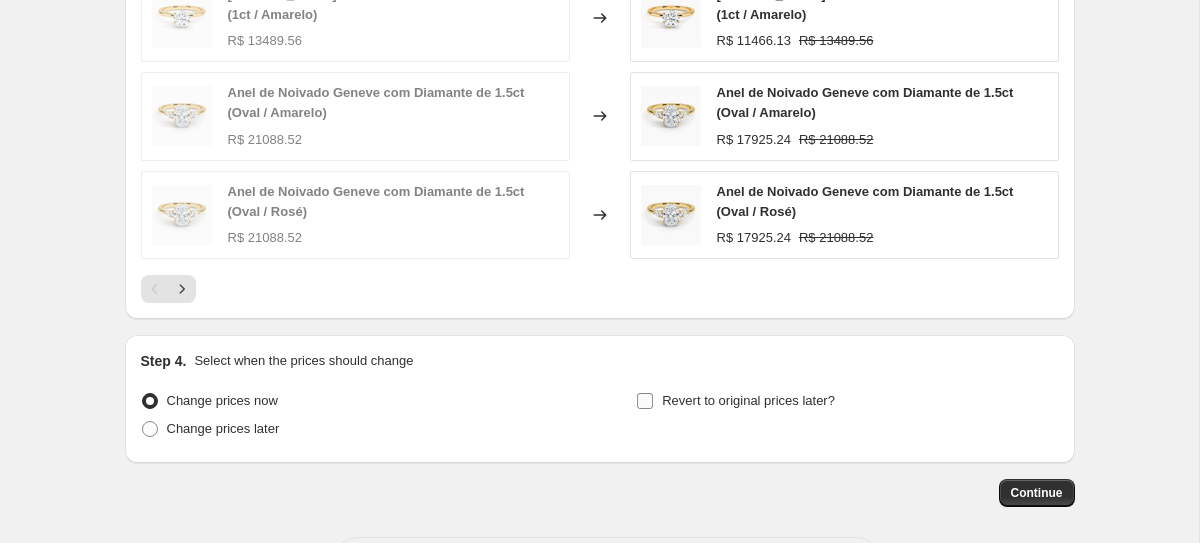 click on "Revert to original prices later?" at bounding box center (748, 400) 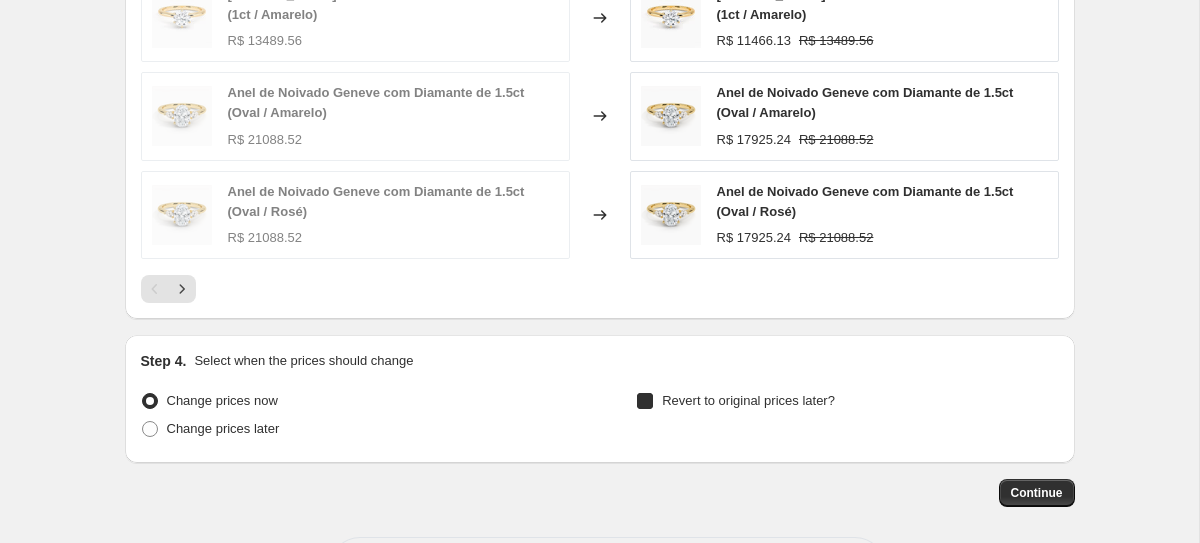 checkbox on "true" 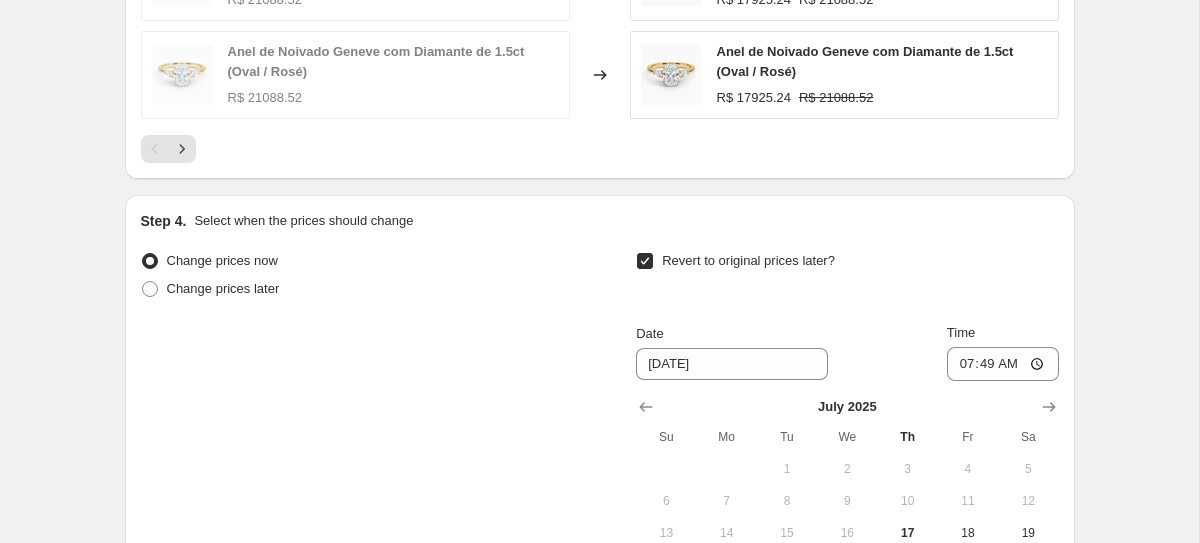 scroll, scrollTop: 1891, scrollLeft: 0, axis: vertical 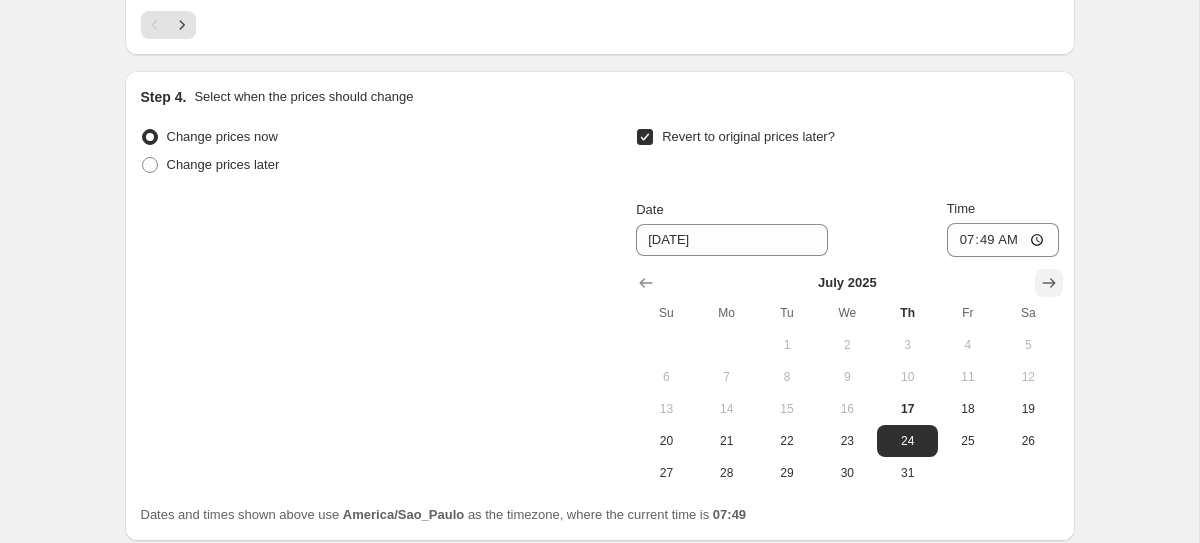 click 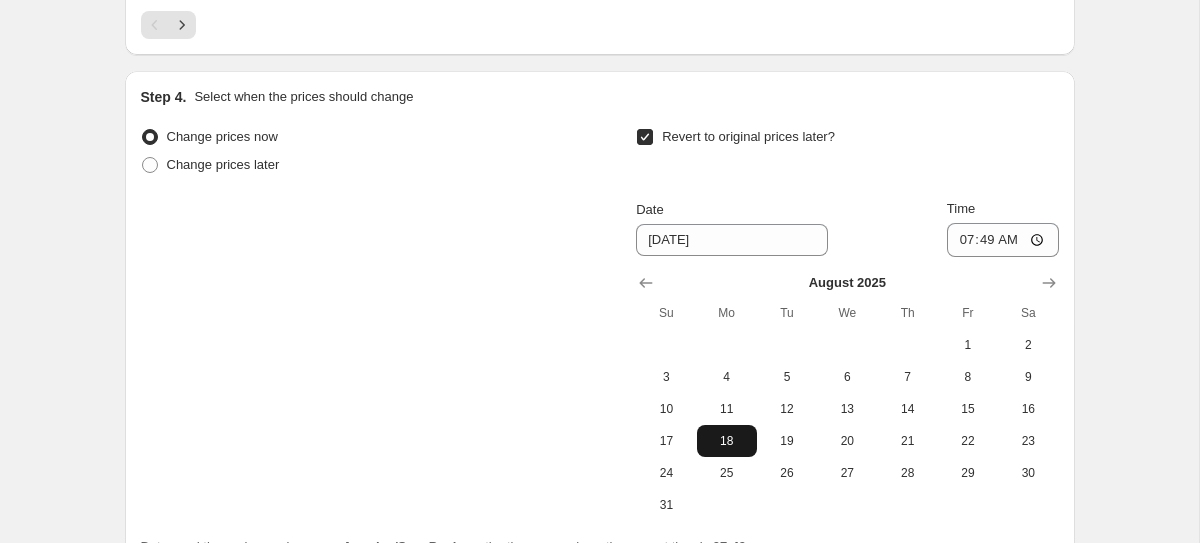 click on "18" at bounding box center [727, 441] 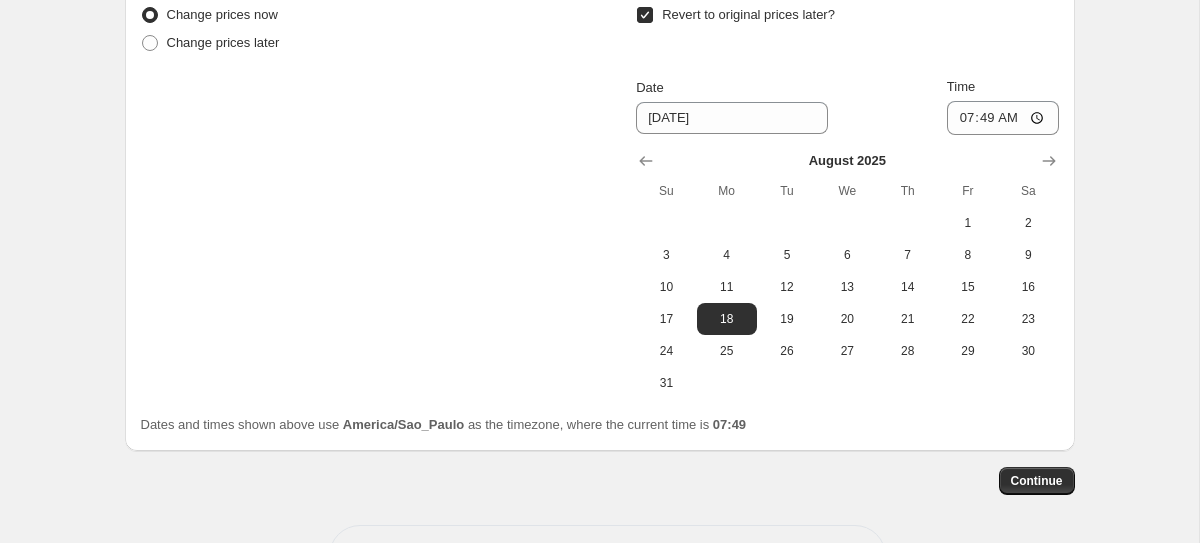 scroll, scrollTop: 2042, scrollLeft: 0, axis: vertical 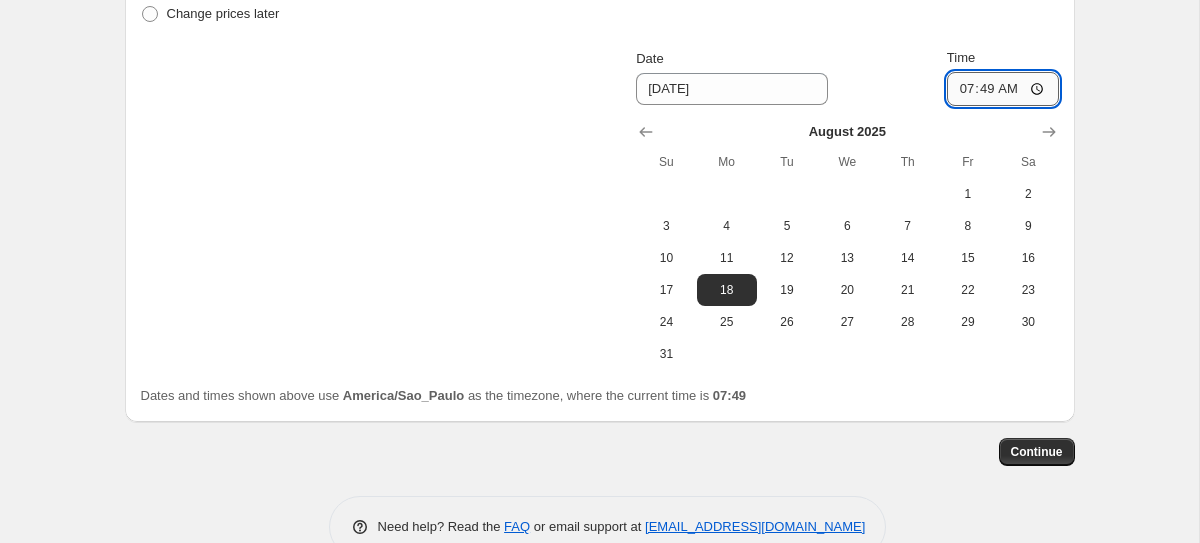 click on "07:49" at bounding box center (1003, 89) 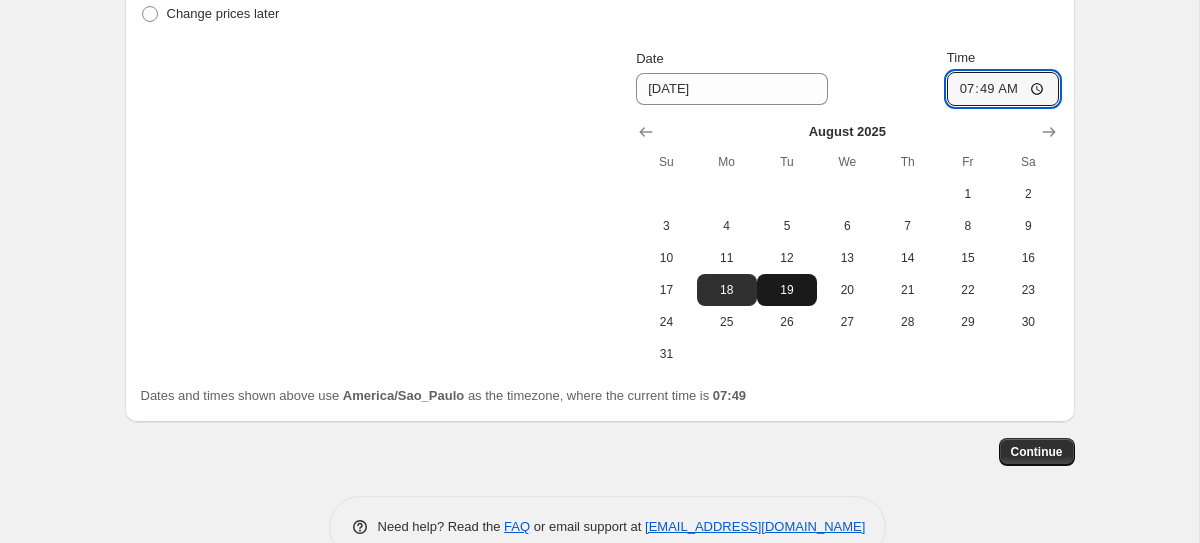 click on "19" at bounding box center [787, 290] 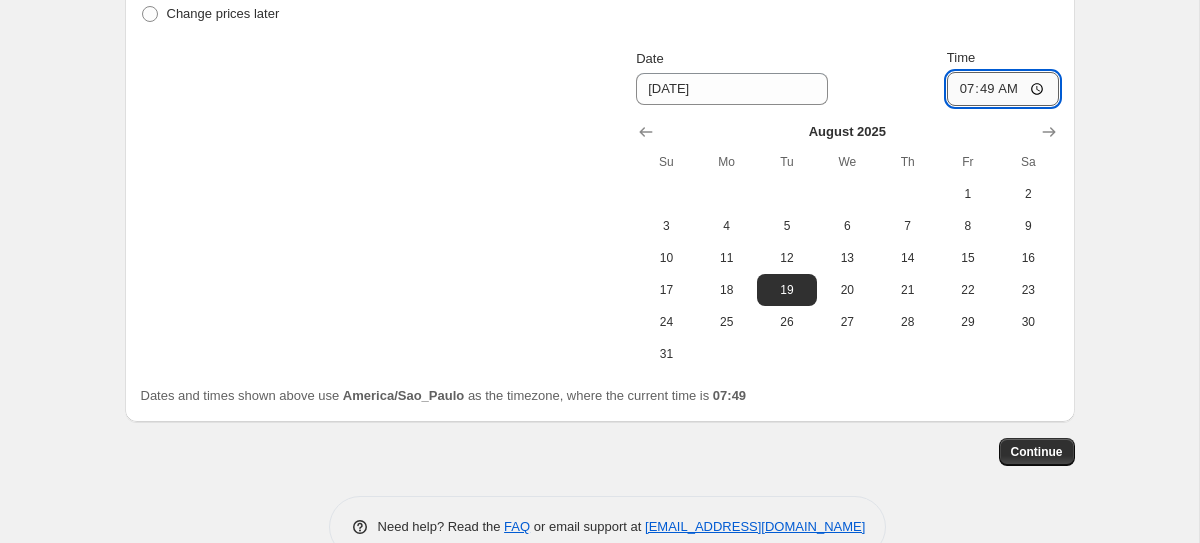click on "07:49" at bounding box center [1003, 89] 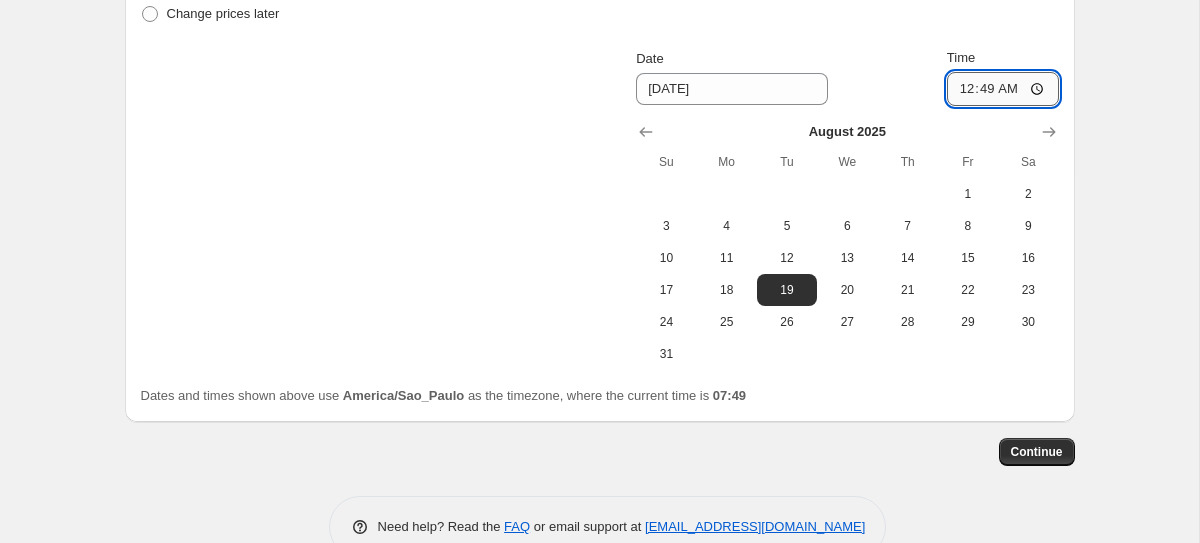 click on "00:49" at bounding box center (1003, 89) 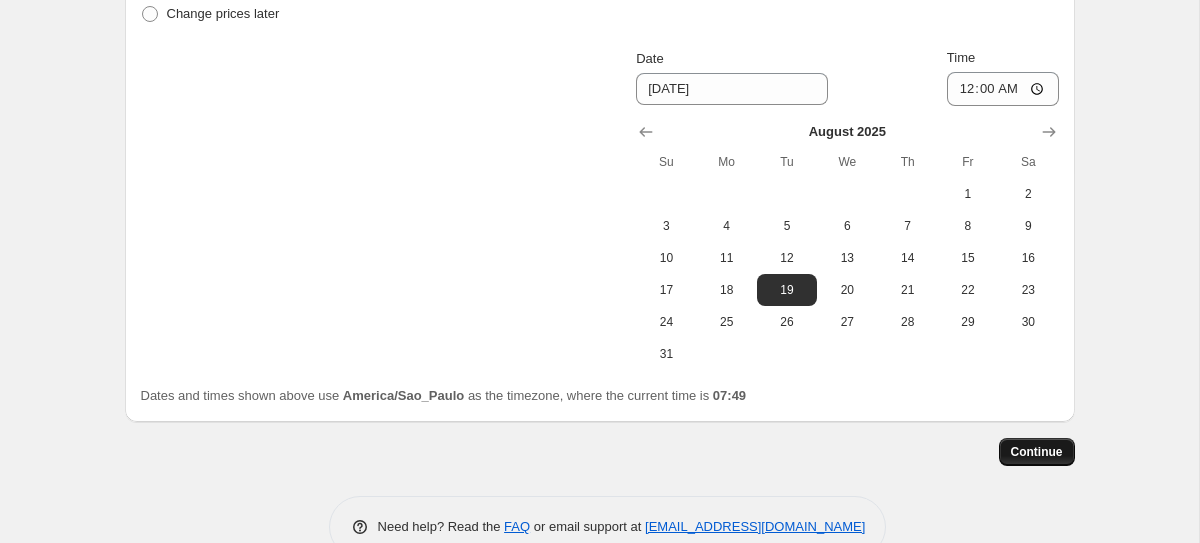 click on "Continue" at bounding box center (1037, 452) 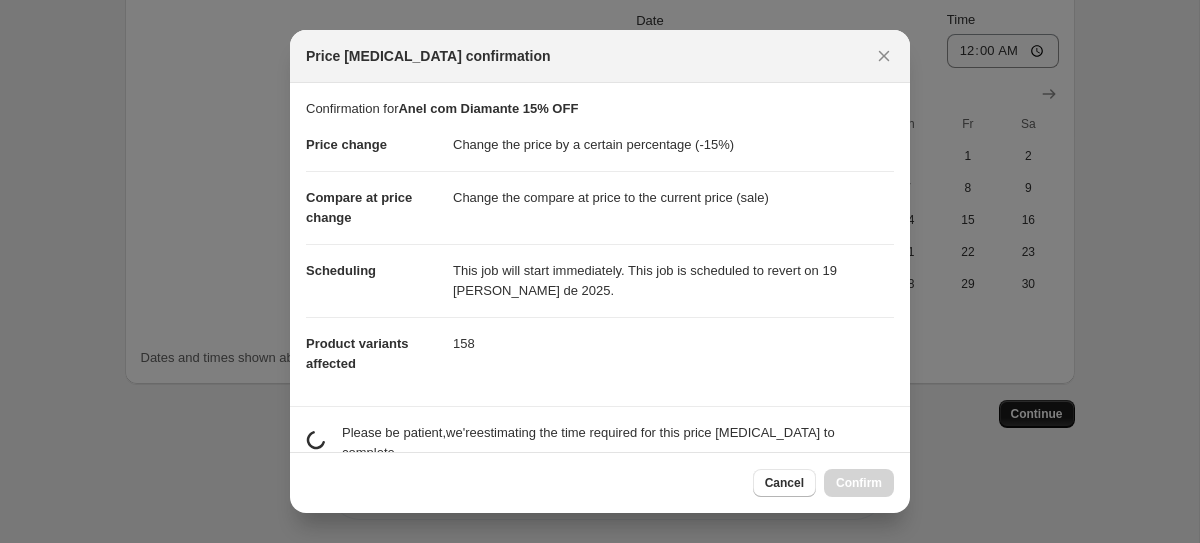 scroll, scrollTop: 0, scrollLeft: 0, axis: both 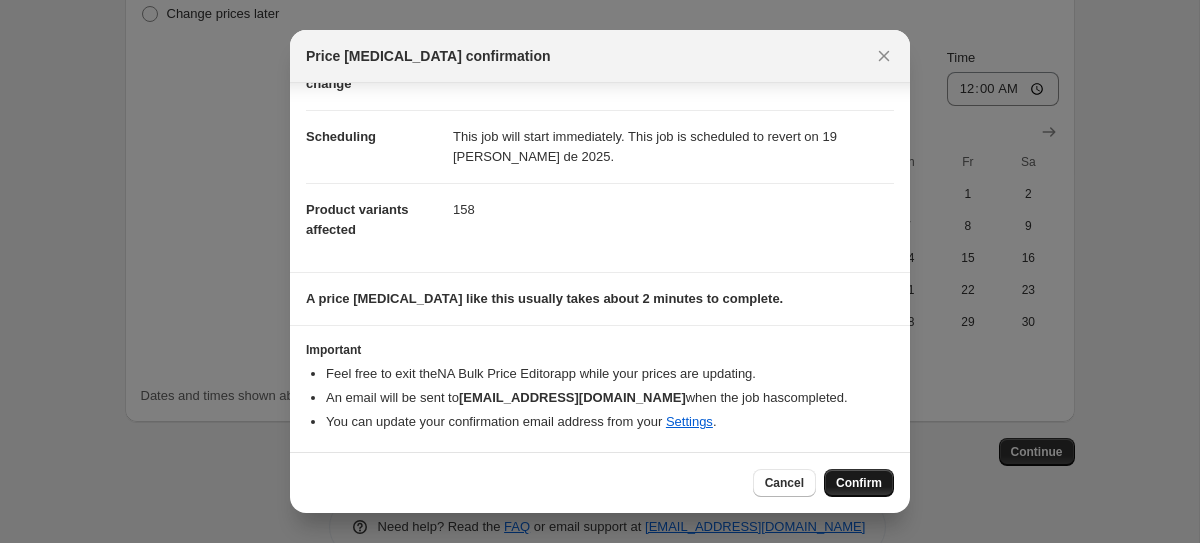 click on "Confirm" at bounding box center (859, 483) 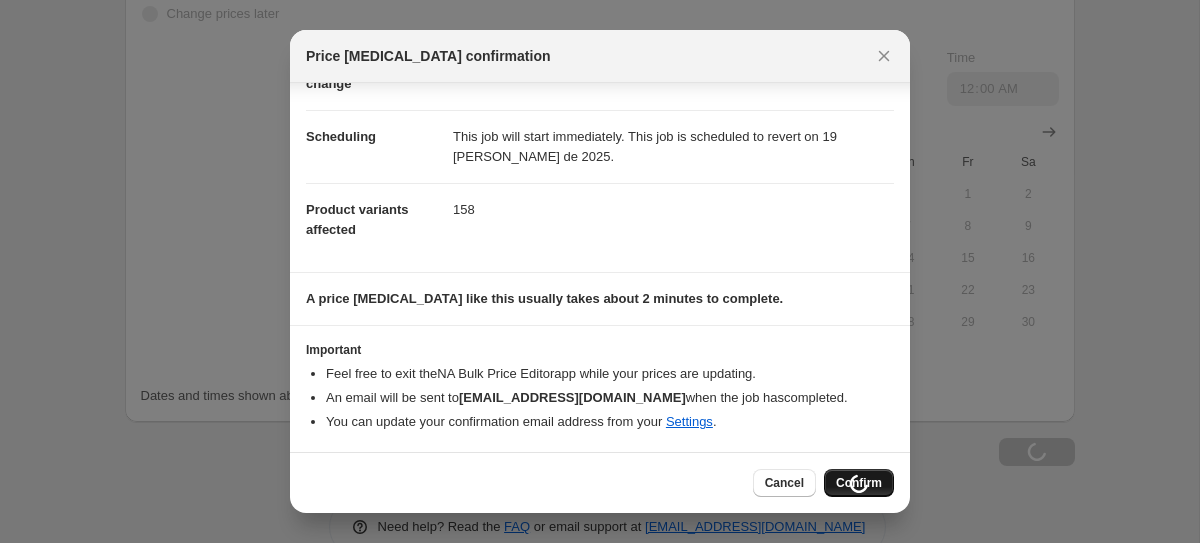 scroll, scrollTop: 2110, scrollLeft: 0, axis: vertical 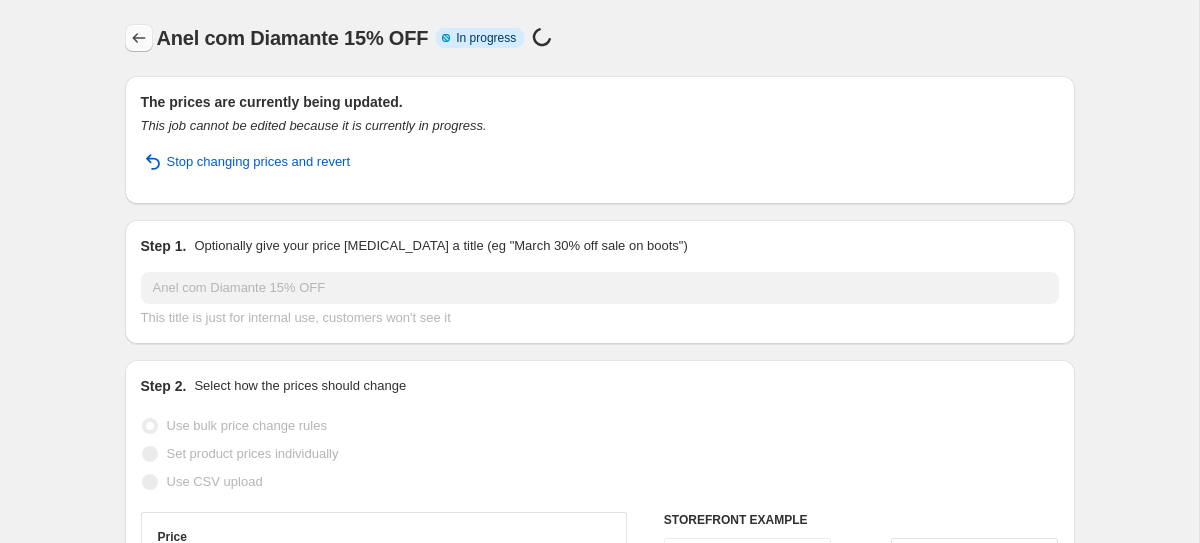 click 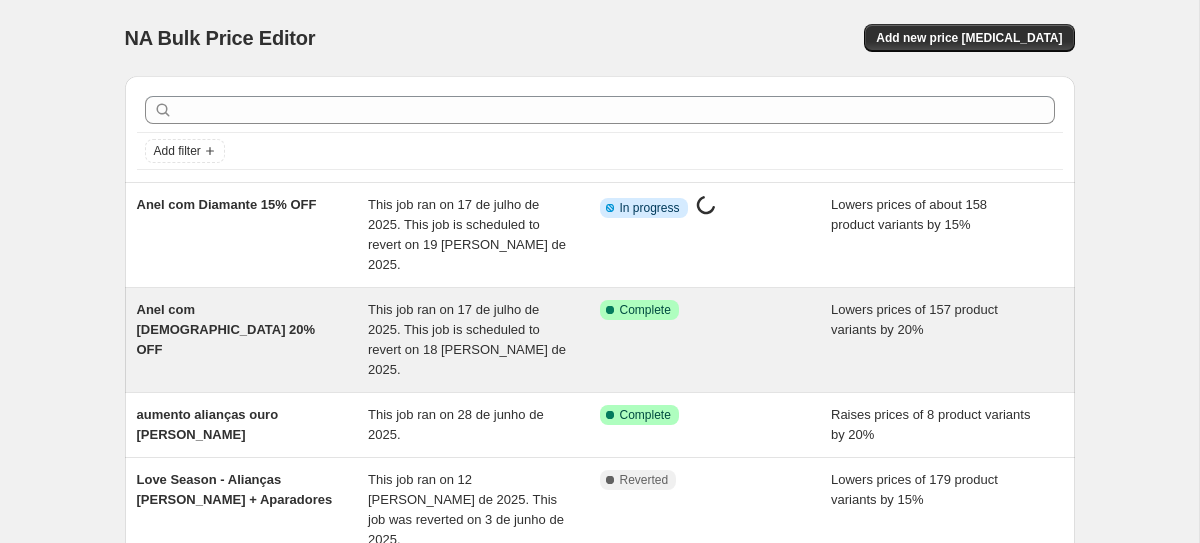 click on "Anel com [DEMOGRAPHIC_DATA] 20% OFF" at bounding box center [253, 340] 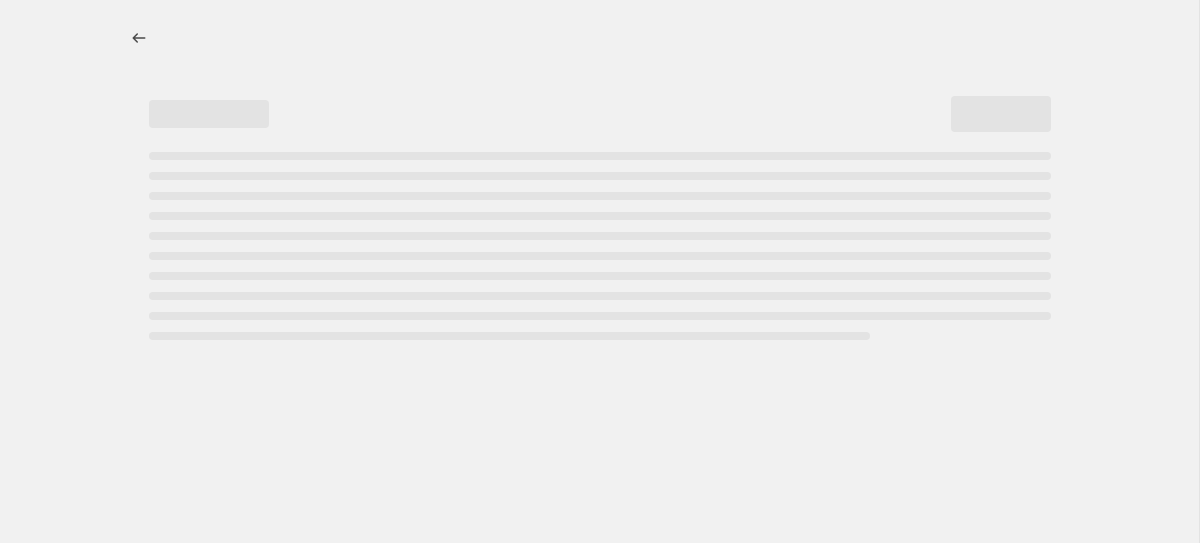 select on "percentage" 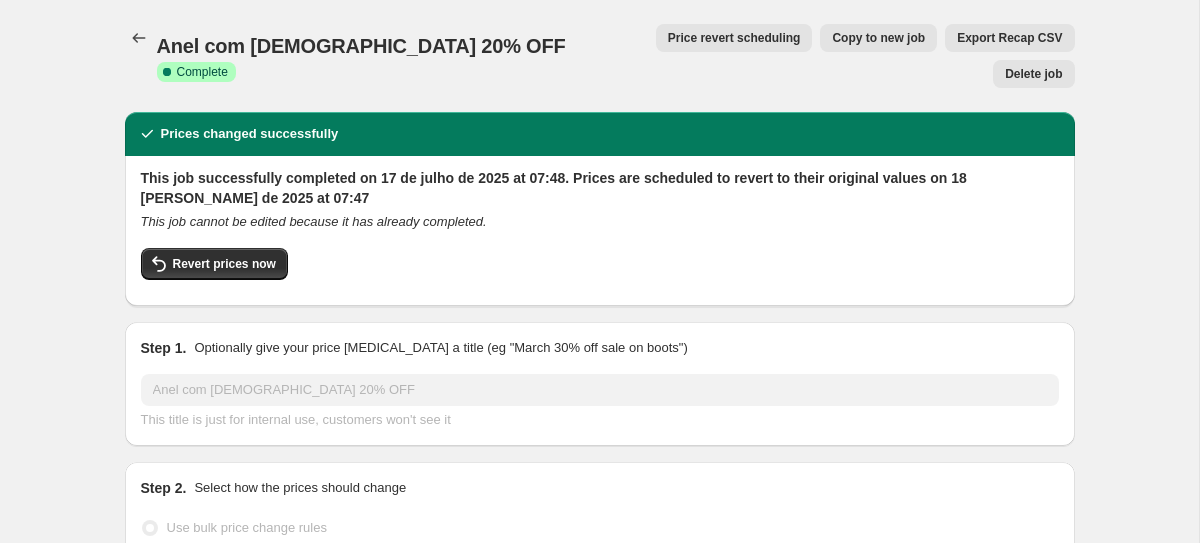 click on "Price revert scheduling" at bounding box center (734, 38) 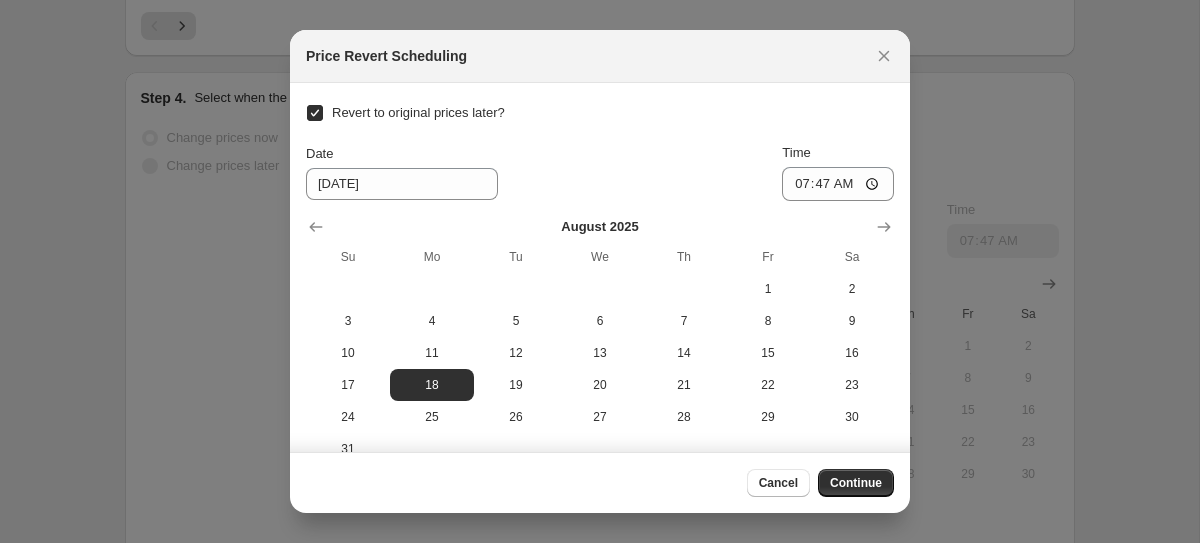 scroll, scrollTop: 0, scrollLeft: 0, axis: both 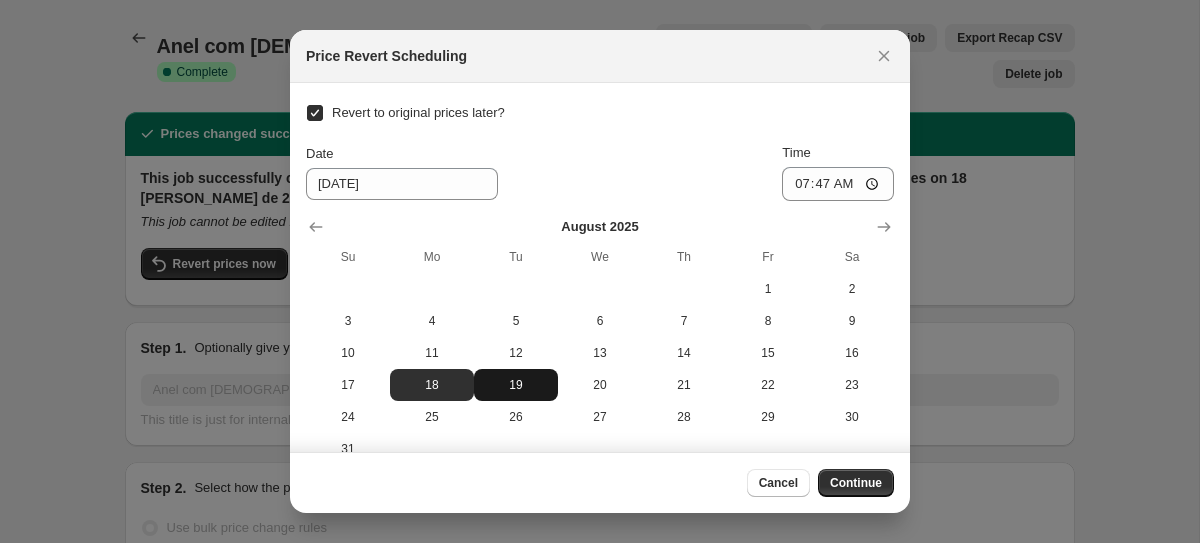 click on "19" at bounding box center (516, 385) 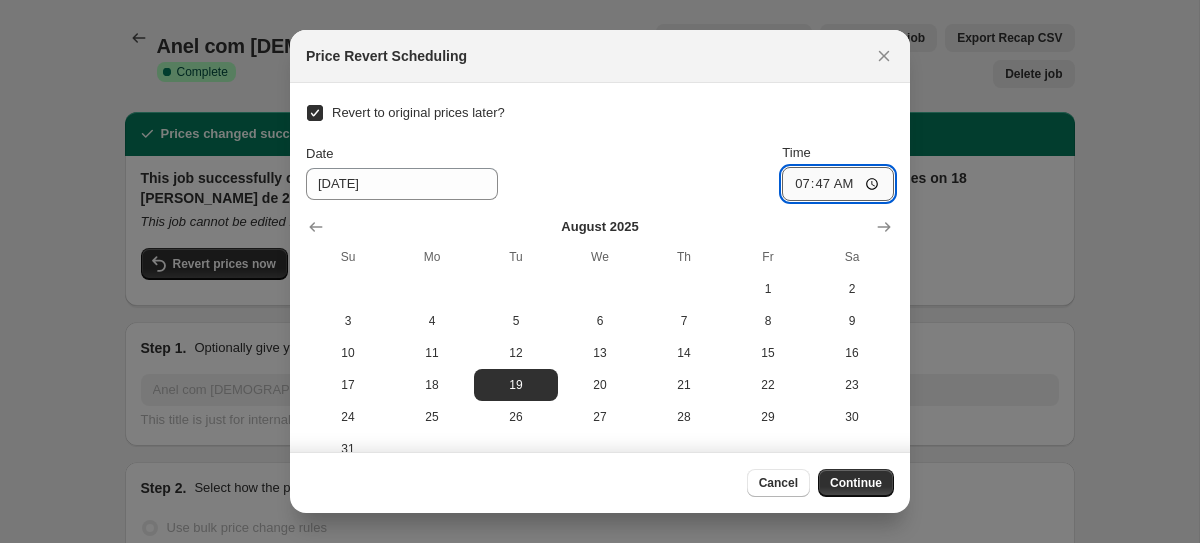 click on "07:47" at bounding box center (838, 184) 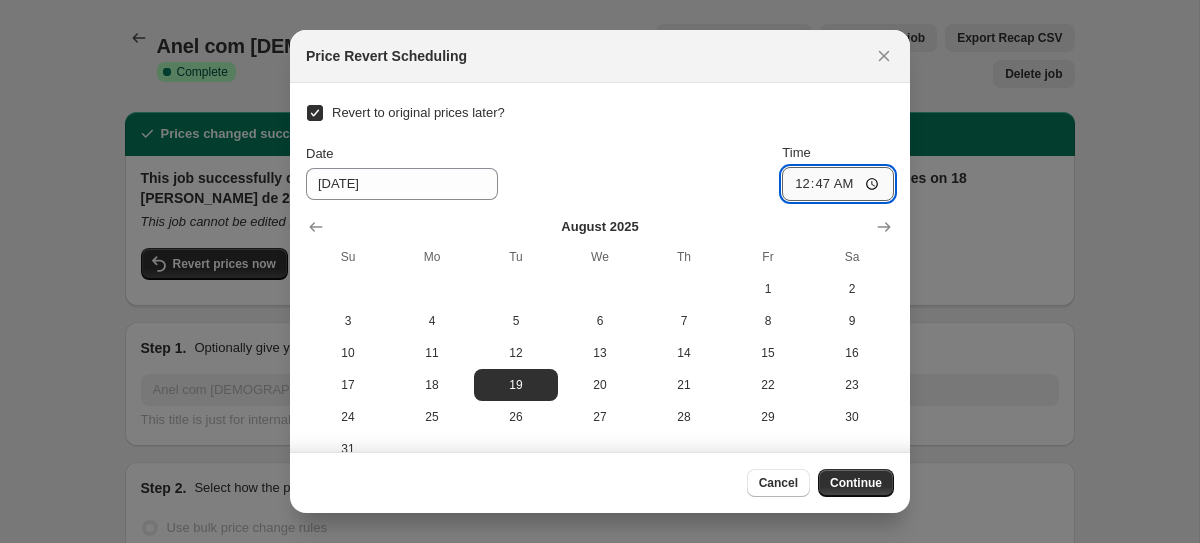 type on "00:00" 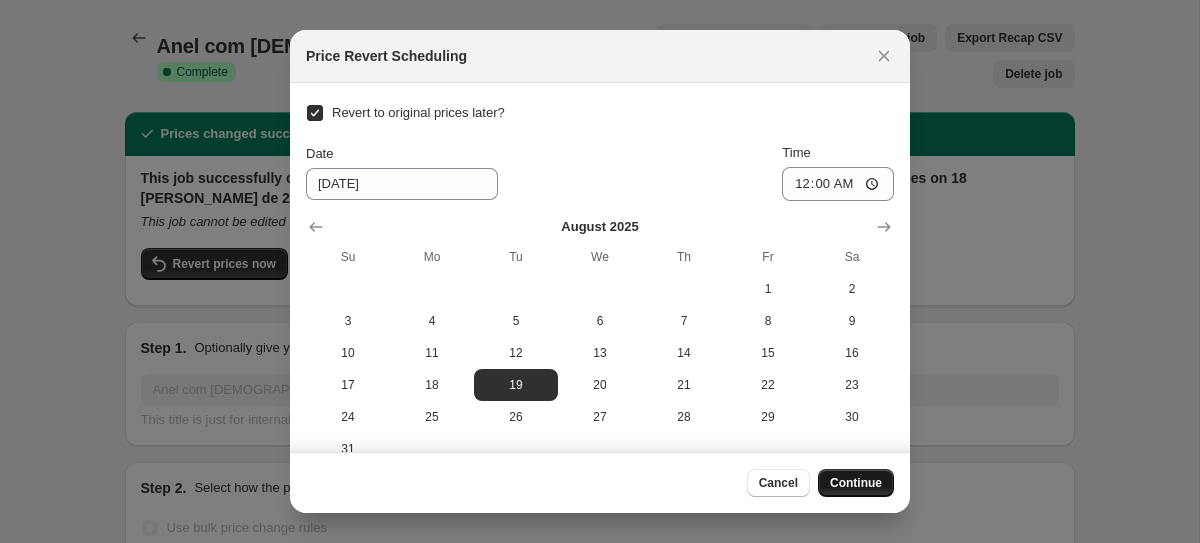 click on "Continue" at bounding box center (856, 483) 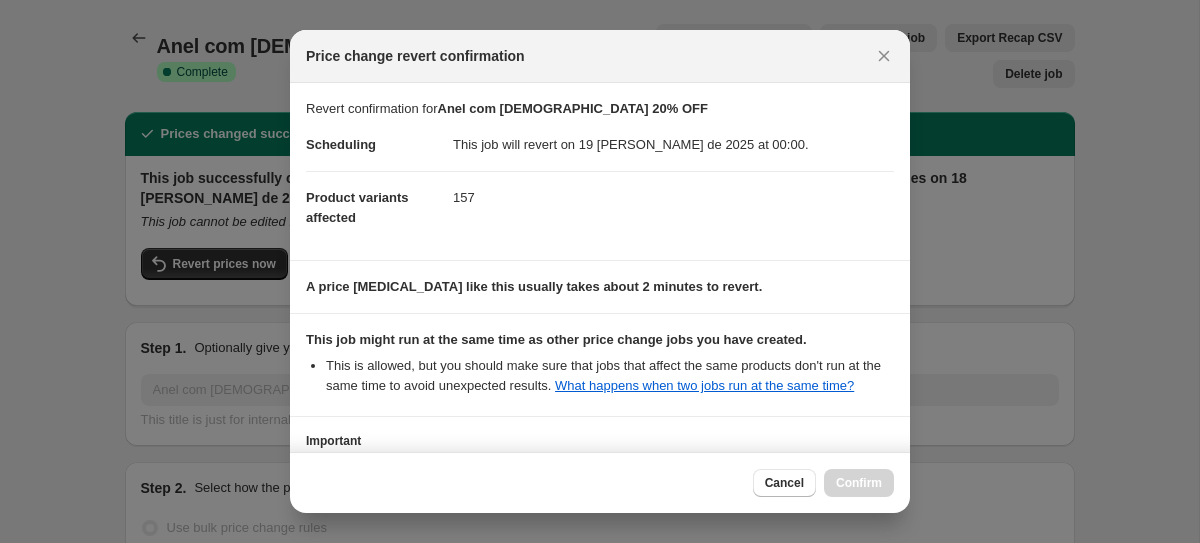 scroll, scrollTop: 193, scrollLeft: 0, axis: vertical 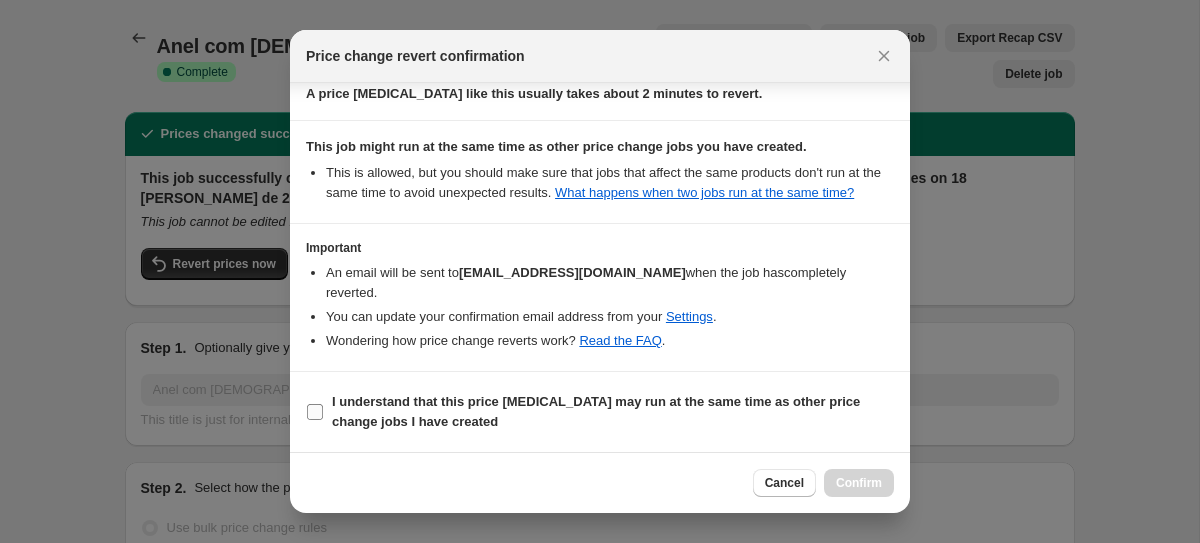 click on "I understand that this price [MEDICAL_DATA] may run at the same time as other price change jobs I have created" at bounding box center (613, 412) 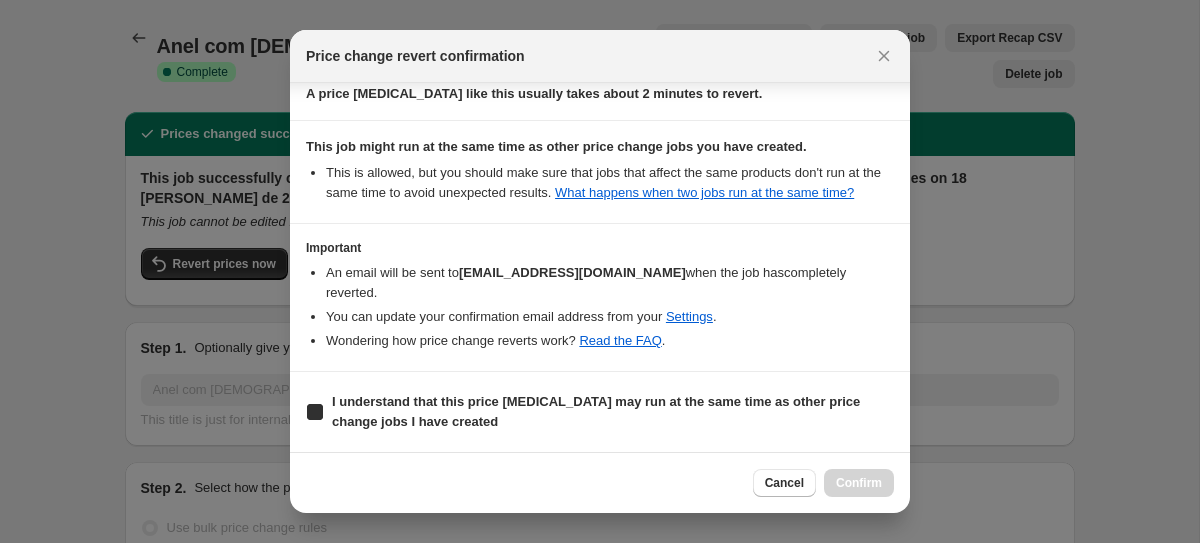 checkbox on "true" 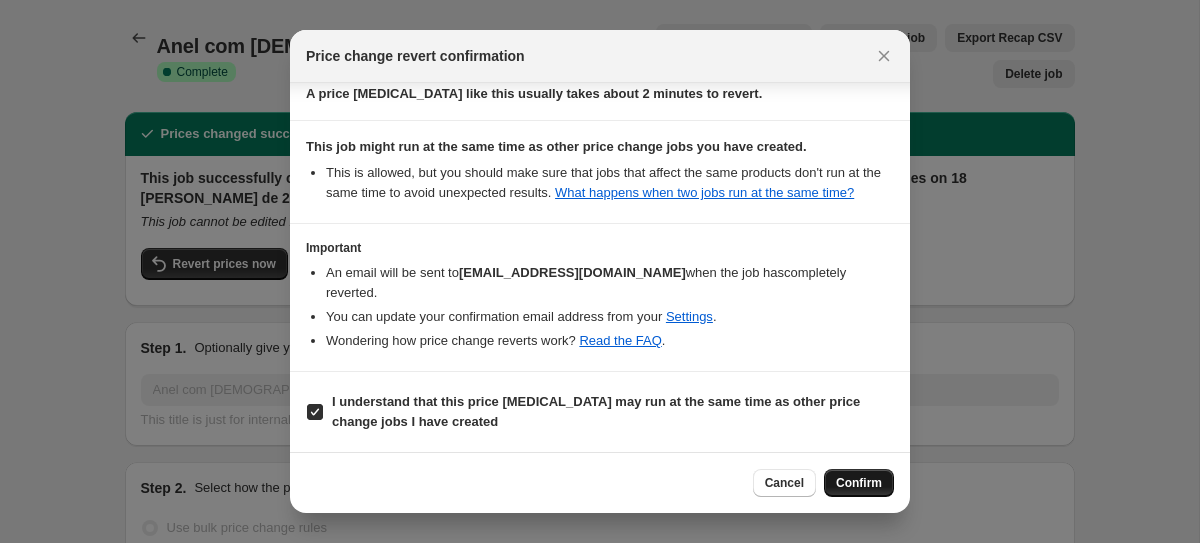 click on "Confirm" at bounding box center (859, 483) 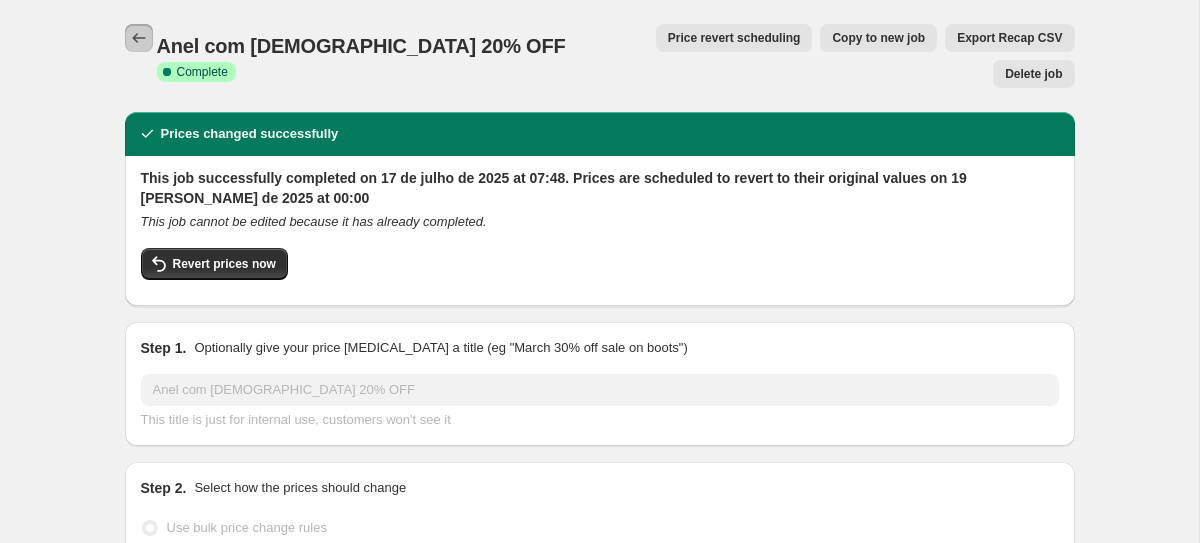 click 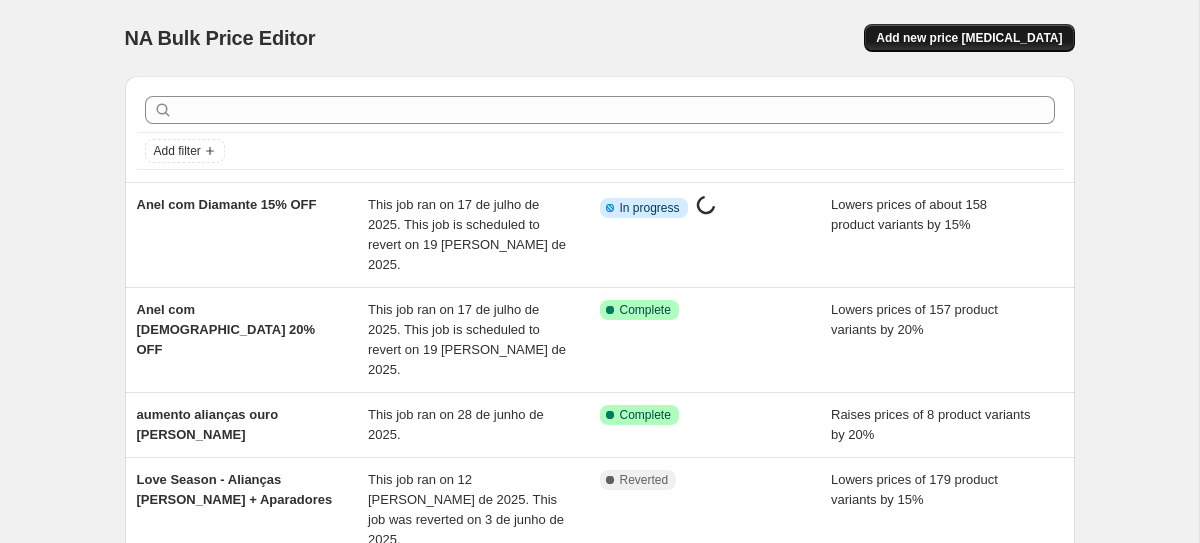 click on "Add new price [MEDICAL_DATA]" at bounding box center [969, 38] 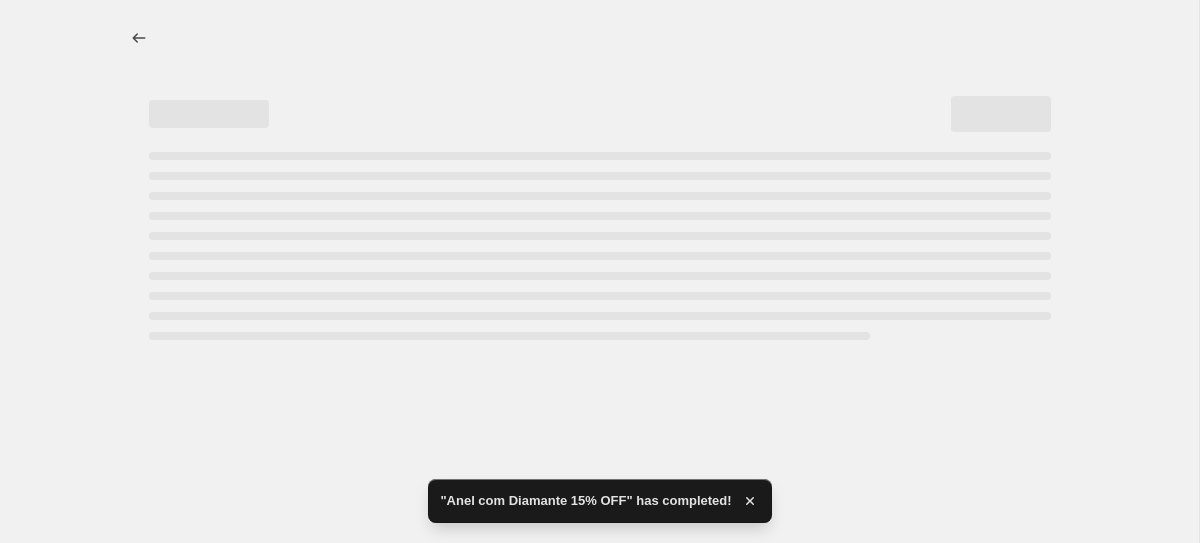 select on "percentage" 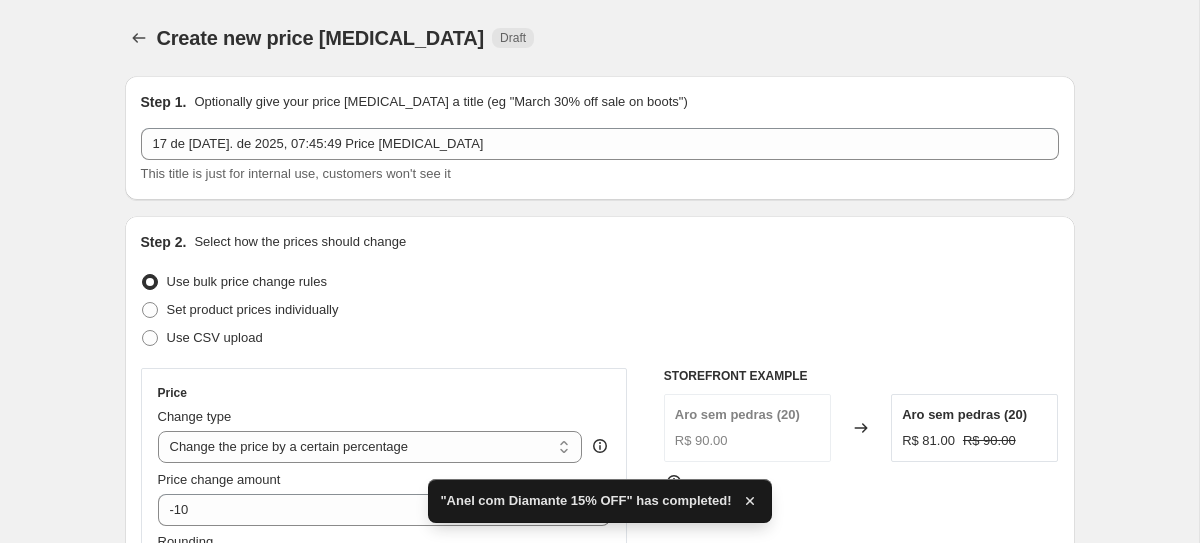 click on "17 de [DATE]. de 2025, 07:45:49 Price [MEDICAL_DATA] This title is just for internal use, customers won't see it" at bounding box center (600, 156) 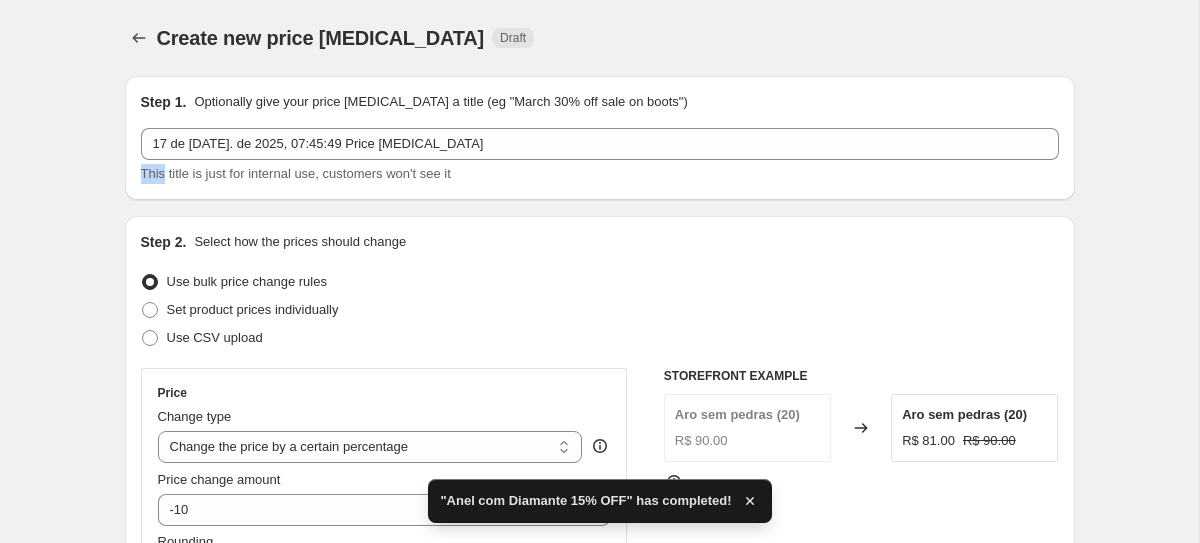 click on "17 de [DATE]. de 2025, 07:45:49 Price [MEDICAL_DATA] This title is just for internal use, customers won't see it" at bounding box center (600, 156) 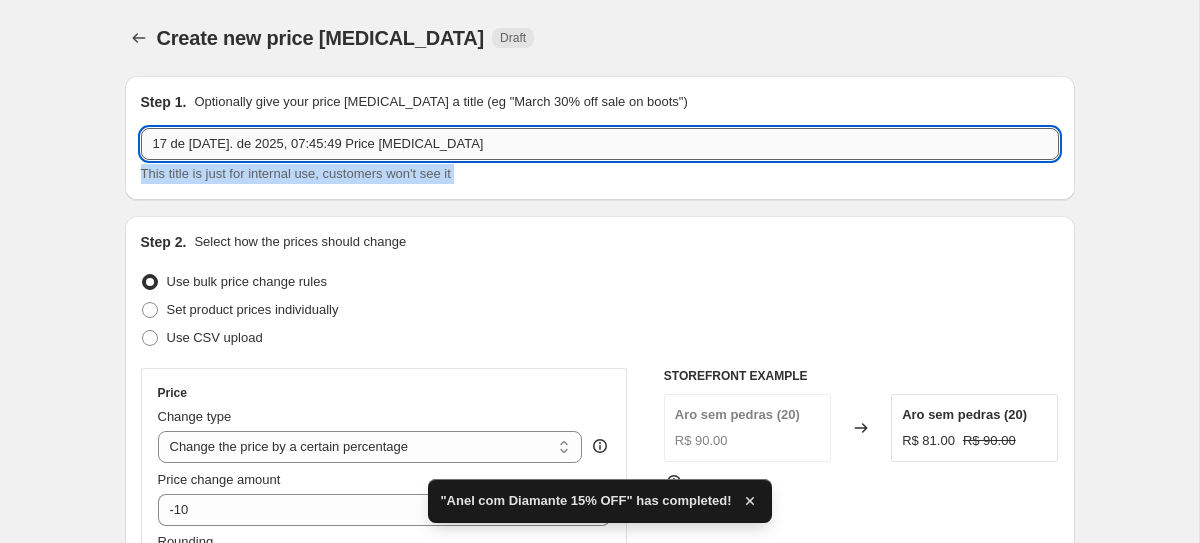 click on "17 de [DATE]. de 2025, 07:45:49 Price [MEDICAL_DATA]" at bounding box center (600, 144) 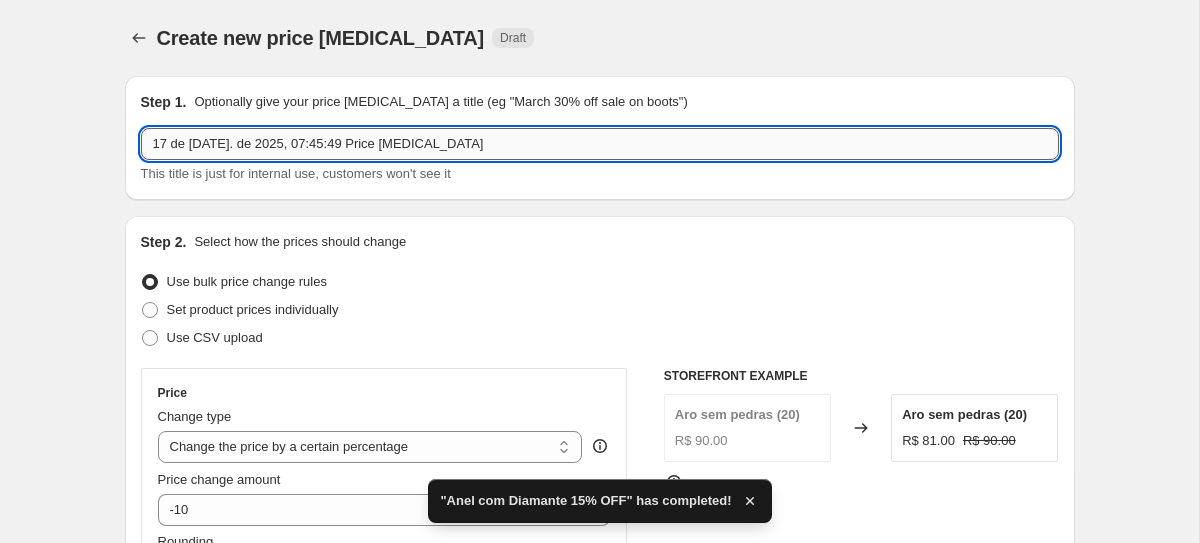 click on "17 de [DATE]. de 2025, 07:45:49 Price [MEDICAL_DATA]" at bounding box center [600, 144] 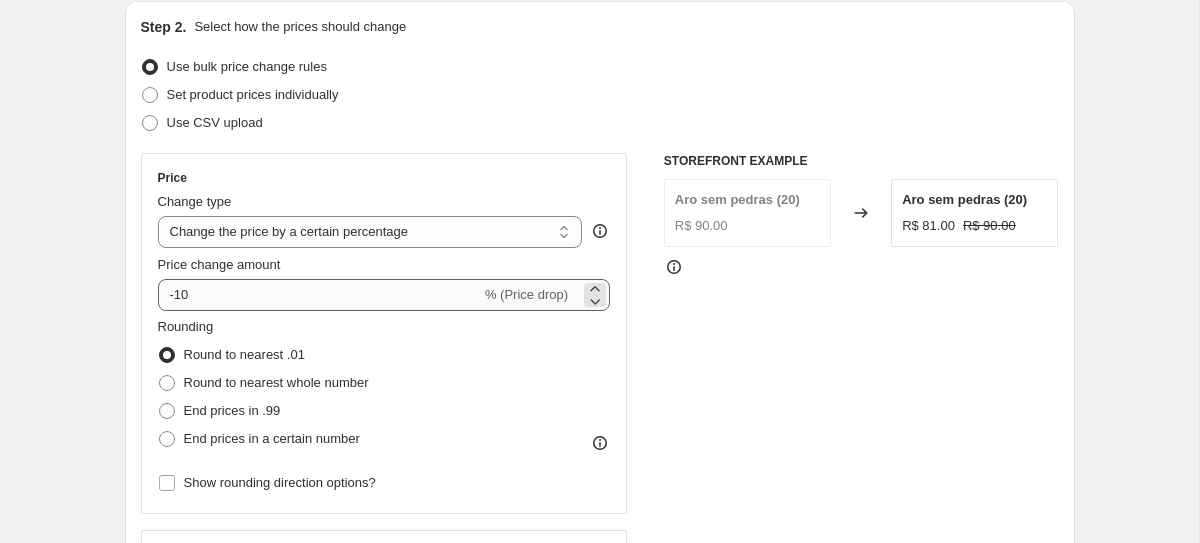 scroll, scrollTop: 122, scrollLeft: 0, axis: vertical 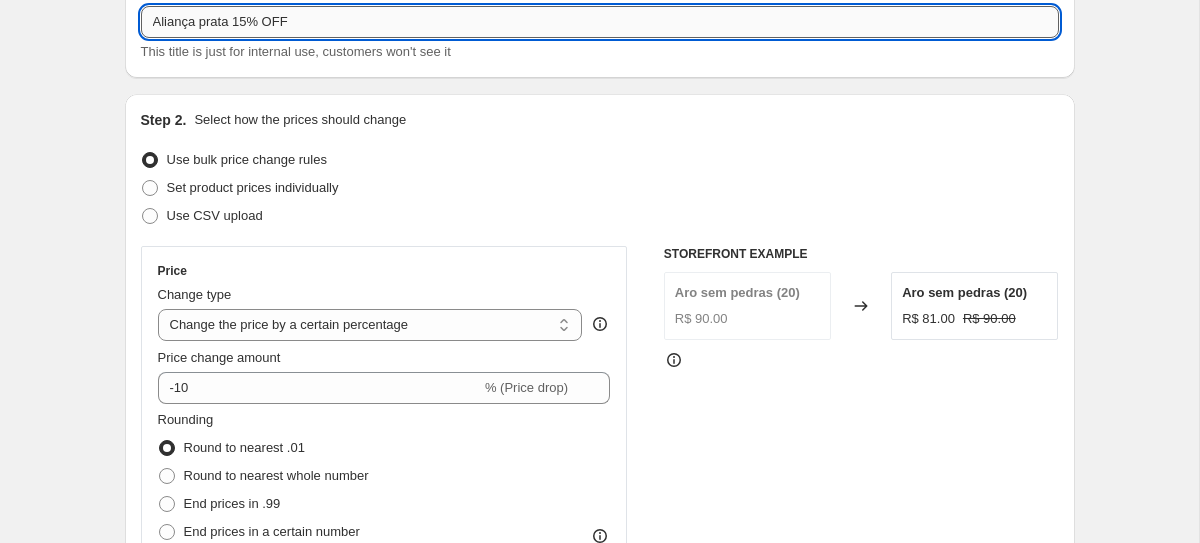click on "Aliança prata 15% OFF" at bounding box center (600, 22) 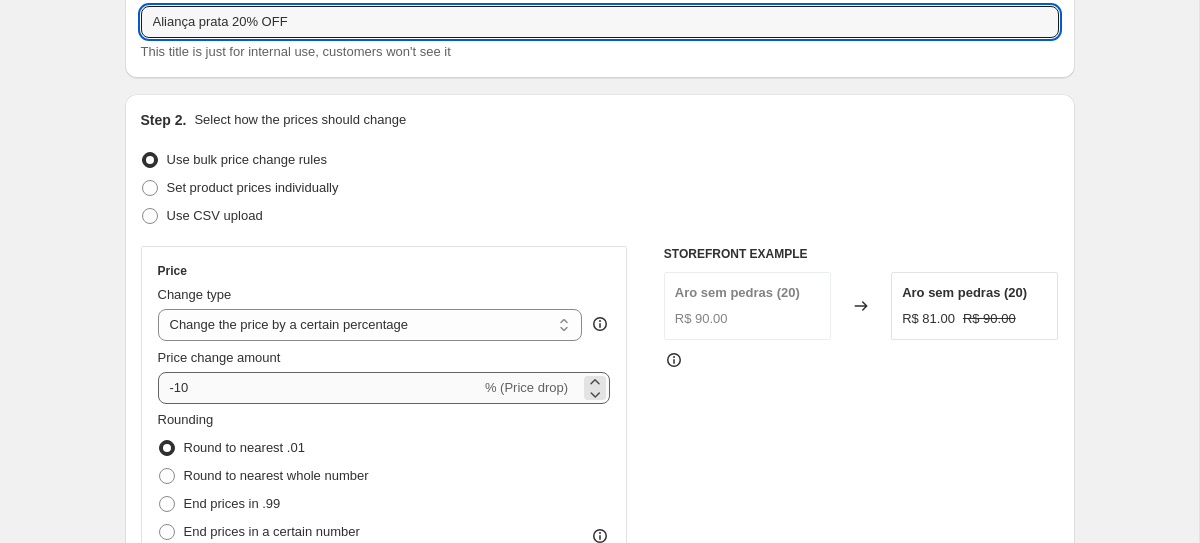 type on "Aliança prata 20% OFF" 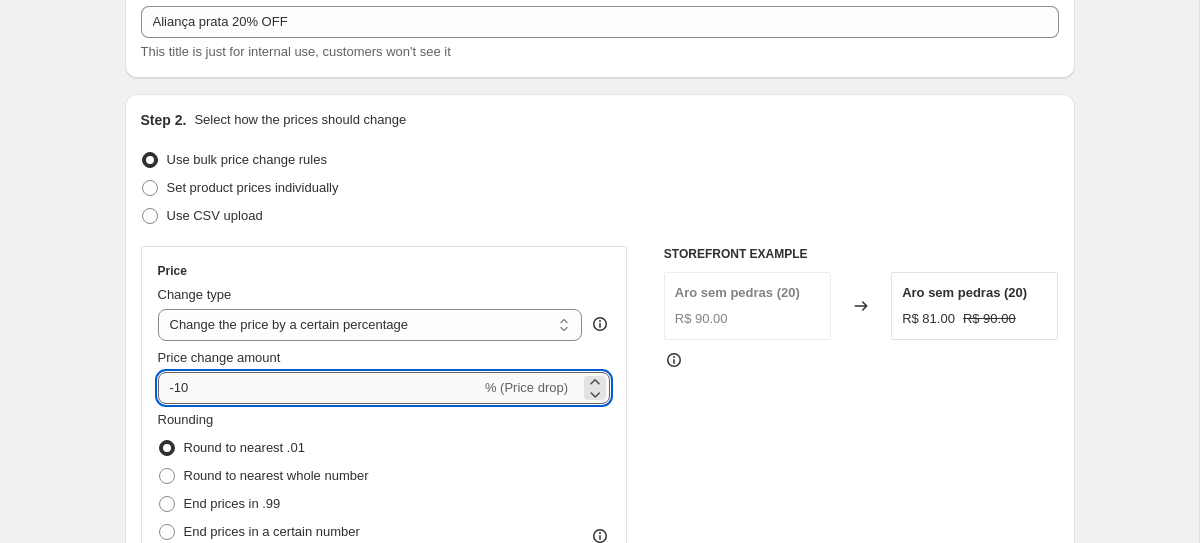 click on "-10" at bounding box center (319, 388) 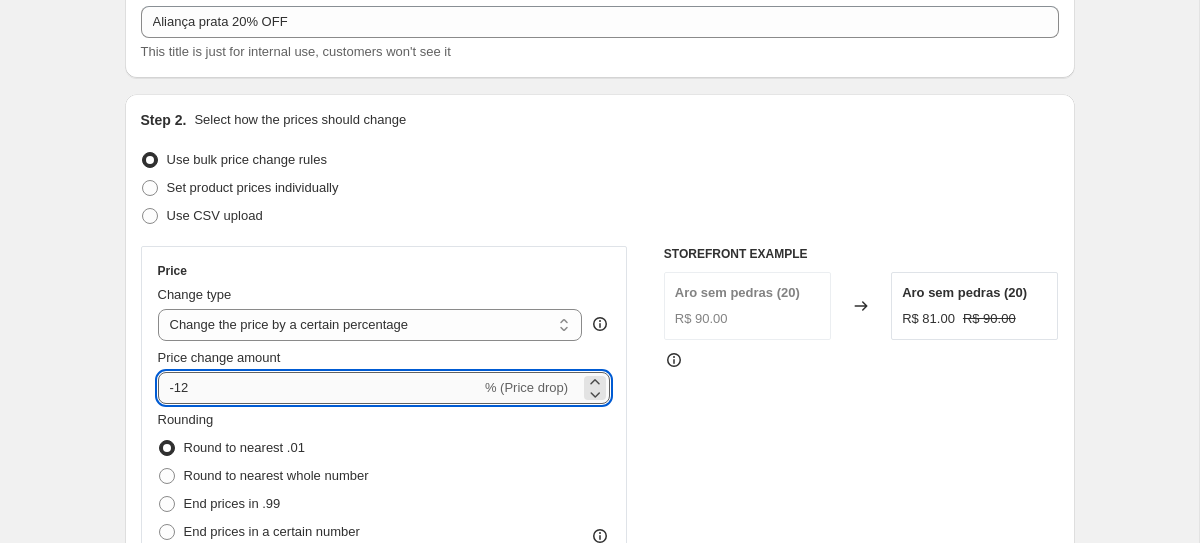 type on "-1" 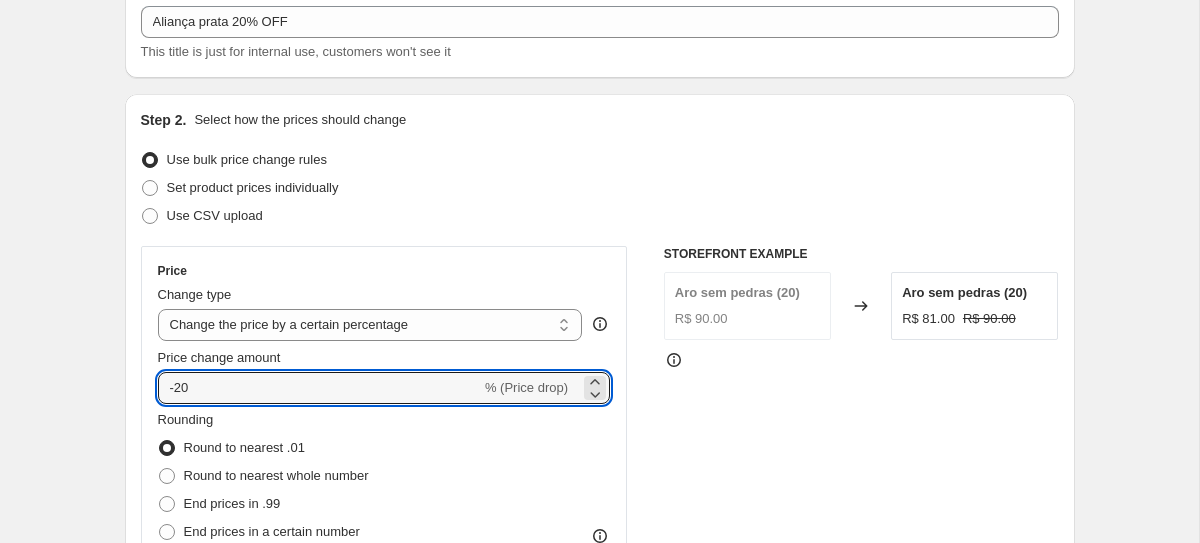 type on "-20" 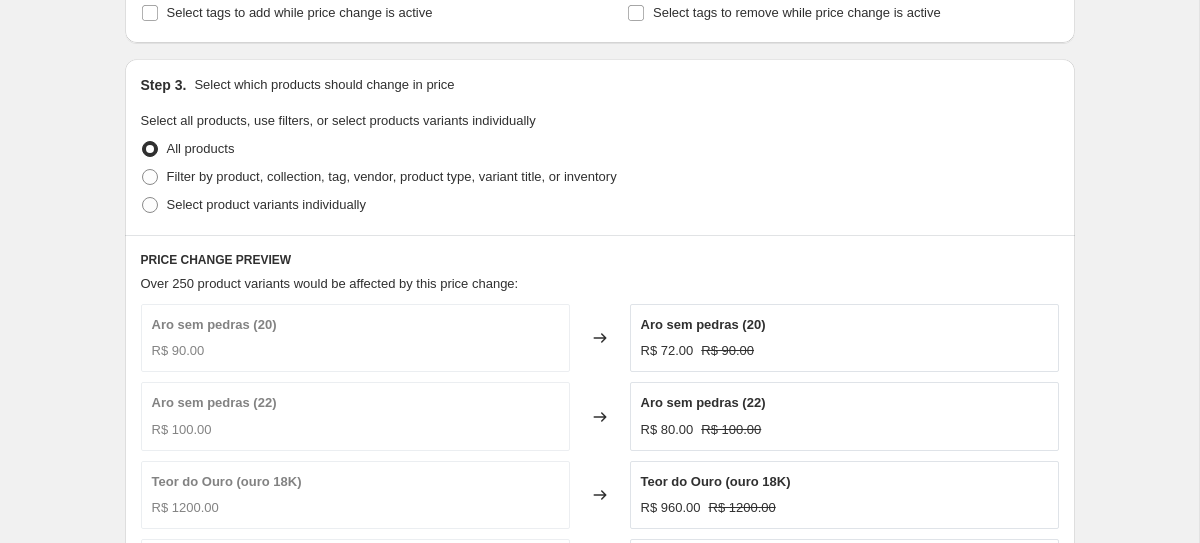 scroll, scrollTop: 870, scrollLeft: 0, axis: vertical 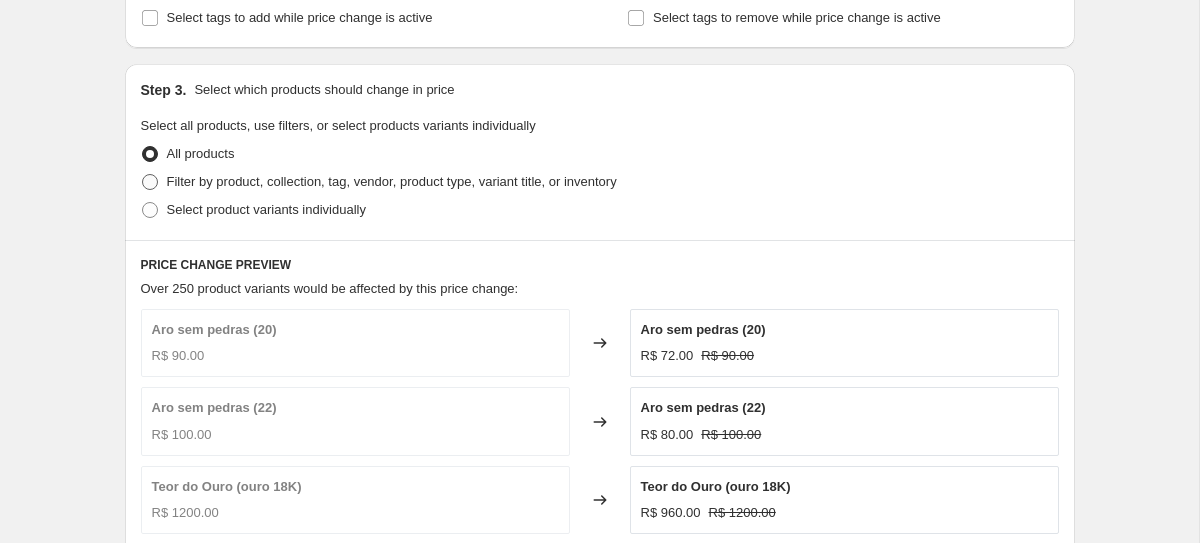 click on "Filter by product, collection, tag, vendor, product type, variant title, or inventory" at bounding box center [392, 181] 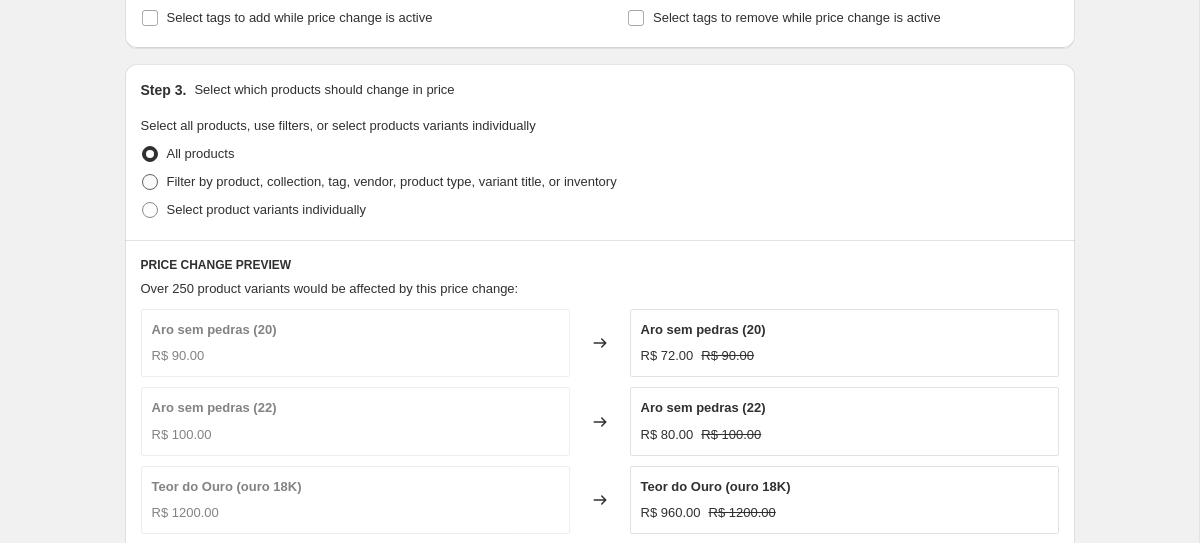 radio on "true" 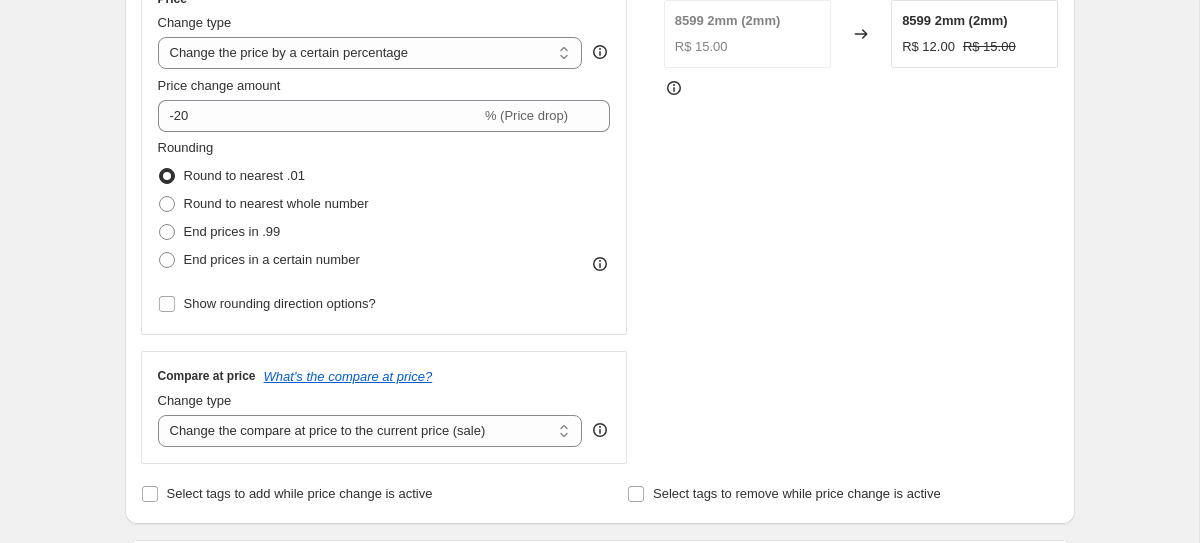 scroll, scrollTop: 188, scrollLeft: 0, axis: vertical 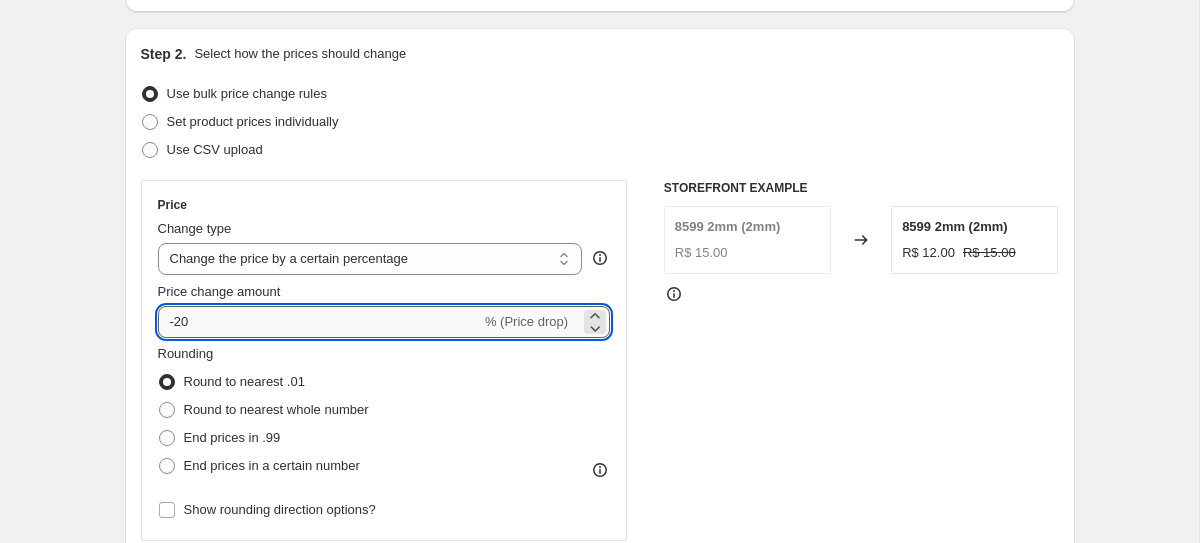 click on "-20" at bounding box center (319, 322) 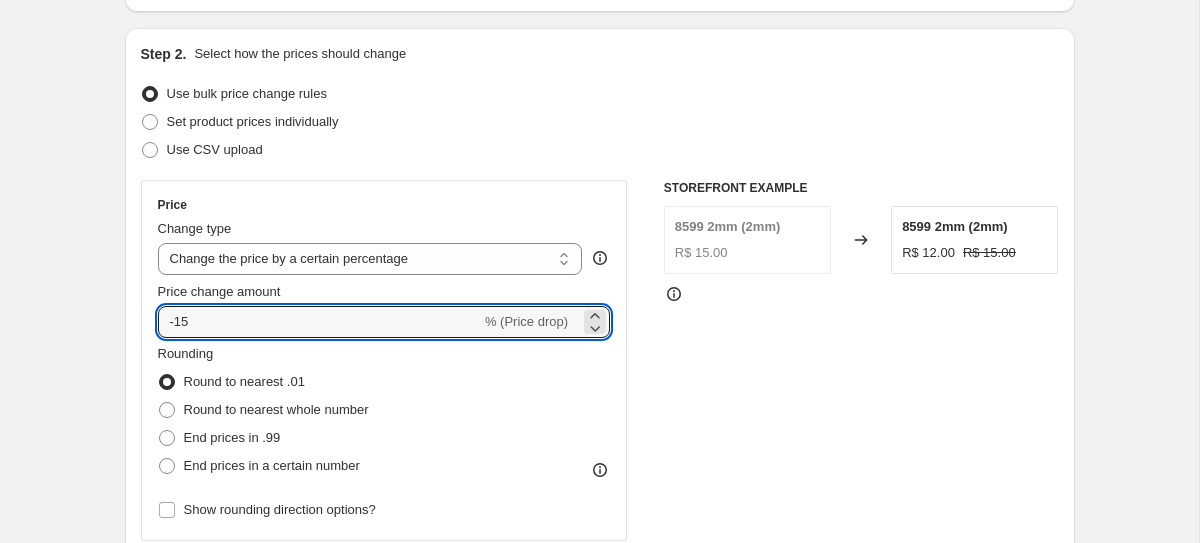 type on "-1" 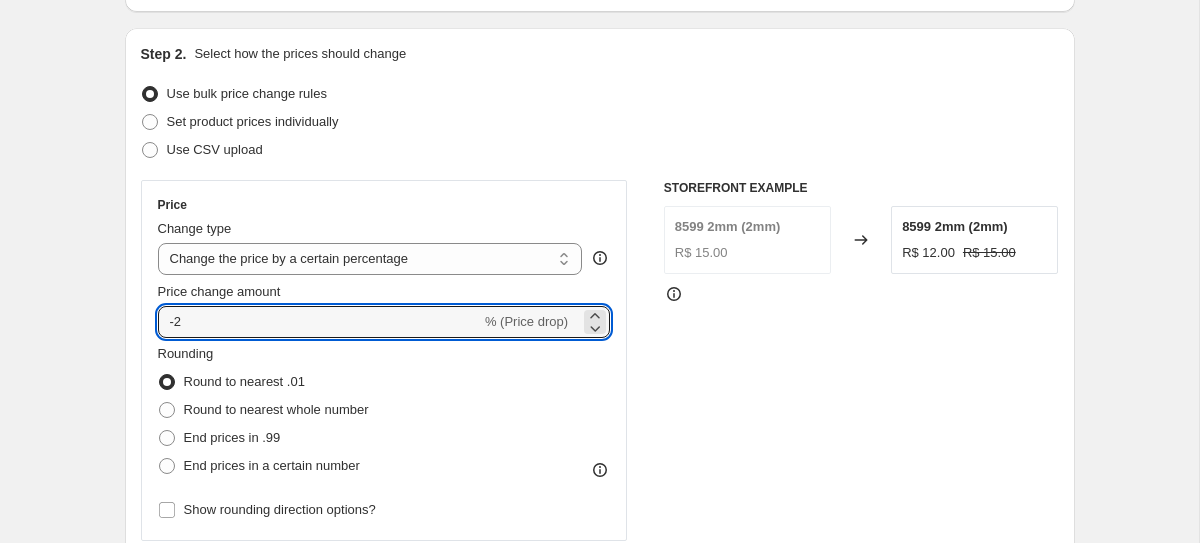 type on "-20" 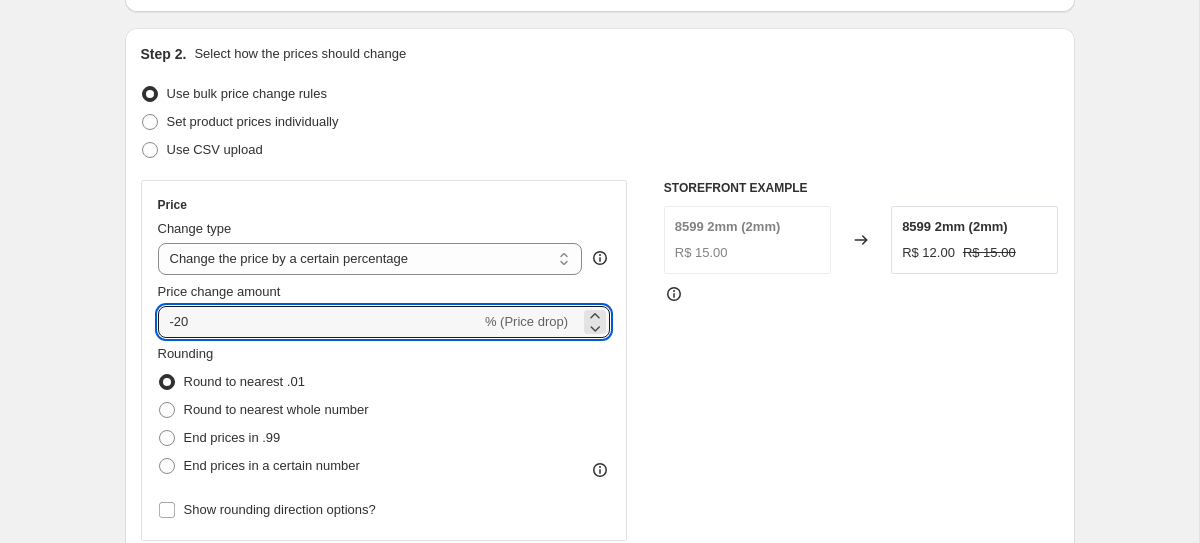 click on "Create new price [MEDICAL_DATA]. This page is ready Create new price [MEDICAL_DATA] Draft Step 1. Optionally give your price [MEDICAL_DATA] a title (eg "March 30% off sale on boots") Aliança prata 20% OFF This title is just for internal use, customers won't see it Step 2. Select how the prices should change Use bulk price change rules Set product prices individually Use CSV upload Price Change type Change the price to a certain amount Change the price by a certain amount Change the price by a certain percentage Change the price to the current compare at price (price before sale) Change the price by a certain amount relative to the compare at price Change the price by a certain percentage relative to the compare at price Don't change the price Change the price by a certain percentage relative to the cost per item Change price to certain cost margin Change the price by a certain percentage Price change amount -20 % (Price drop) Rounding Round to nearest .01 Round to nearest whole number End prices in .99 Compare at price" at bounding box center (599, 733) 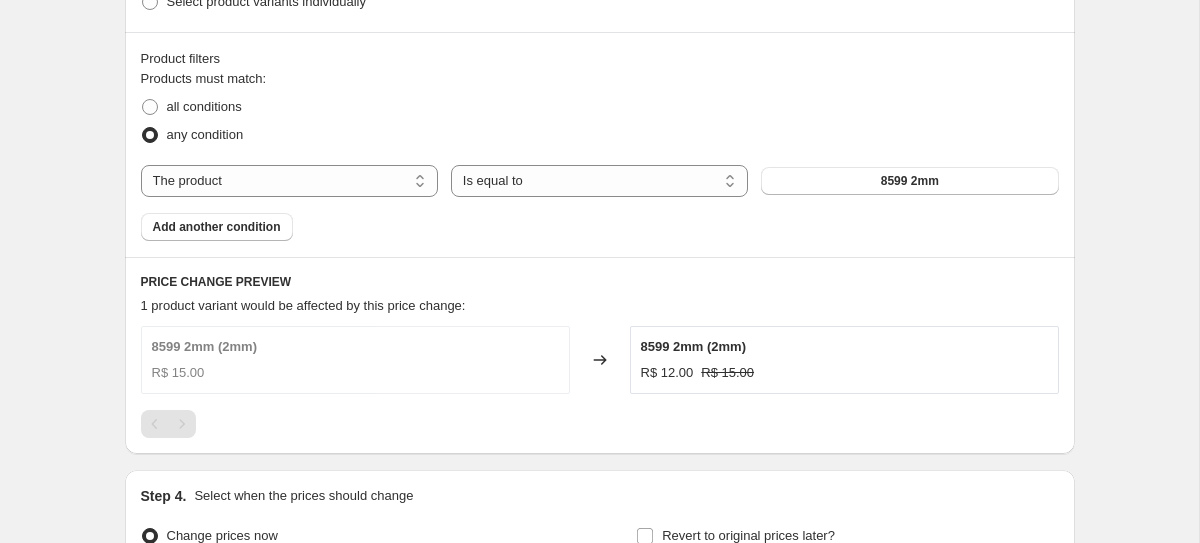 scroll, scrollTop: 1107, scrollLeft: 0, axis: vertical 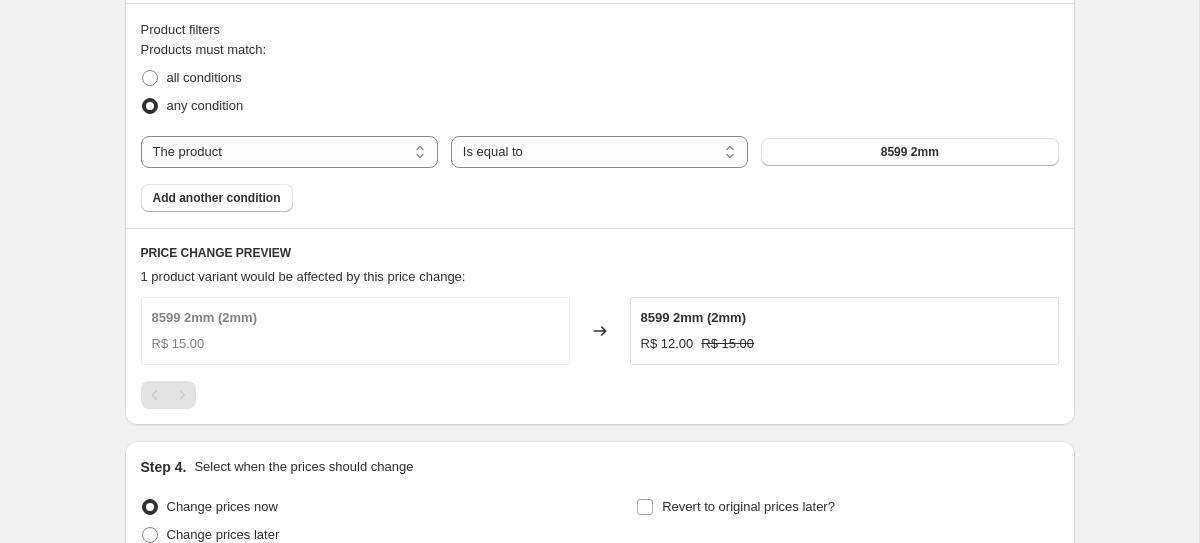 click on "Products must match: all conditions any condition The product The product's collection The product's tag The product's vendor The product's type The product's status The variant's title Inventory quantity The product Is equal to Is not equal to Is equal to 8599 2mm Add another condition" at bounding box center [600, 126] 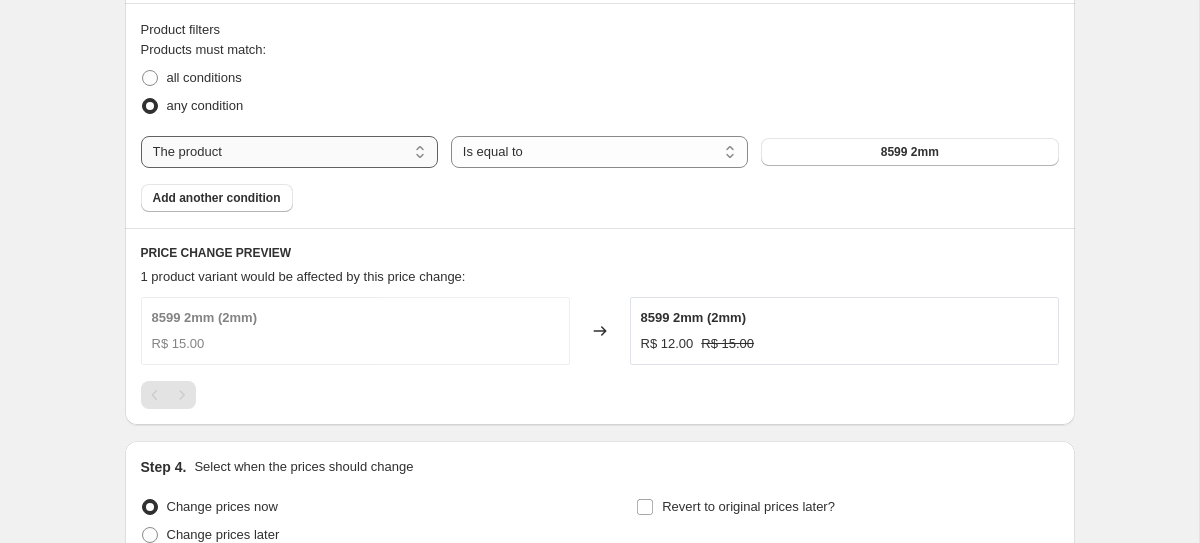 click on "The product The product's collection The product's tag The product's vendor The product's type The product's status The variant's title Inventory quantity" at bounding box center (289, 152) 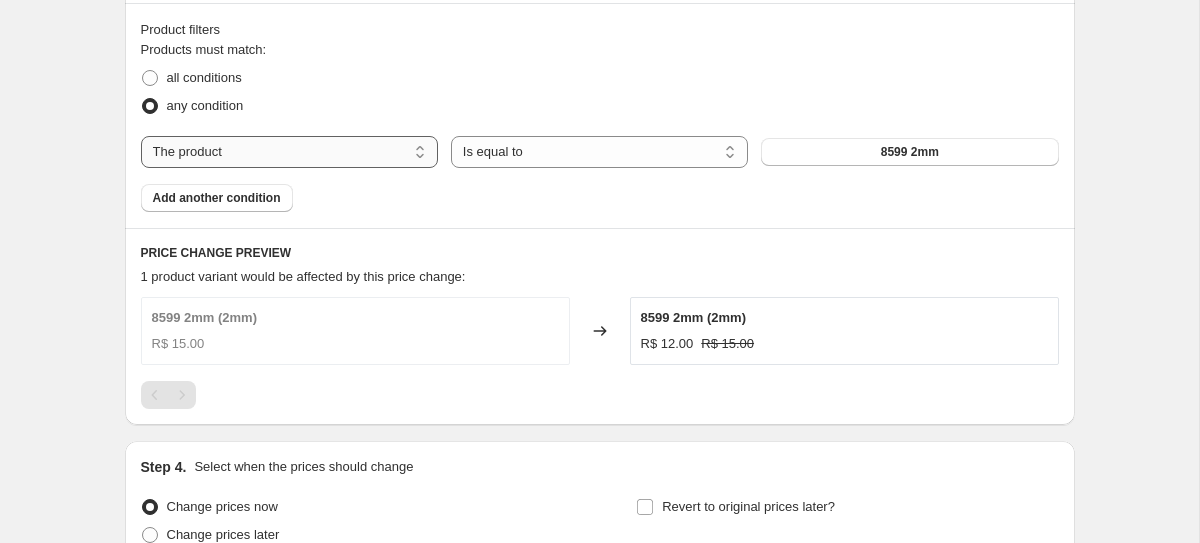 select on "collection" 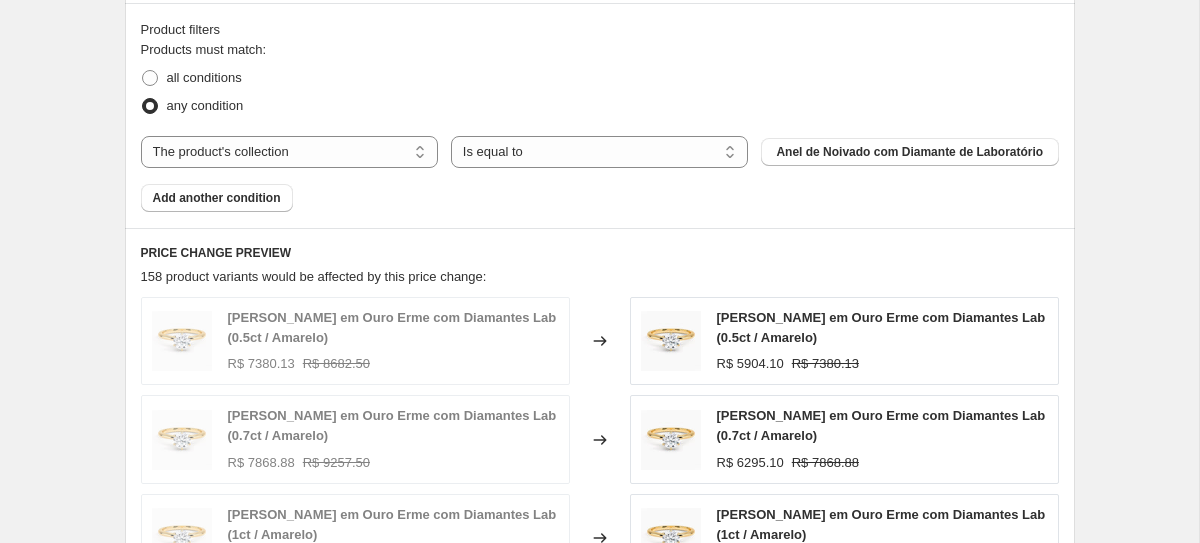 click on "Anel de Noivado com Diamante de Laboratório" at bounding box center [909, 152] 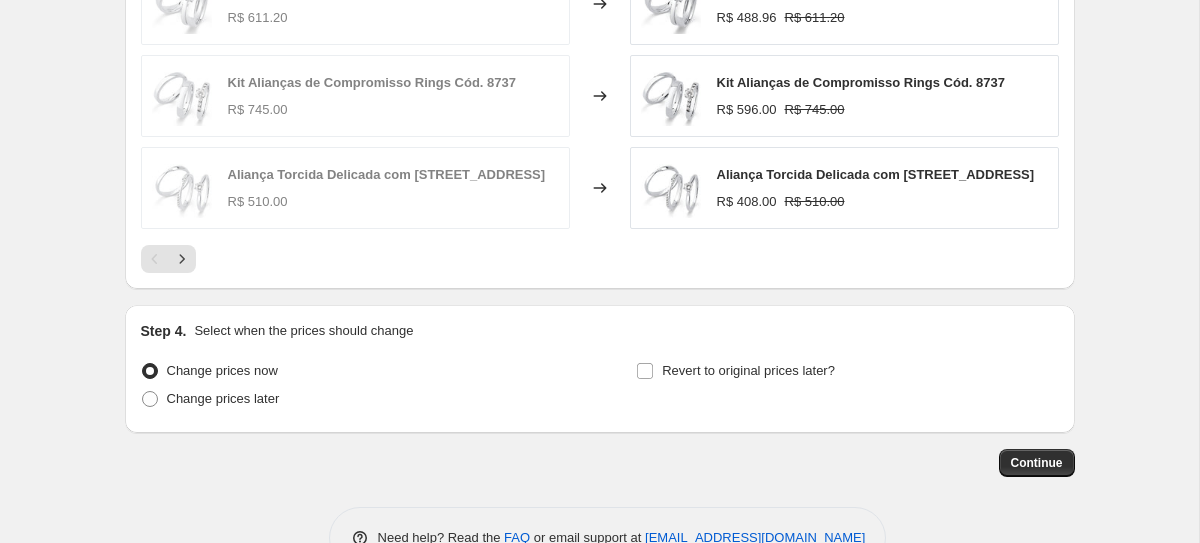 scroll, scrollTop: 1691, scrollLeft: 0, axis: vertical 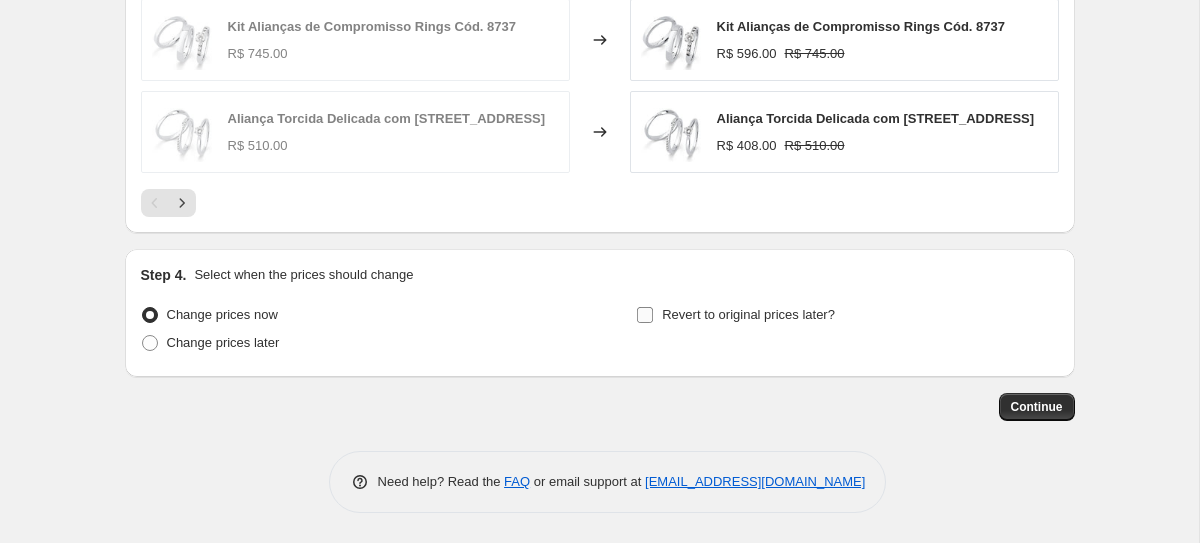 click on "Revert to original prices later?" at bounding box center (748, 314) 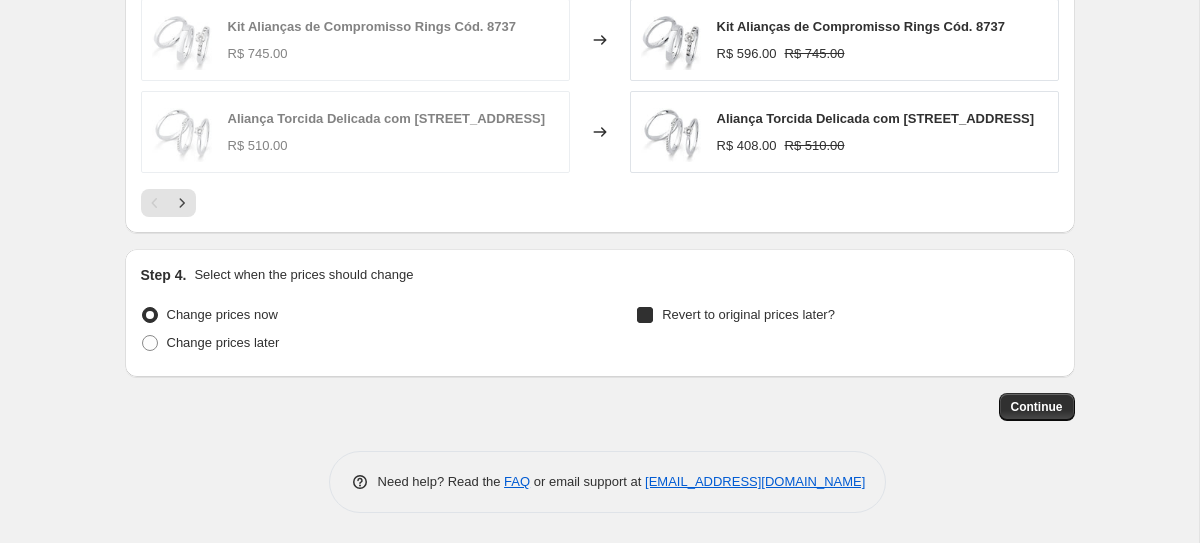 checkbox on "true" 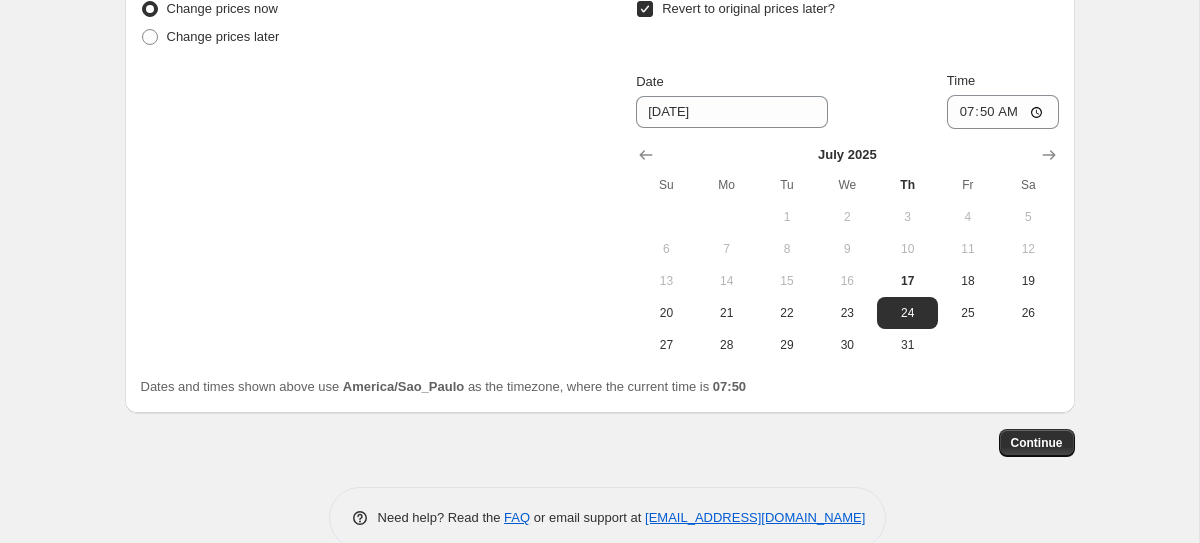 scroll, scrollTop: 1997, scrollLeft: 0, axis: vertical 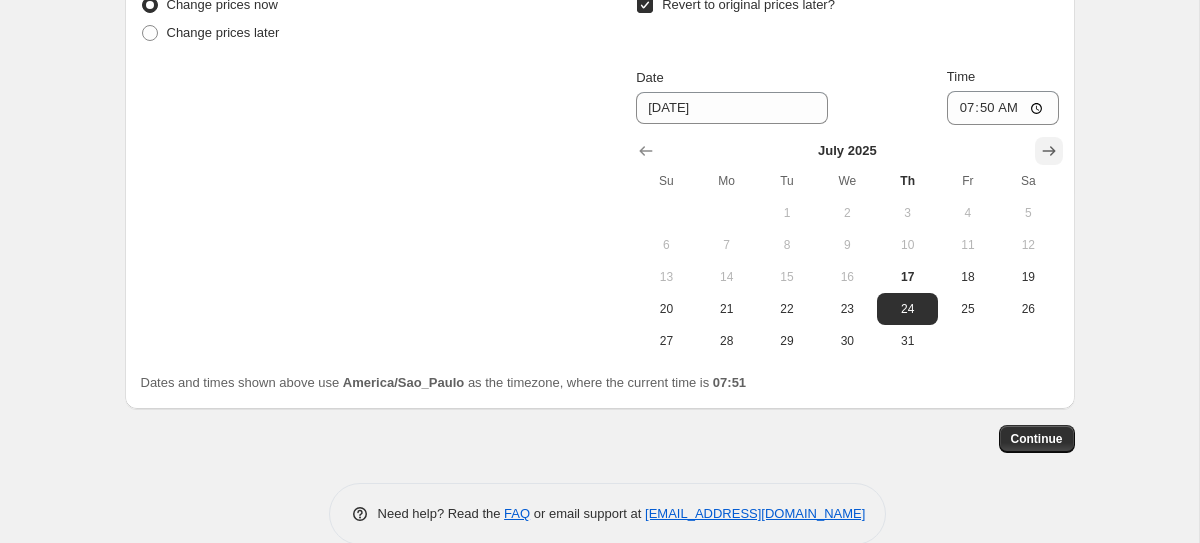 click 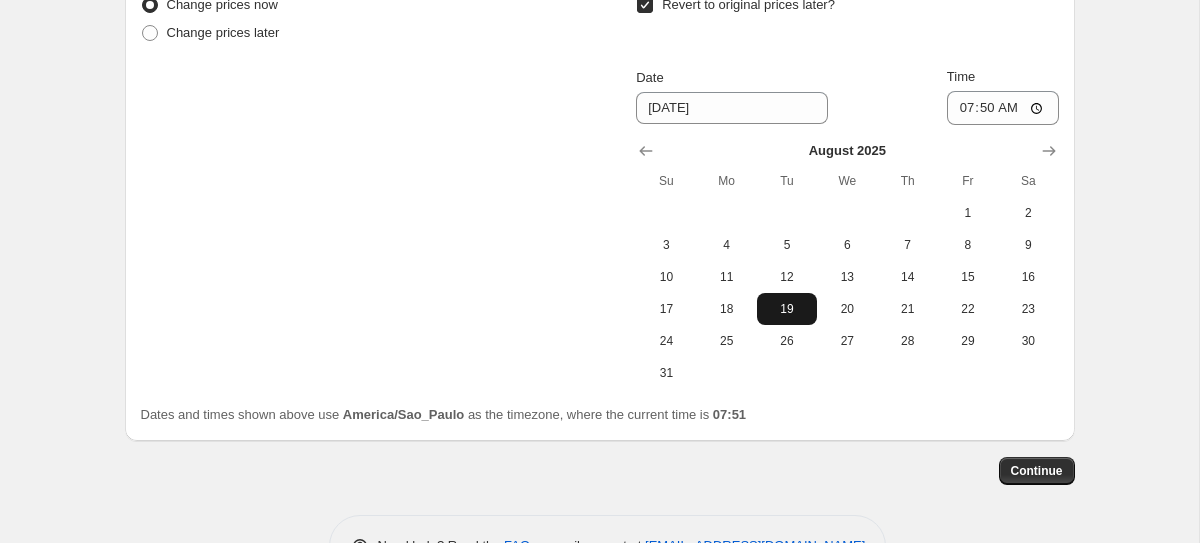 click on "19" at bounding box center [787, 309] 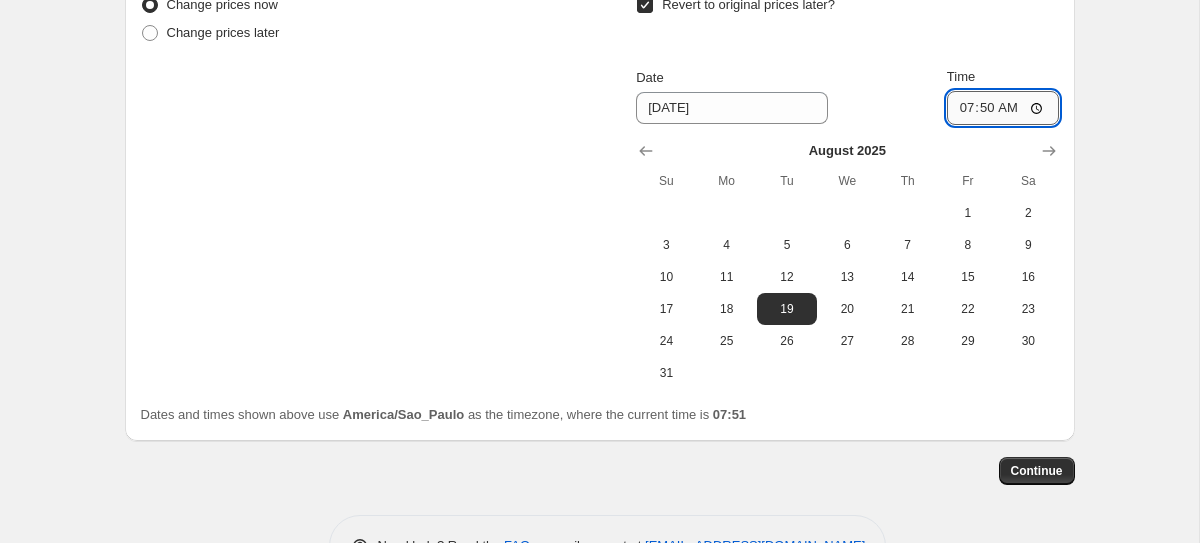 click on "07:50" at bounding box center [1003, 108] 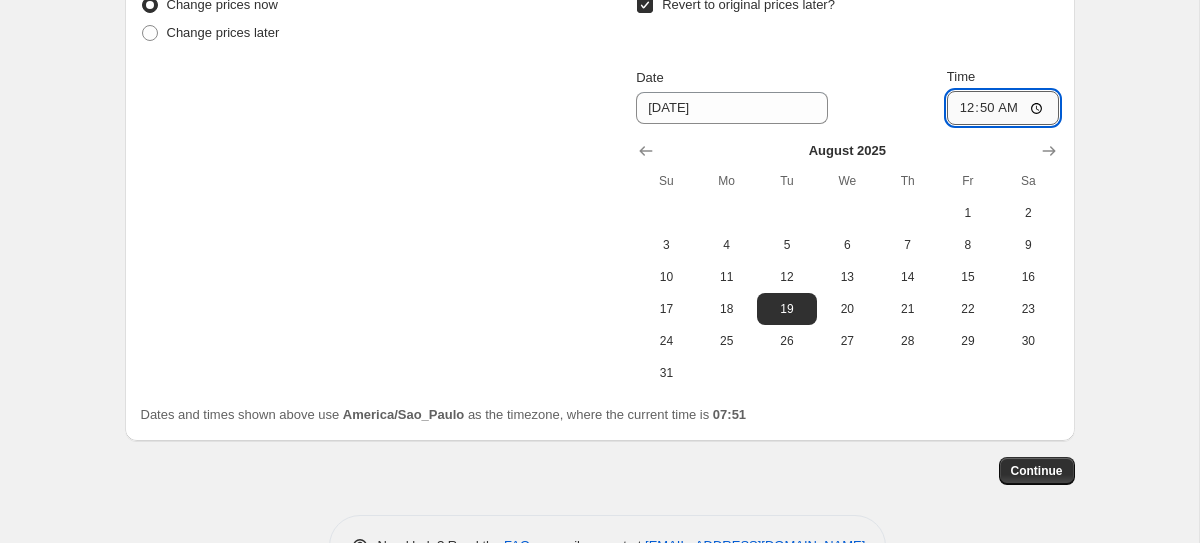 type on "00:00" 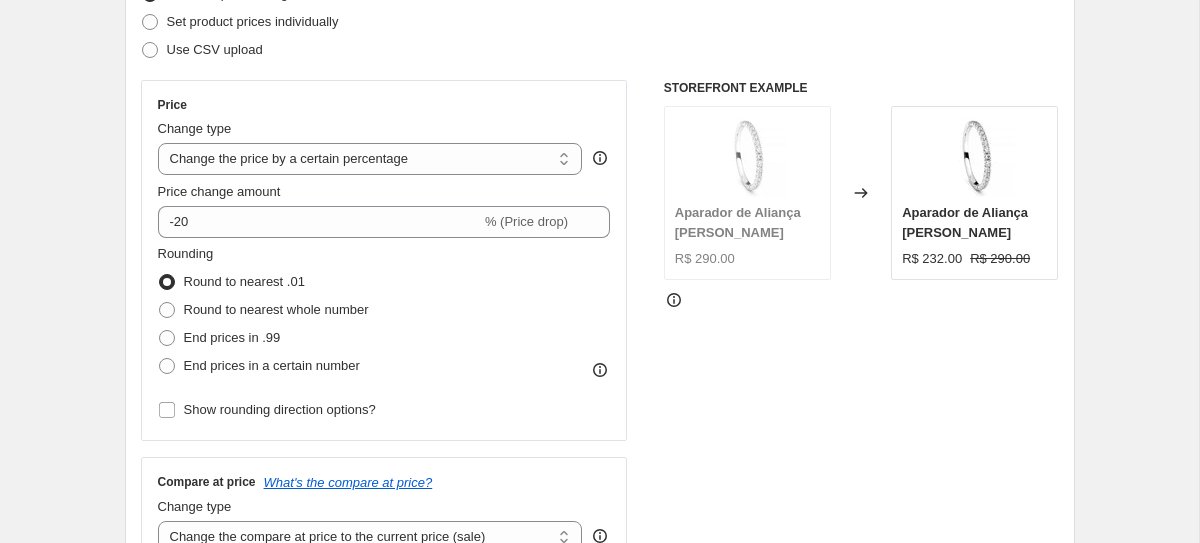 scroll, scrollTop: 0, scrollLeft: 0, axis: both 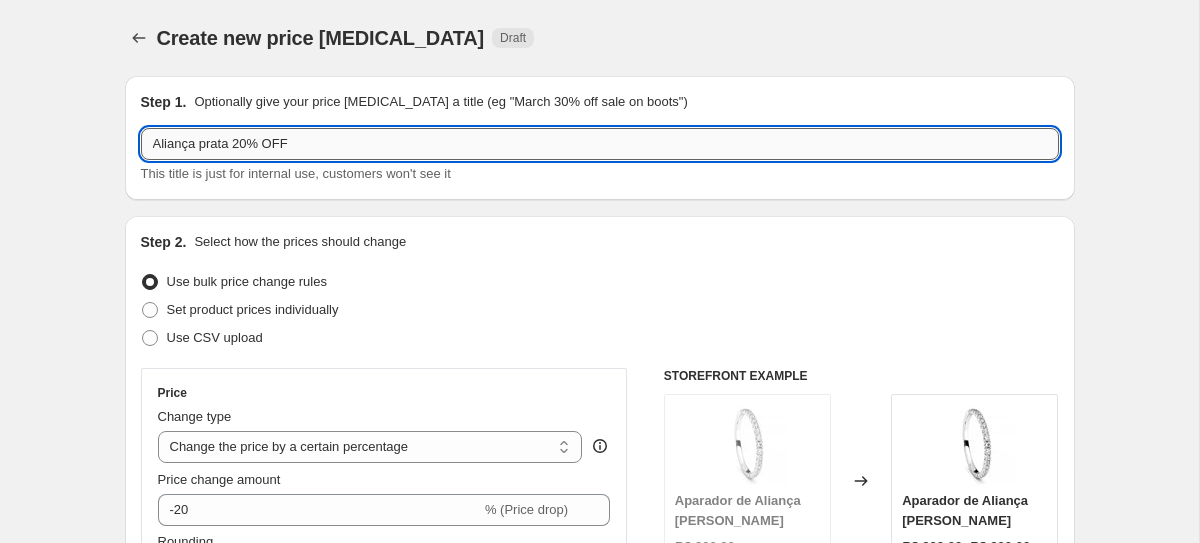 click on "Aliança prata 20% OFF" at bounding box center [600, 144] 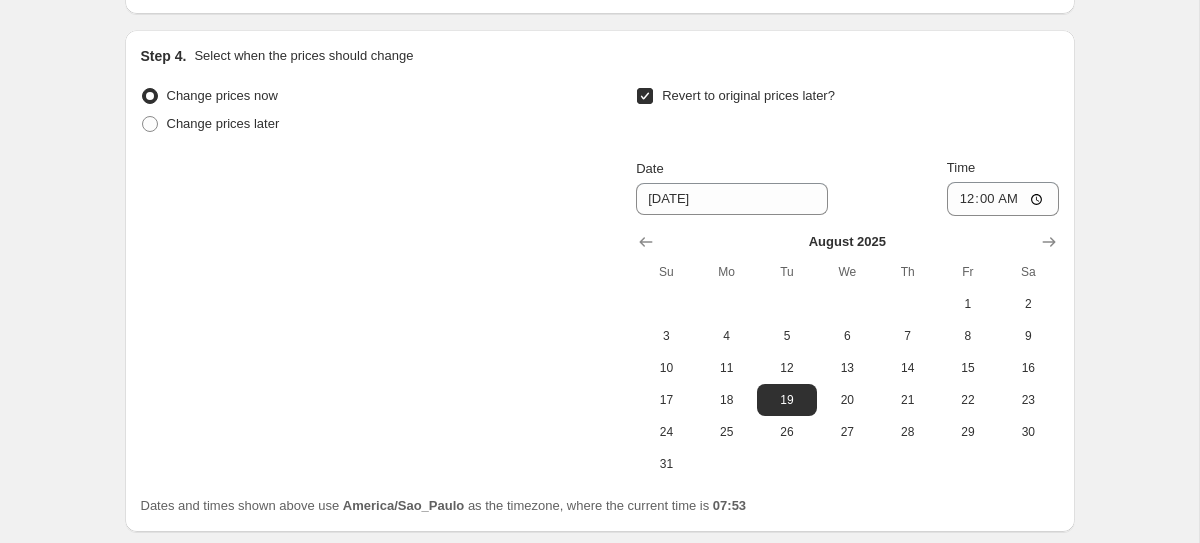 scroll, scrollTop: 1942, scrollLeft: 0, axis: vertical 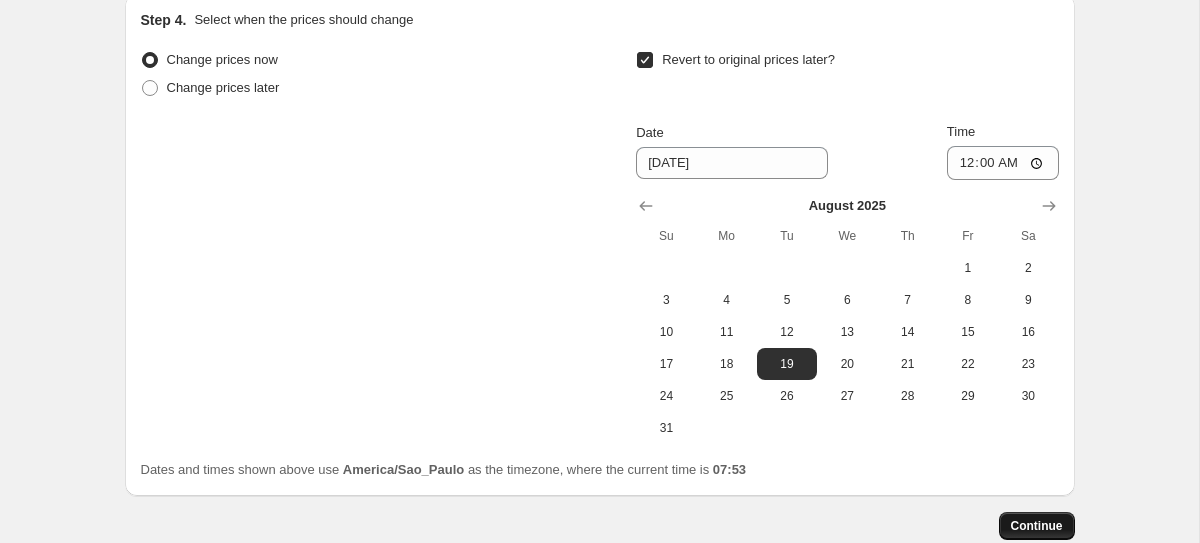 type on "Aliança [PERSON_NAME] 20% OFF" 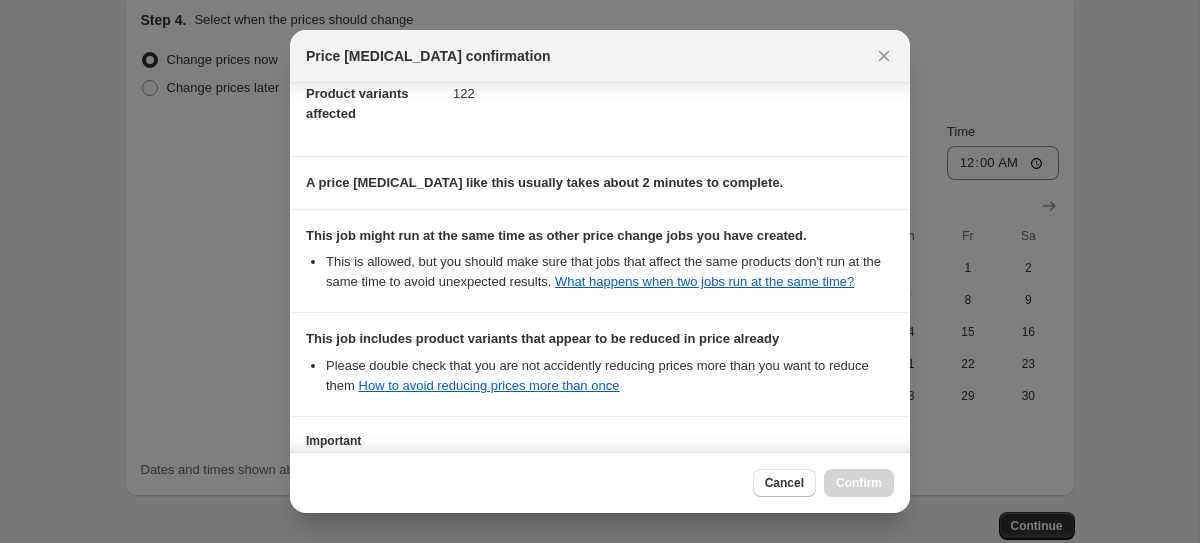 scroll, scrollTop: 462, scrollLeft: 0, axis: vertical 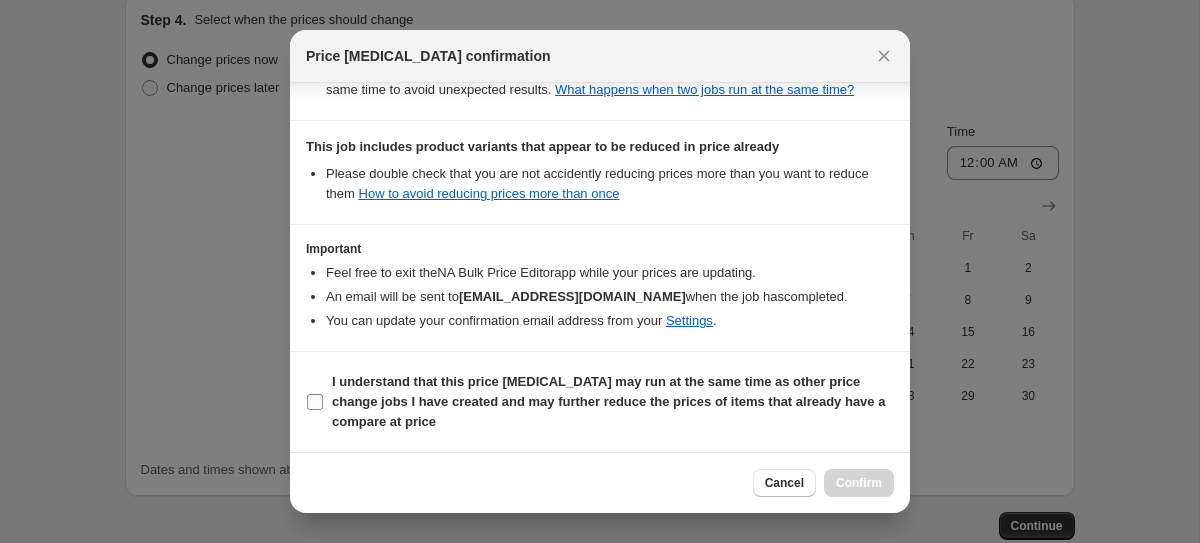 click on "I understand that this price [MEDICAL_DATA] may run at the same time as other price change jobs I have created and may further reduce the prices of items that already have a compare at price" at bounding box center [315, 402] 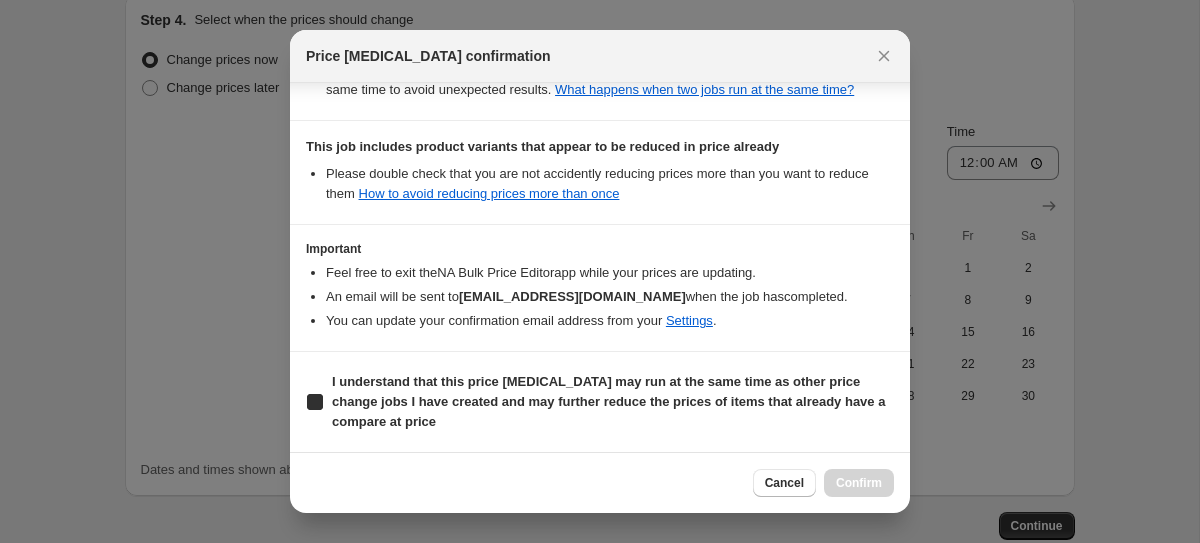 checkbox on "true" 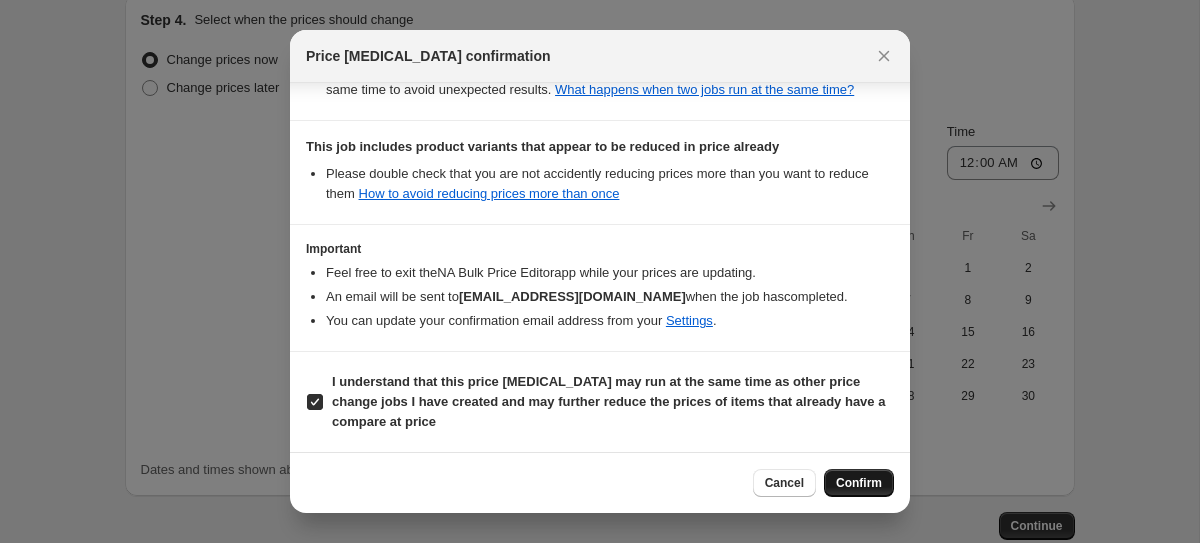 click on "Confirm" at bounding box center [859, 483] 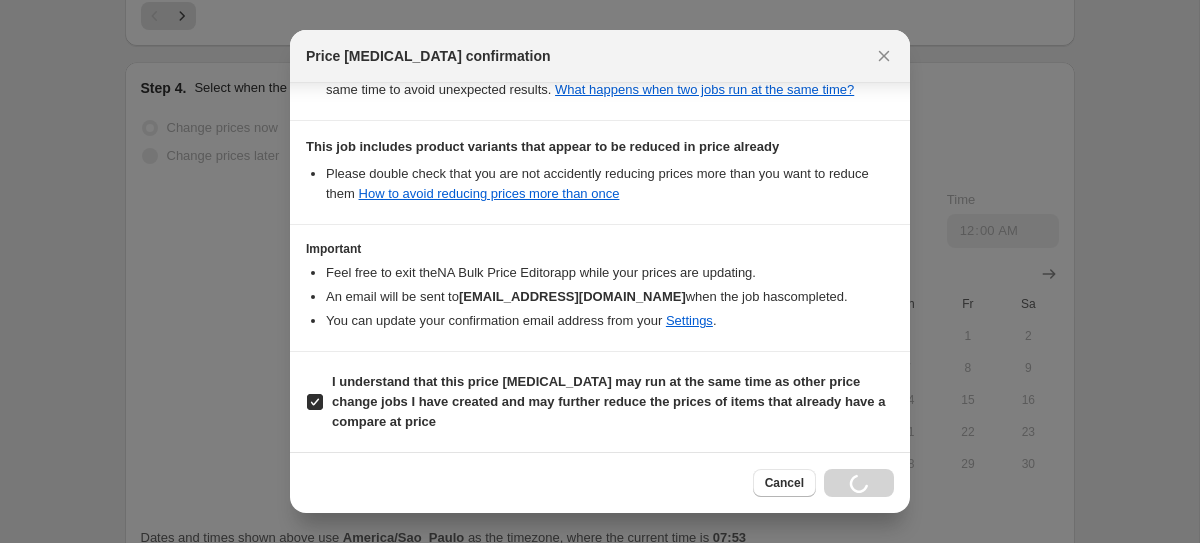 scroll, scrollTop: 2010, scrollLeft: 0, axis: vertical 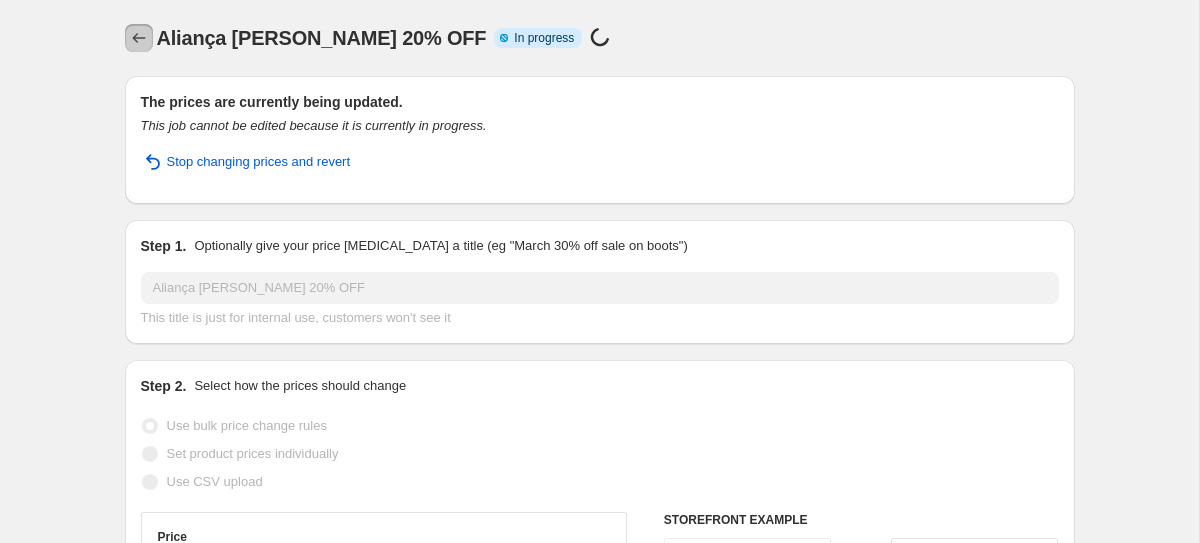 click 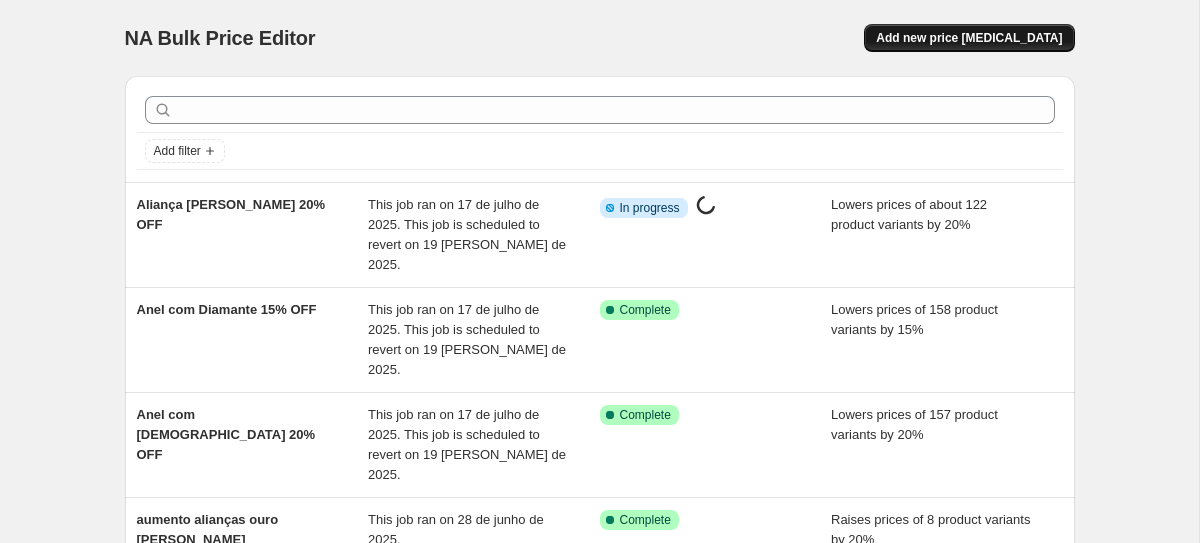 click on "Add new price [MEDICAL_DATA]" at bounding box center (969, 38) 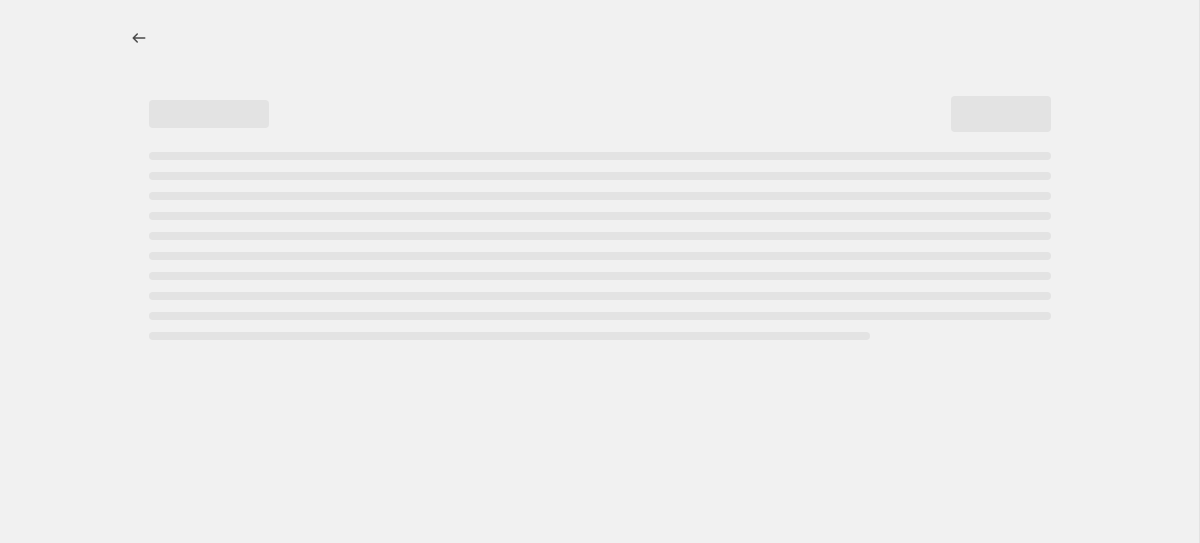select on "percentage" 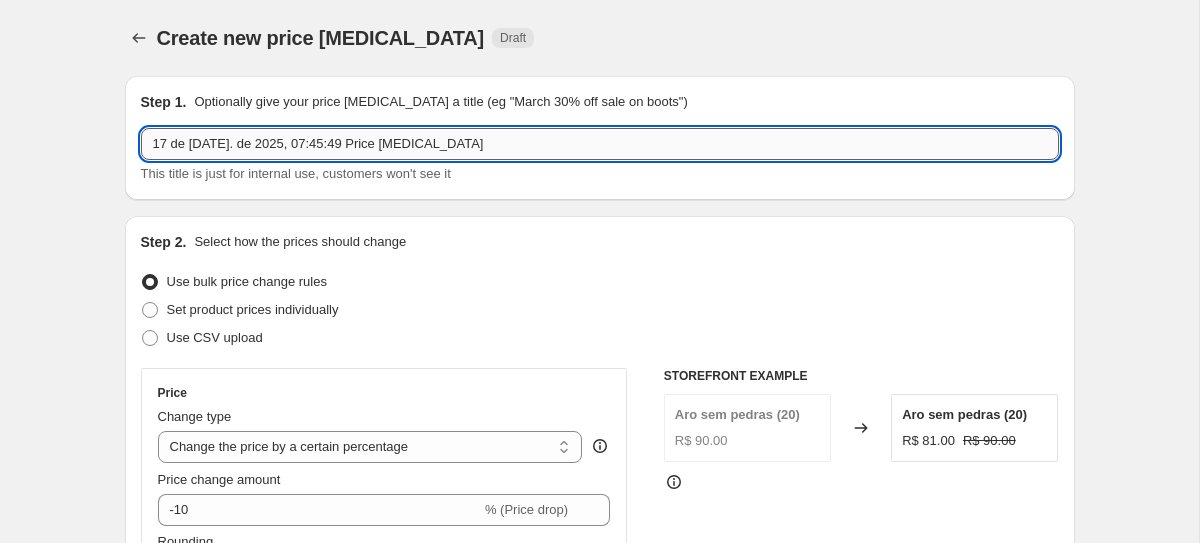 click on "17 de [DATE]. de 2025, 07:45:49 Price [MEDICAL_DATA]" at bounding box center [600, 144] 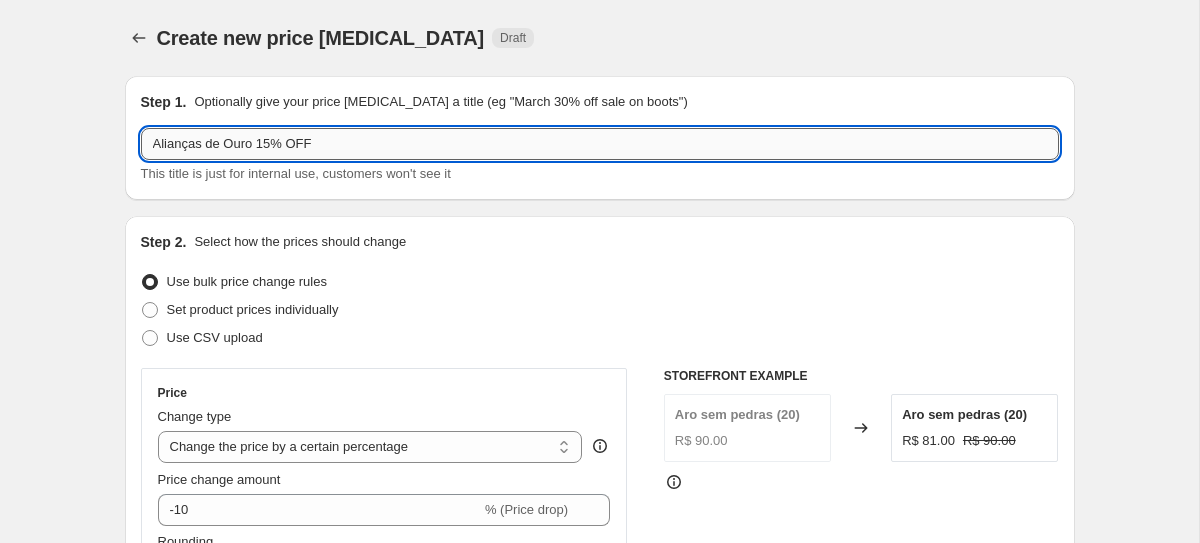click on "Alianças de Ouro 15% OFF" at bounding box center (600, 144) 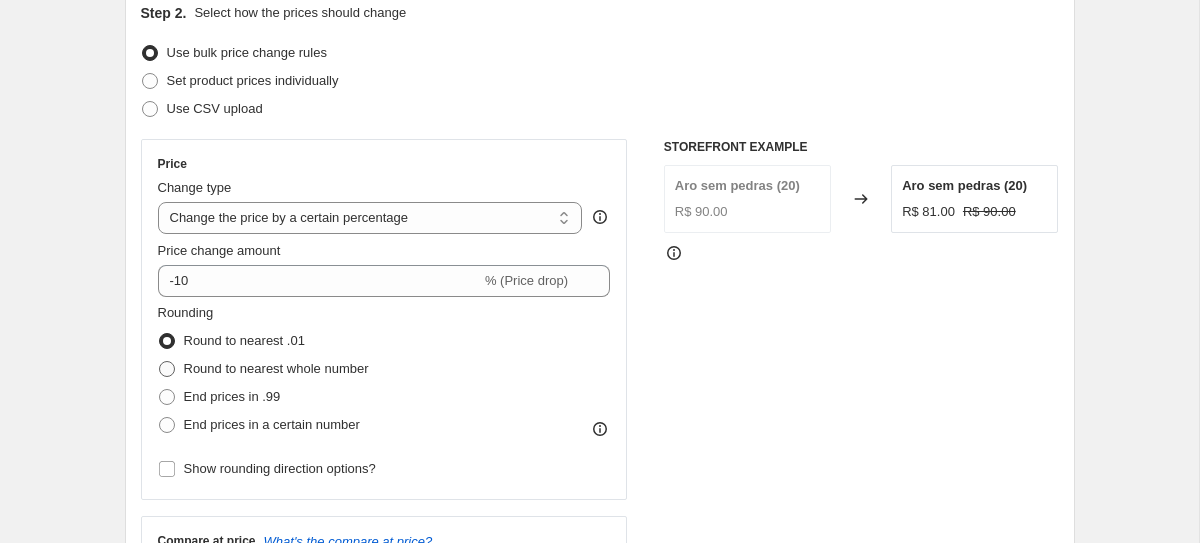 scroll, scrollTop: 235, scrollLeft: 0, axis: vertical 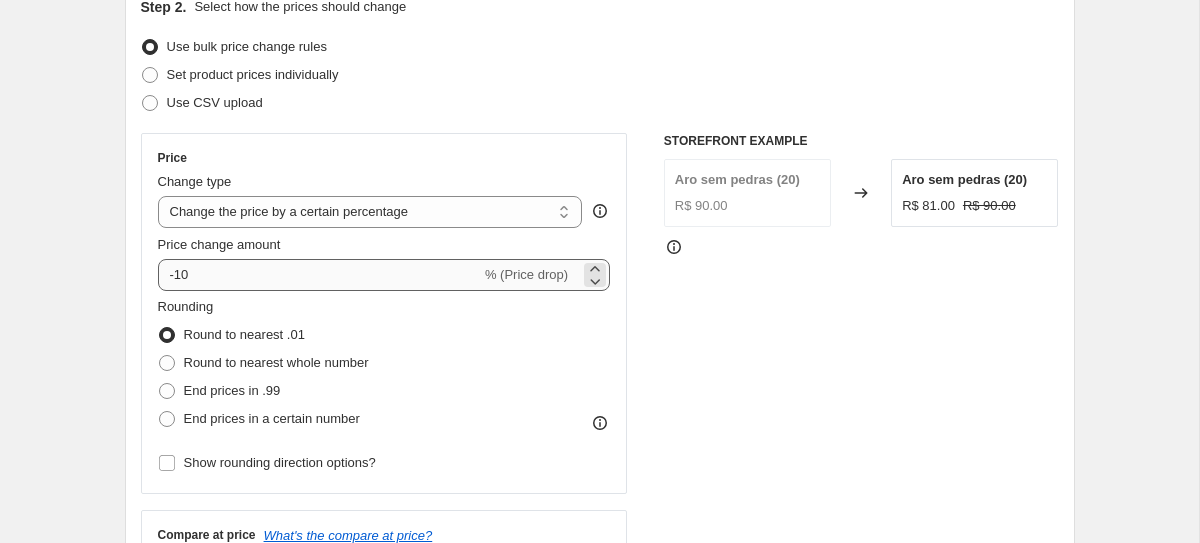 type on "Alianças de Ouro 20% OFF" 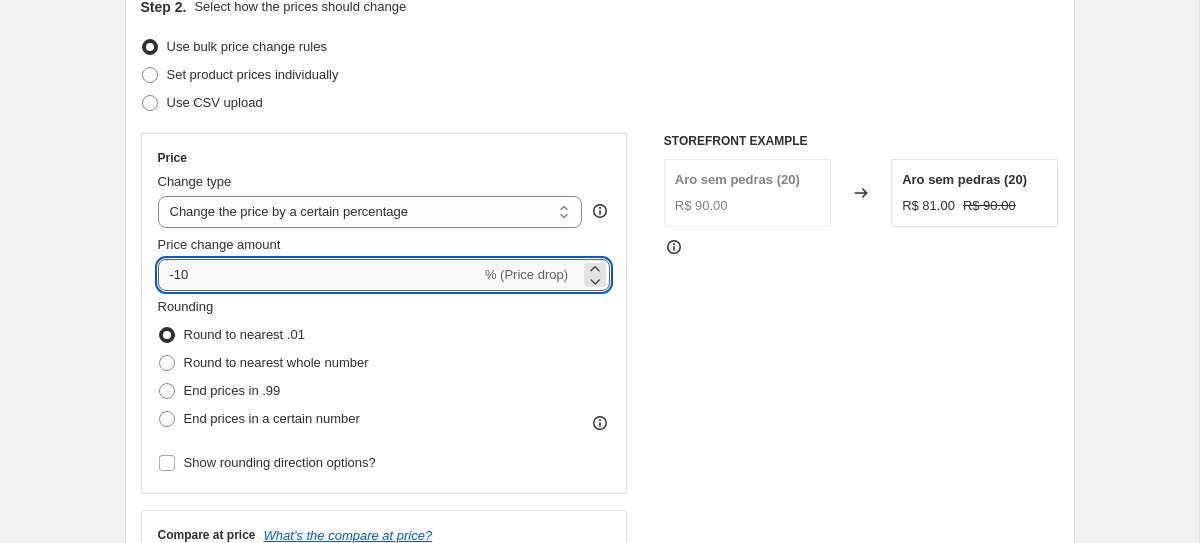 click on "-10" at bounding box center [319, 275] 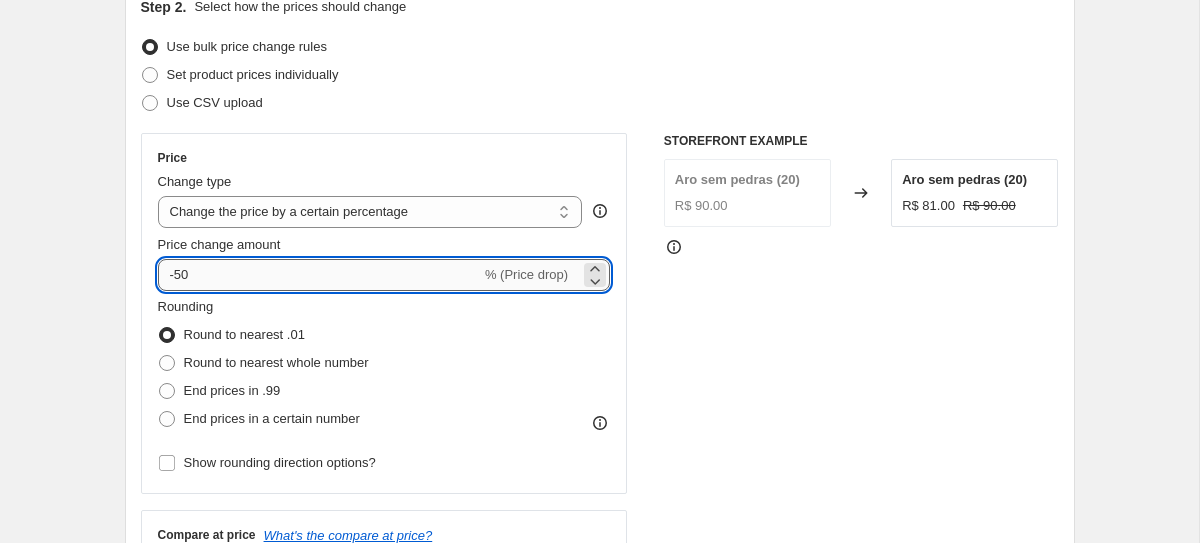 type on "-5" 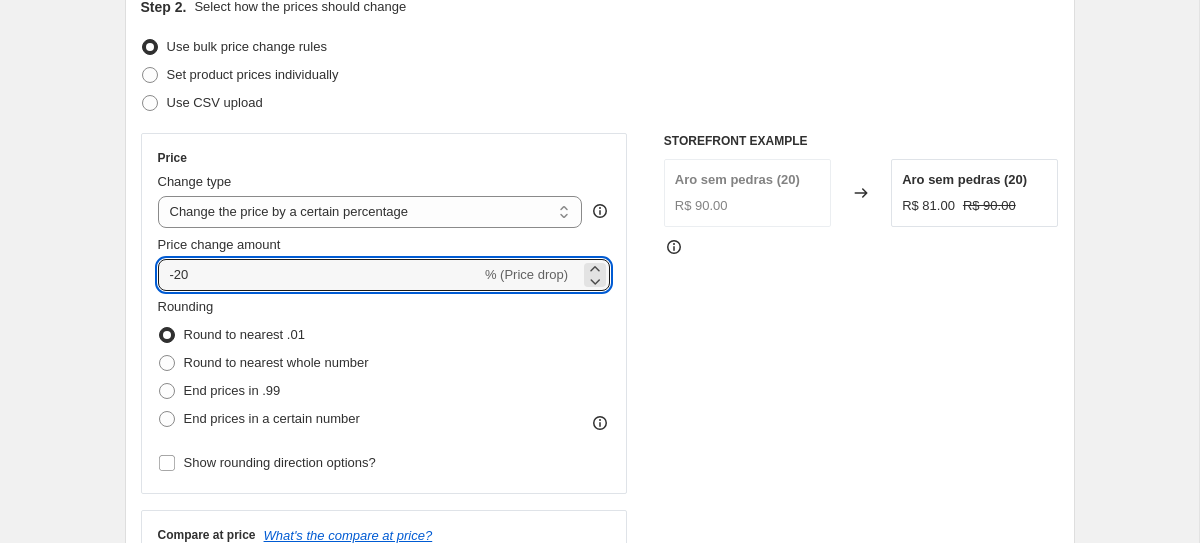 type on "-20" 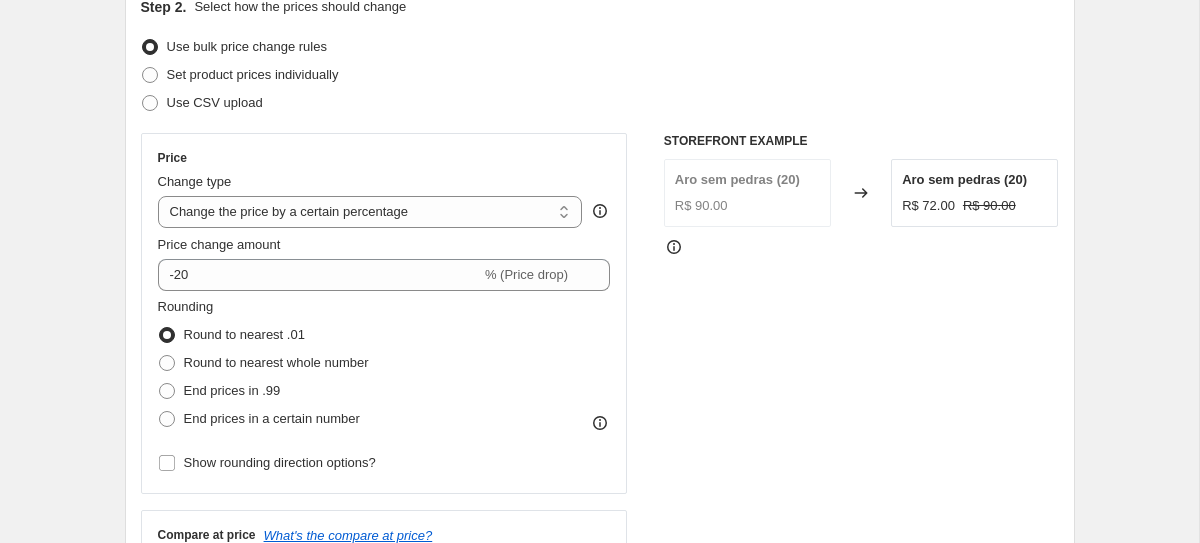 click on "Create new price [MEDICAL_DATA]. This page is ready Create new price [MEDICAL_DATA] Draft Step 1. Optionally give your price [MEDICAL_DATA] a title (eg "March 30% off sale on boots") Alianças de Ouro 20% OFF This title is just for internal use, customers won't see it Step 2. Select how the prices should change Use bulk price change rules Set product prices individually Use CSV upload Price Change type Change the price to a certain amount Change the price by a certain amount Change the price by a certain percentage Change the price to the current compare at price (price before sale) Change the price by a certain amount relative to the compare at price Change the price by a certain percentage relative to the compare at price Don't change the price Change the price by a certain percentage relative to the cost per item Change price to certain cost margin Change the price by a certain percentage Price change amount -20 % (Price drop) Rounding Round to nearest .01 Round to nearest whole number End prices in .99 Change type" at bounding box center (599, 737) 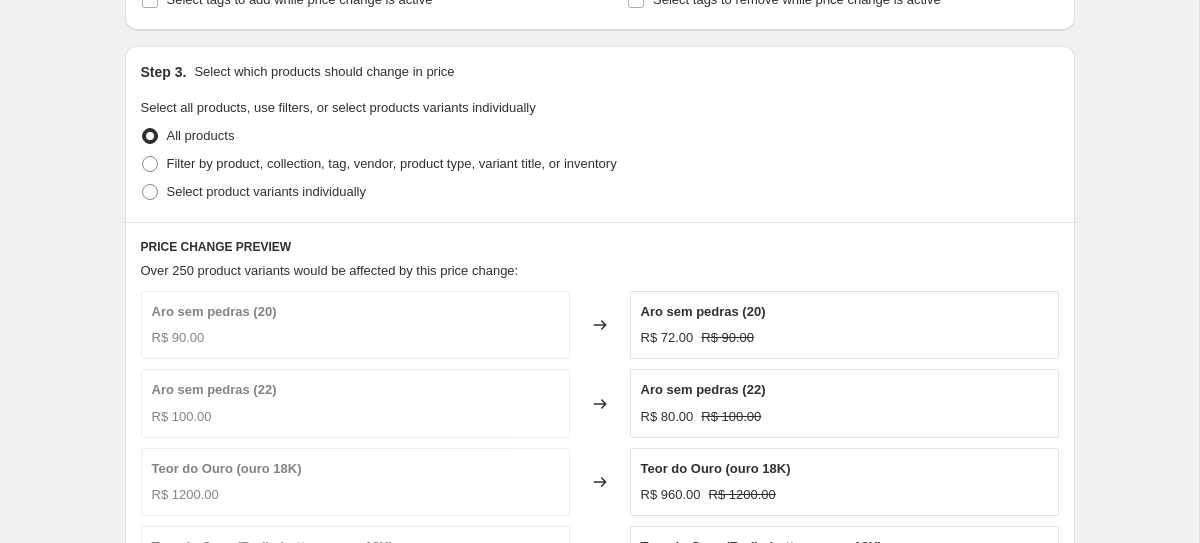scroll, scrollTop: 890, scrollLeft: 0, axis: vertical 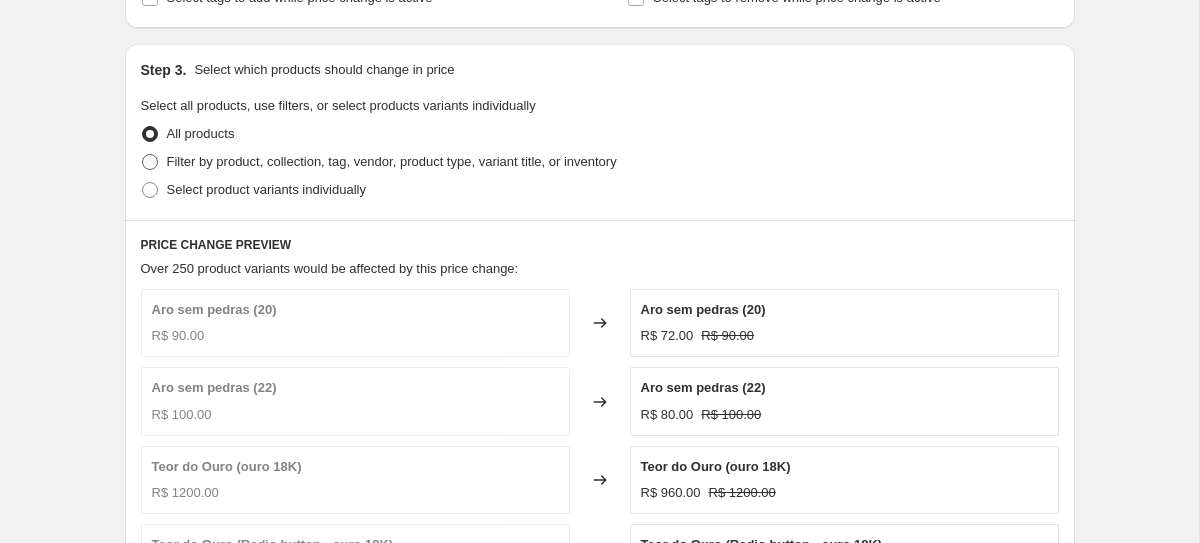 click on "Filter by product, collection, tag, vendor, product type, variant title, or inventory" at bounding box center (392, 161) 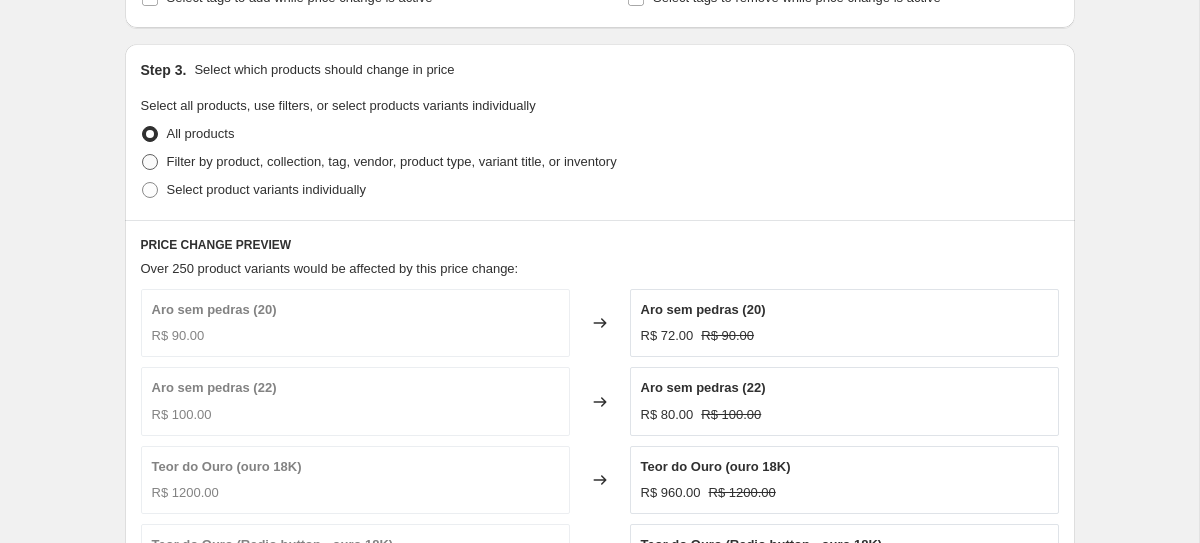 radio on "true" 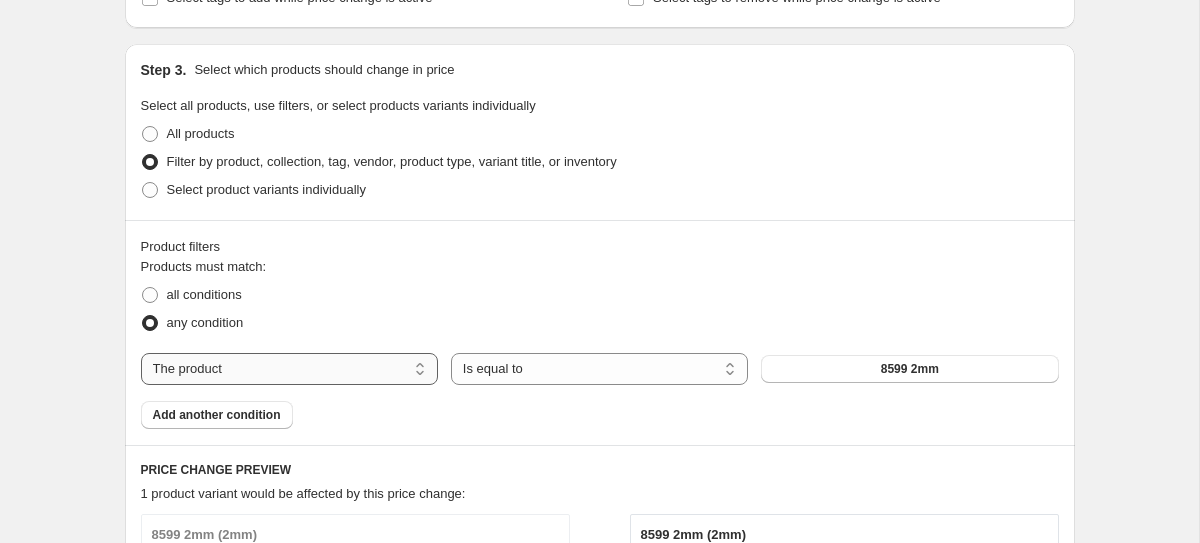 click on "The product The product's collection The product's tag The product's vendor The product's type The product's status The variant's title Inventory quantity" at bounding box center (289, 369) 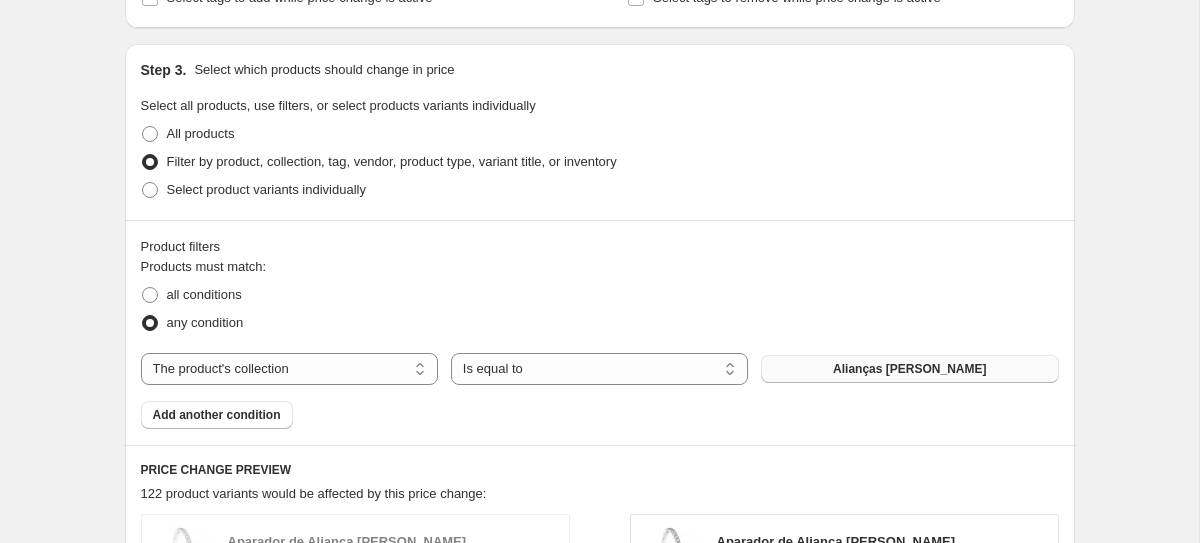 click on "Alianças [PERSON_NAME]" at bounding box center [909, 369] 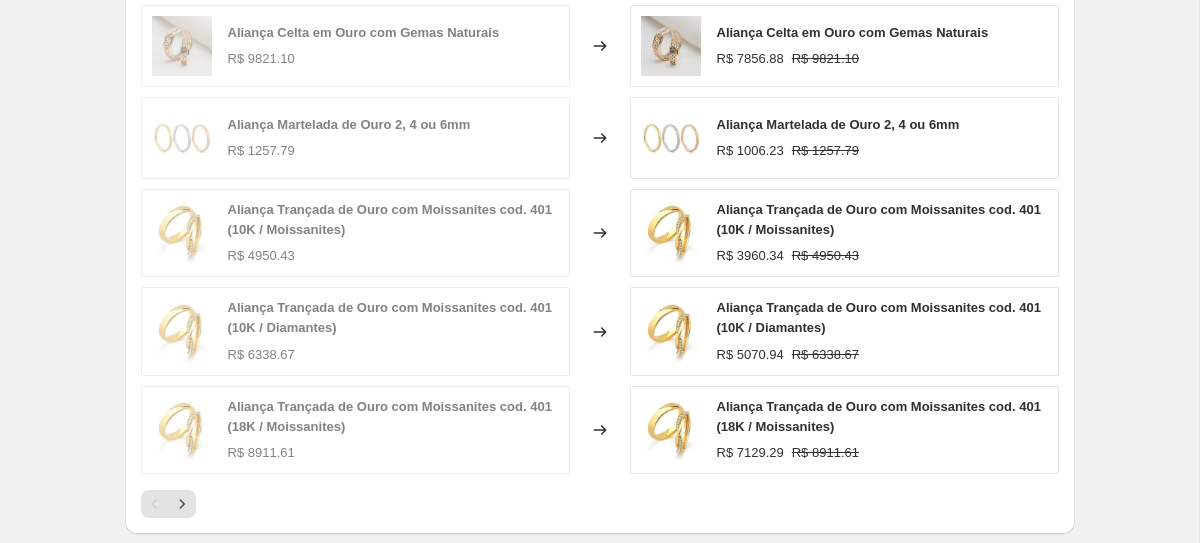 scroll, scrollTop: 1700, scrollLeft: 0, axis: vertical 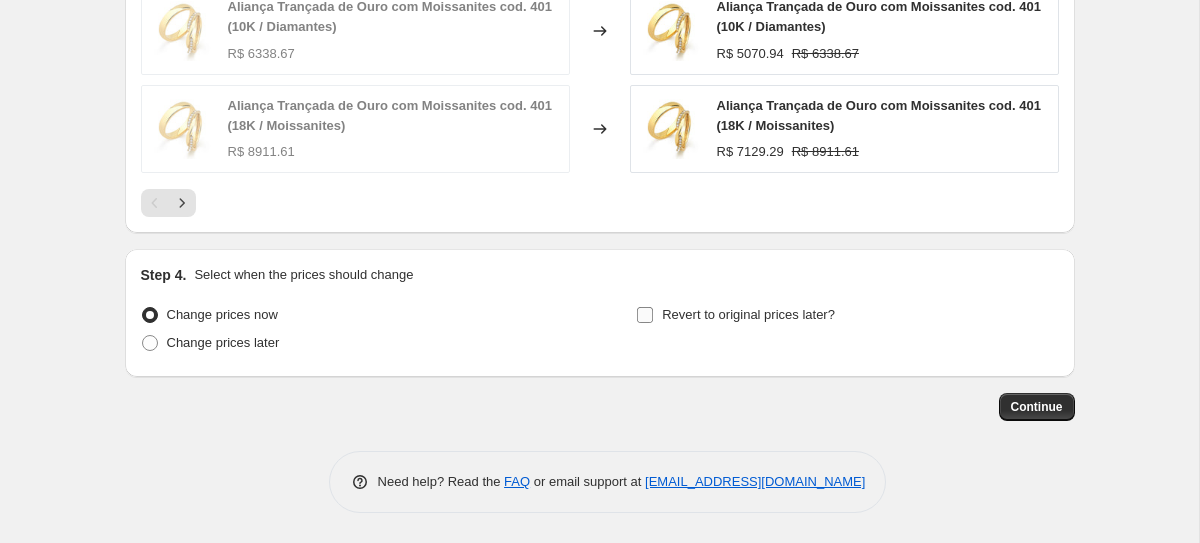 click on "Revert to original prices later?" at bounding box center (748, 314) 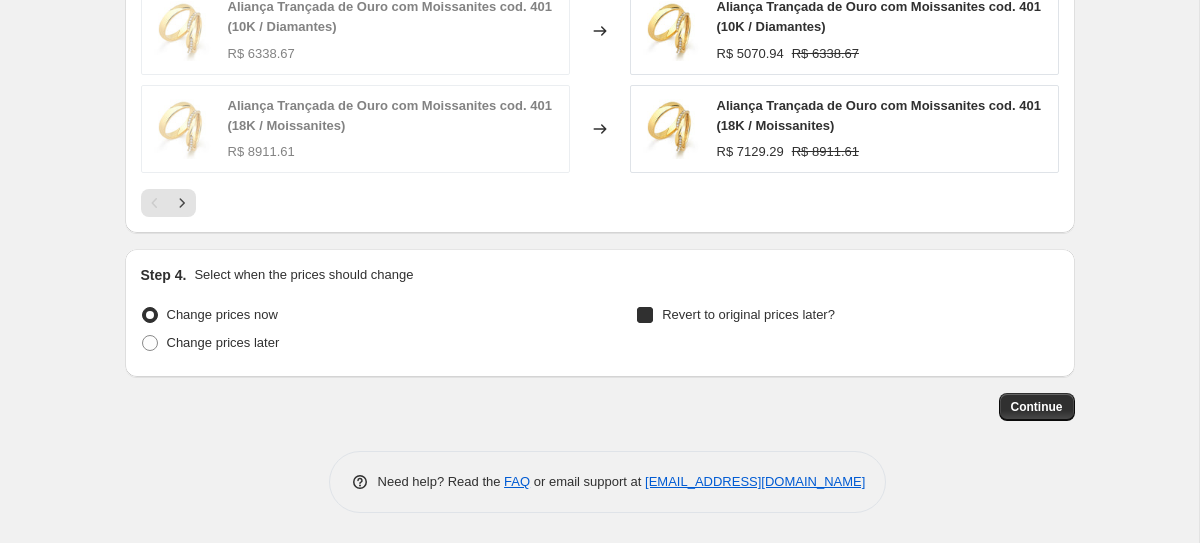 checkbox on "true" 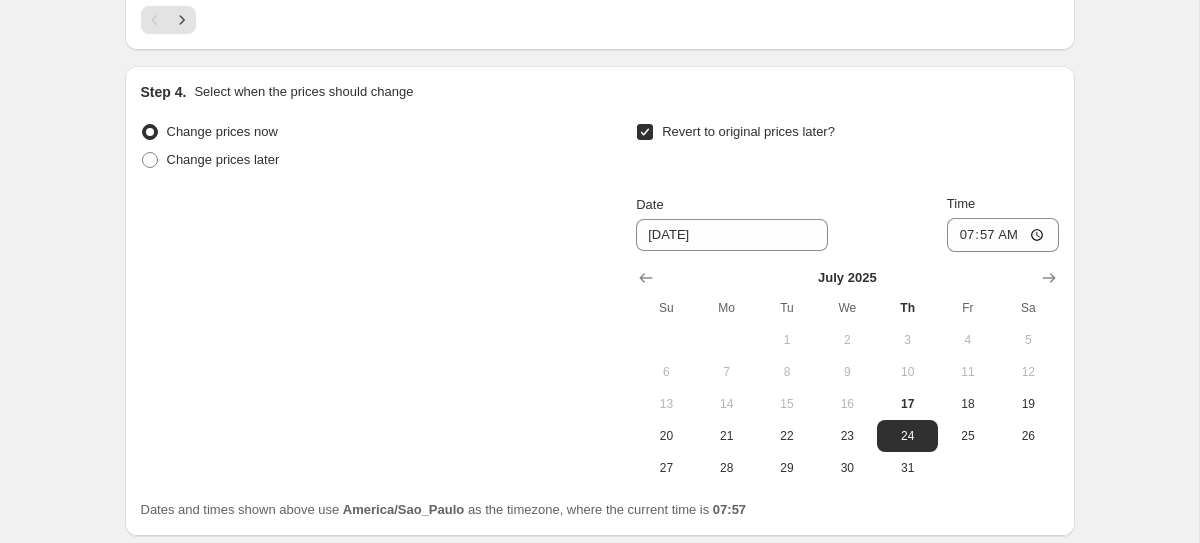 scroll, scrollTop: 1889, scrollLeft: 0, axis: vertical 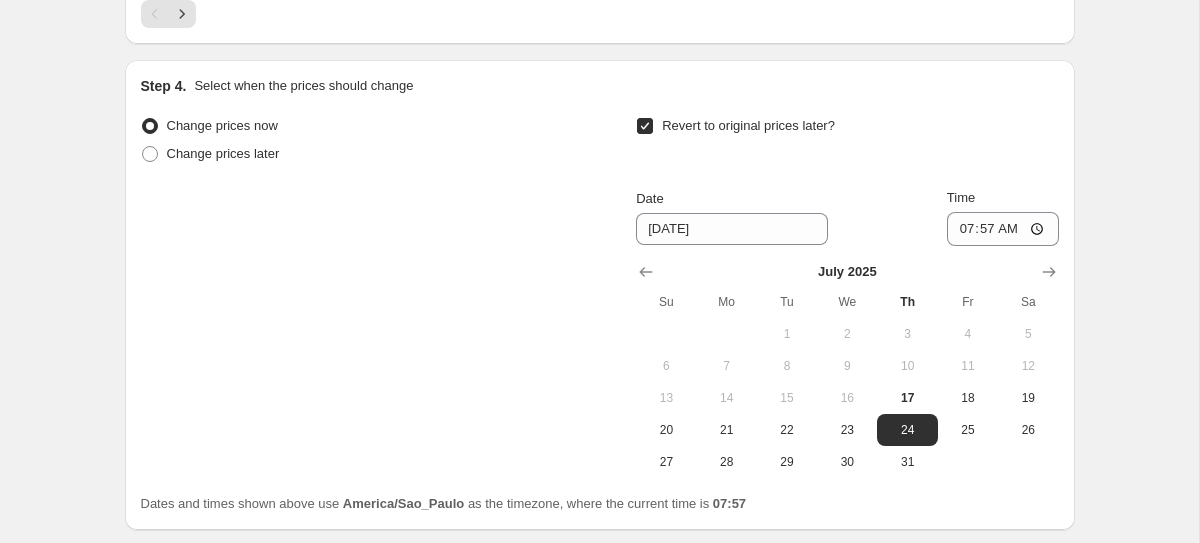 click on "Step 4. Select when the prices should change Change prices now Change prices later Revert to original prices later? Date [DATE] Time 07:57 [DATE] Su Mo Tu We Th Fr Sa 1 2 3 4 5 6 7 8 9 10 11 12 13 14 15 16 17 18 19 20 21 22 23 24 25 26 27 28 29 30 31 Dates and times shown above use   [GEOGRAPHIC_DATA]/Sao_Paulo   as the timezone, where the current time is   07:57" at bounding box center [600, 295] 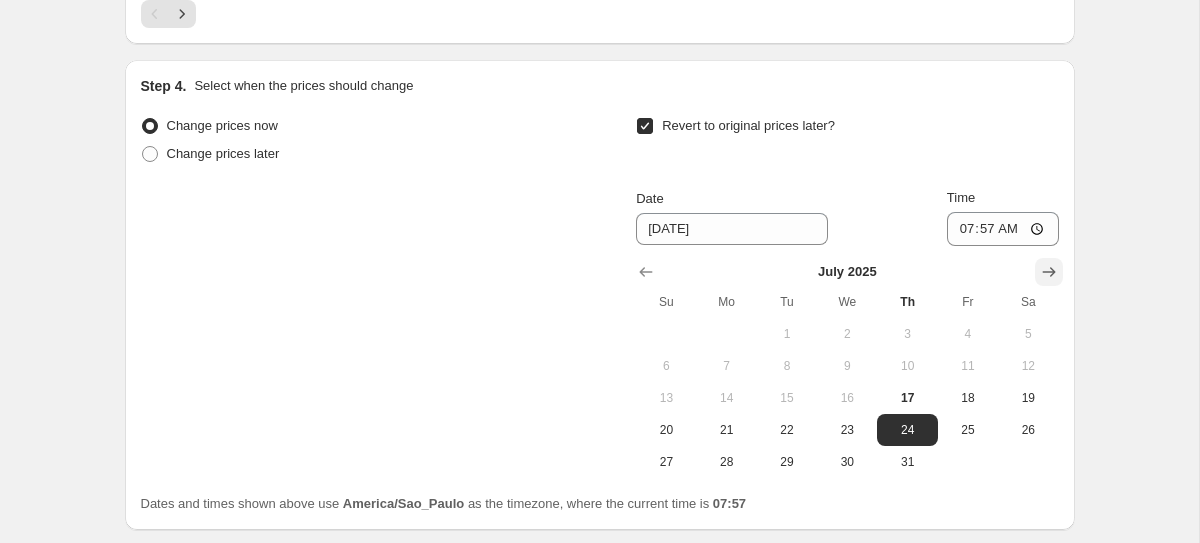 click 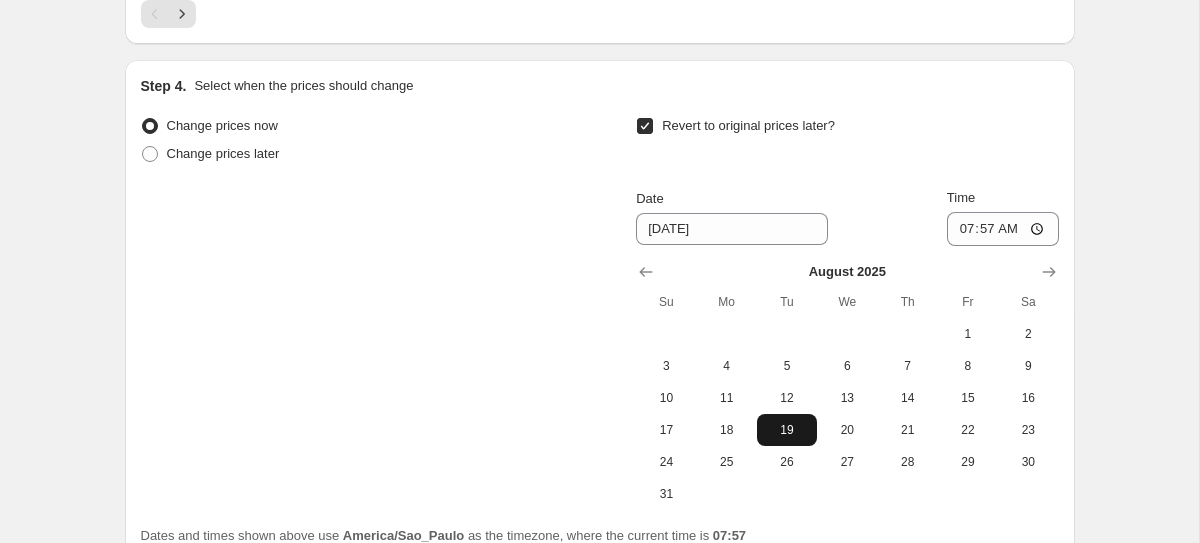 click on "19" at bounding box center (787, 430) 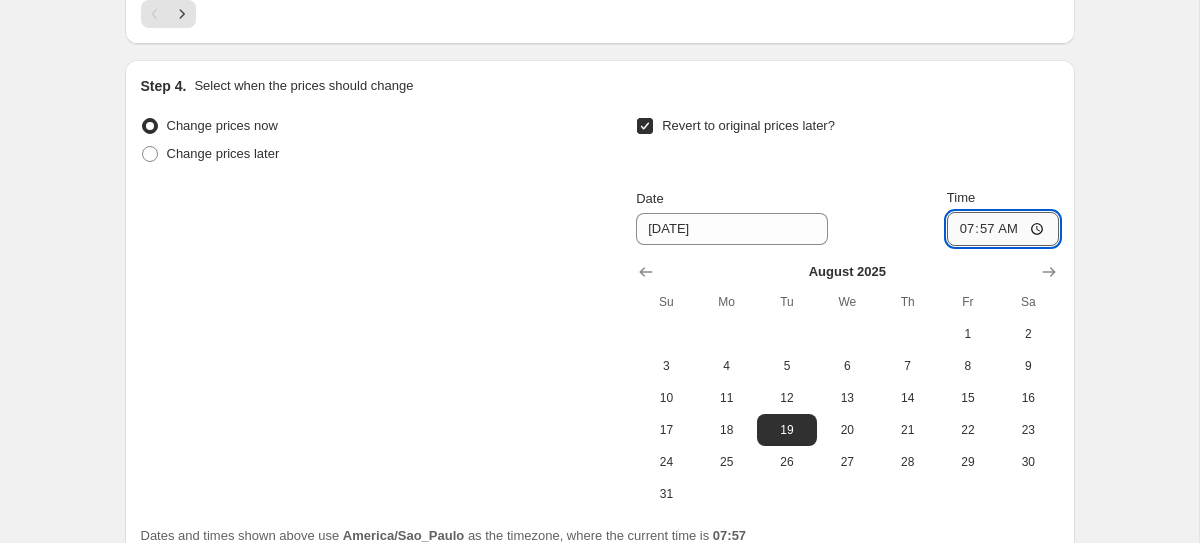 click on "07:57" at bounding box center (1003, 229) 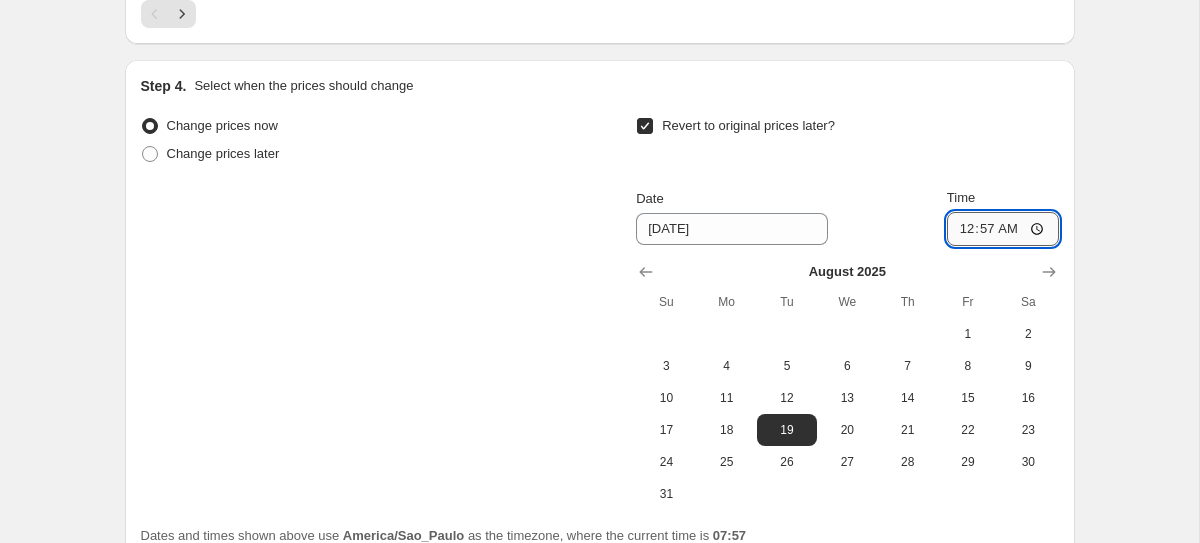 type on "00:00" 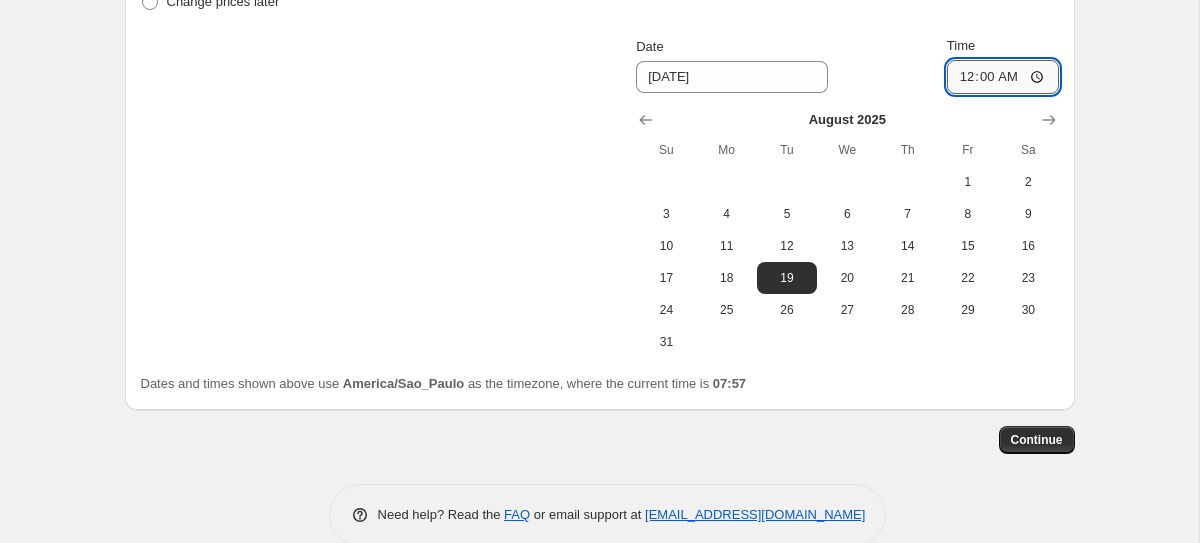 scroll, scrollTop: 2074, scrollLeft: 0, axis: vertical 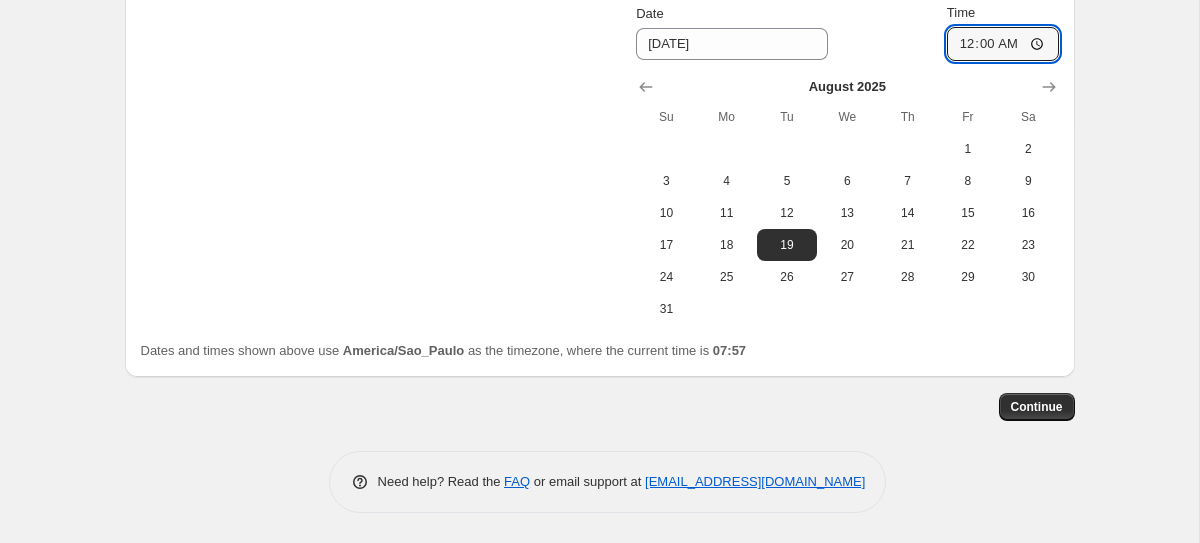 click on "Create new price [MEDICAL_DATA]. This page is ready Create new price [MEDICAL_DATA] Draft Step 1. Optionally give your price [MEDICAL_DATA] a title (eg "March 30% off sale on boots") Alianças de Ouro 20% OFF This title is just for internal use, customers won't see it Step 2. Select how the prices should change Use bulk price change rules Set product prices individually Use CSV upload Price Change type Change the price to a certain amount Change the price by a certain amount Change the price by a certain percentage Change the price to the current compare at price (price before sale) Change the price by a certain amount relative to the compare at price Change the price by a certain percentage relative to the compare at price Don't change the price Change the price by a certain percentage relative to the cost per item Change price to certain cost margin Change the price by a certain percentage Price change amount -20 % (Price drop) Rounding Round to nearest .01 Round to nearest whole number End prices in .99 Change type" at bounding box center [599, -766] 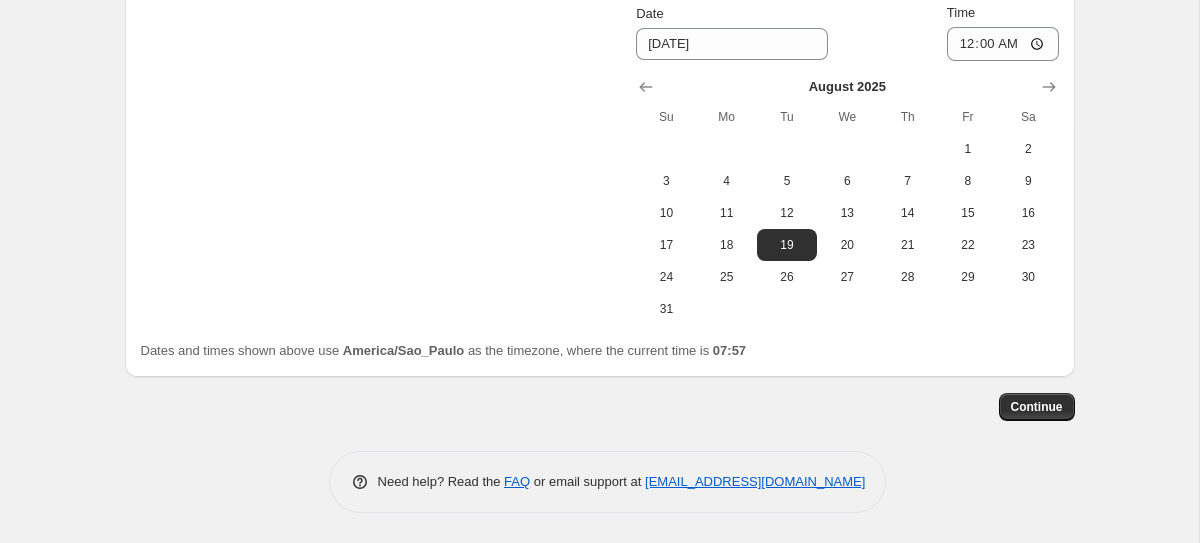 click on "Step 1. Optionally give your price [MEDICAL_DATA] a title (eg "March 30% off sale on boots") Alianças de Ouro 20% OFF This title is just for internal use, customers won't see it Step 2. Select how the prices should change Use bulk price change rules Set product prices individually Use CSV upload Price Change type Change the price to a certain amount Change the price by a certain amount Change the price by a certain percentage Change the price to the current compare at price (price before sale) Change the price by a certain amount relative to the compare at price Change the price by a certain percentage relative to the compare at price Don't change the price Change the price by a certain percentage relative to the cost per item Change price to certain cost margin Change the price by a certain percentage Price change amount -20 % (Price drop) Rounding Round to nearest .01 Round to nearest whole number End prices in .99 End prices in a certain number Show rounding direction options? Compare at price Change type   1" at bounding box center (592, -797) 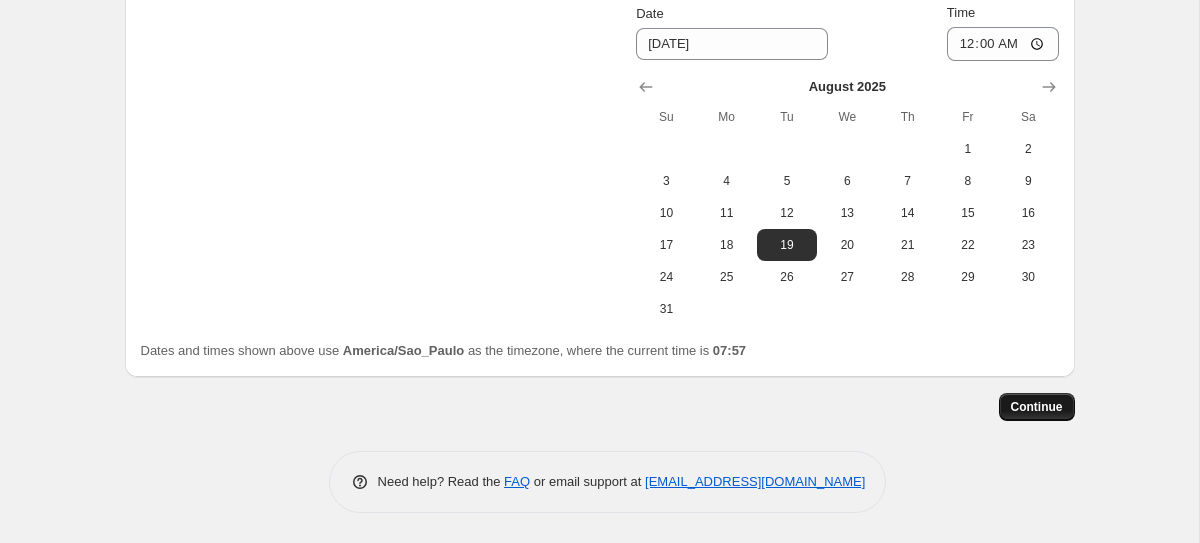 click on "Continue" at bounding box center [1037, 407] 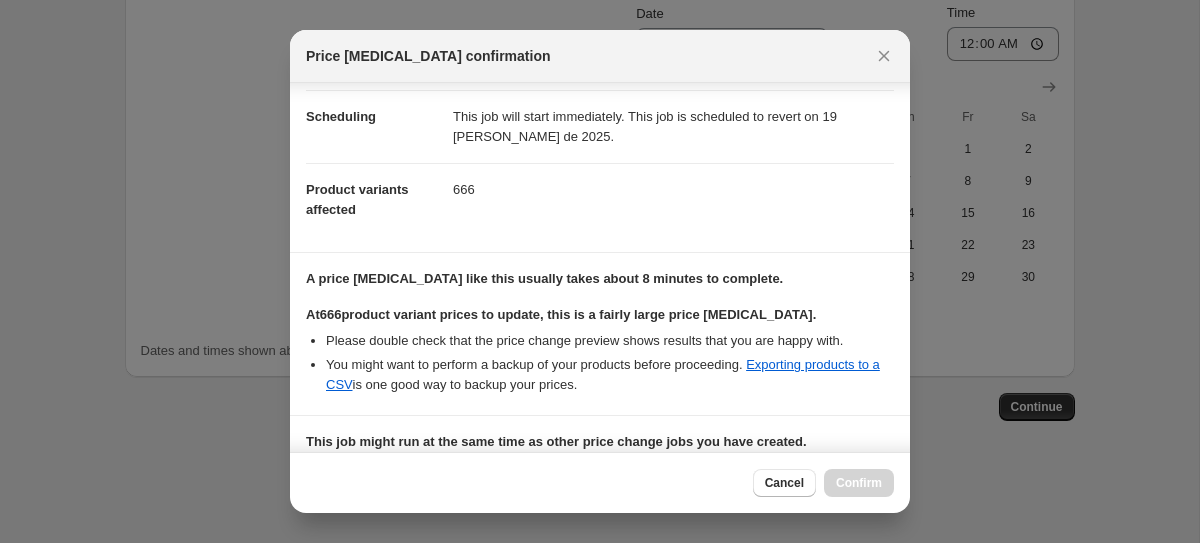 scroll, scrollTop: 449, scrollLeft: 0, axis: vertical 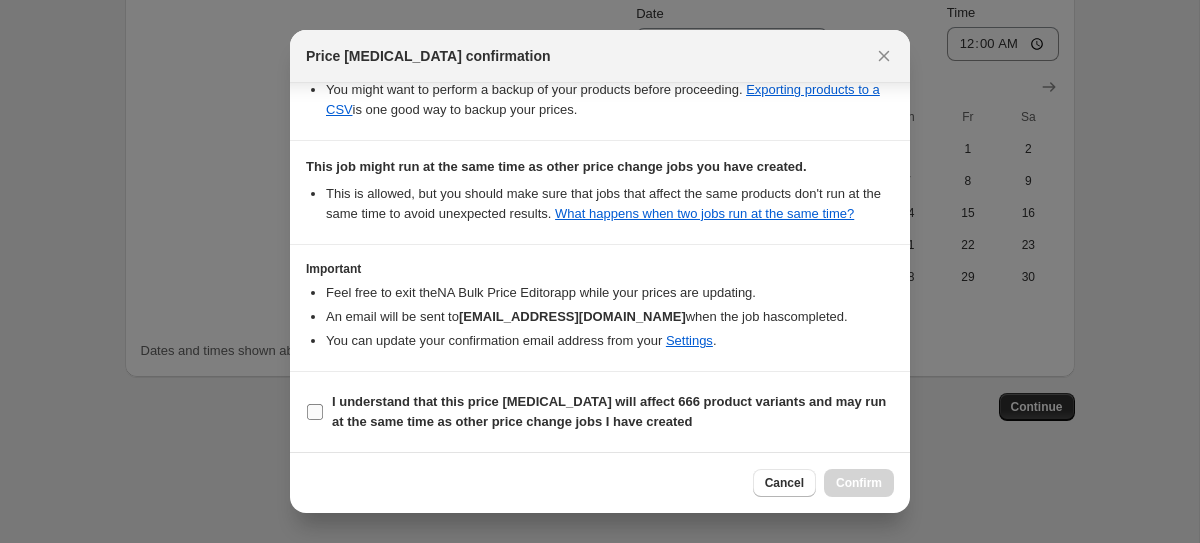 click on "I understand that this price [MEDICAL_DATA] will affect 666 product variants and may run at the same time as other price change jobs I have created" at bounding box center [600, 412] 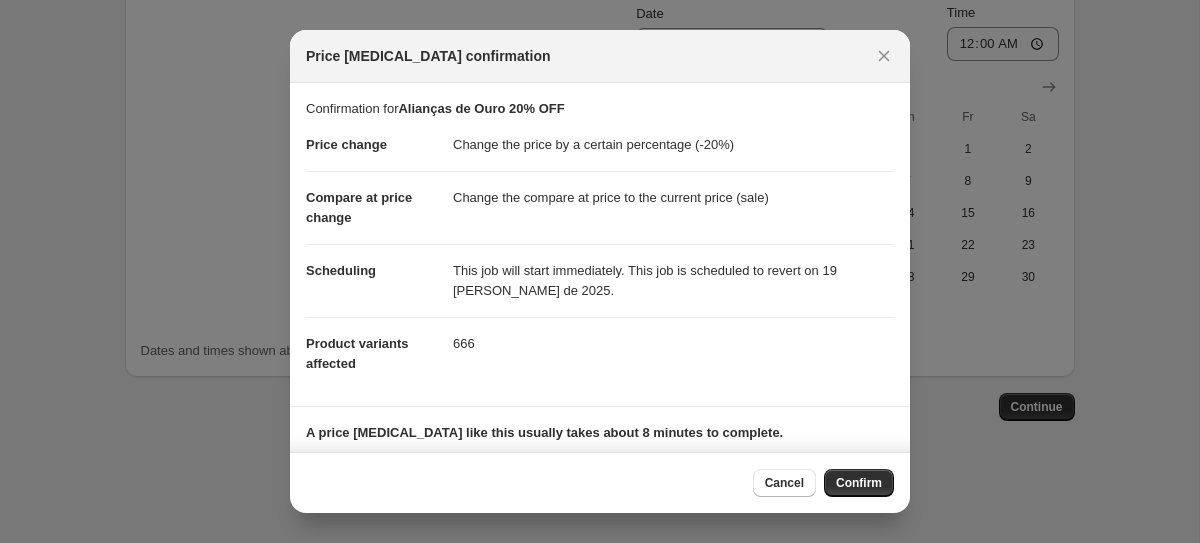 scroll, scrollTop: 449, scrollLeft: 0, axis: vertical 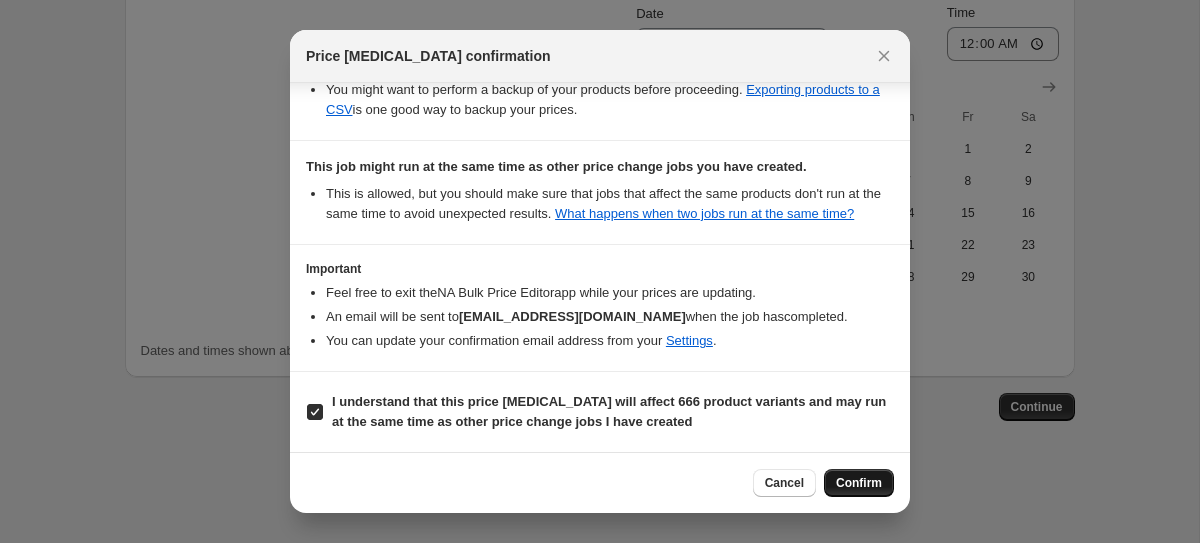 click on "Confirm" at bounding box center (859, 483) 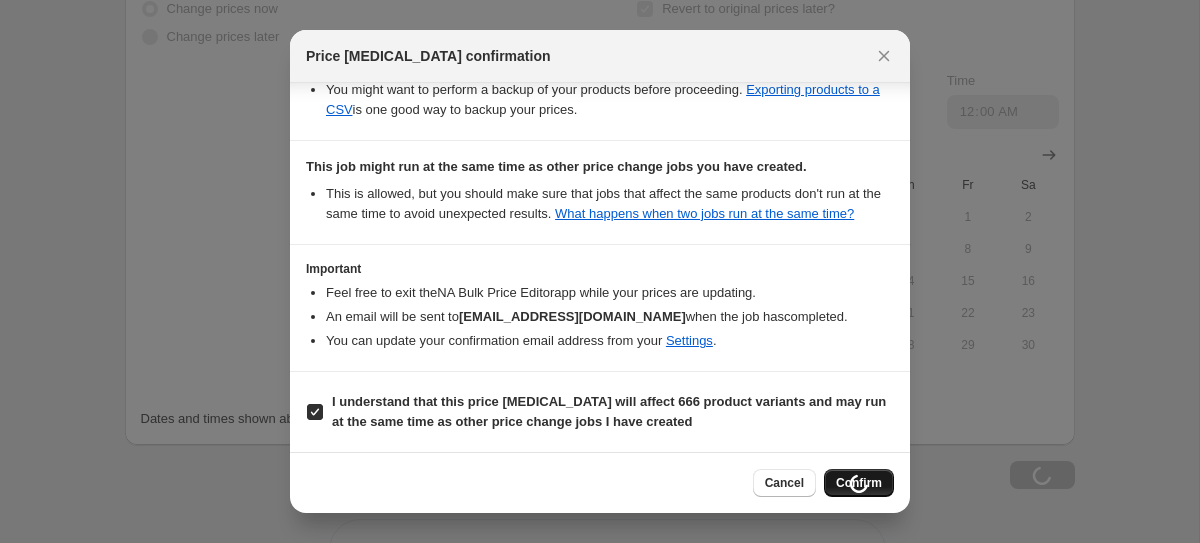 scroll, scrollTop: 2142, scrollLeft: 0, axis: vertical 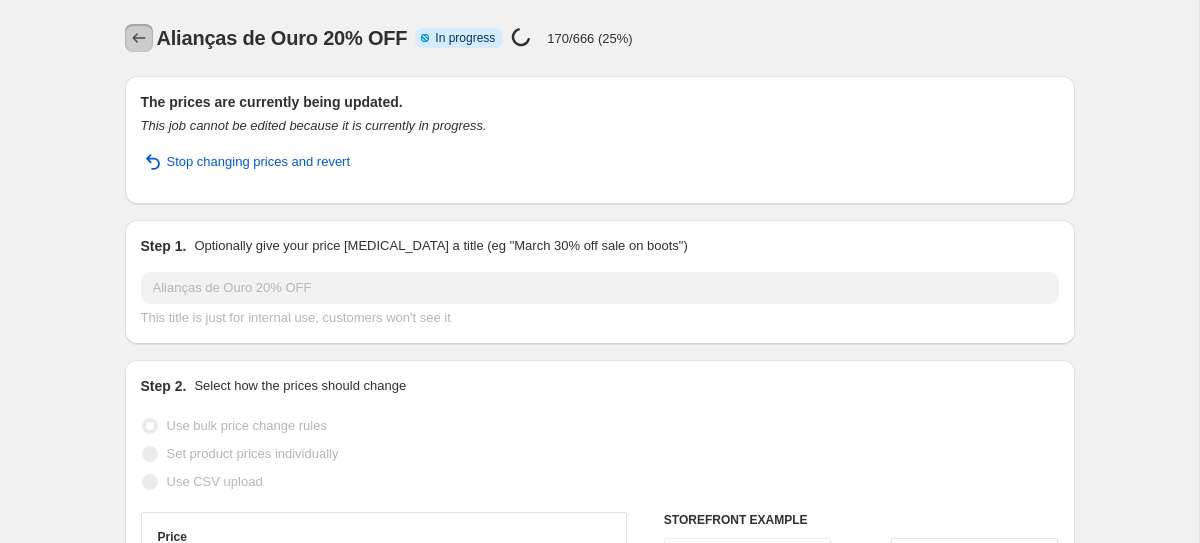 click 